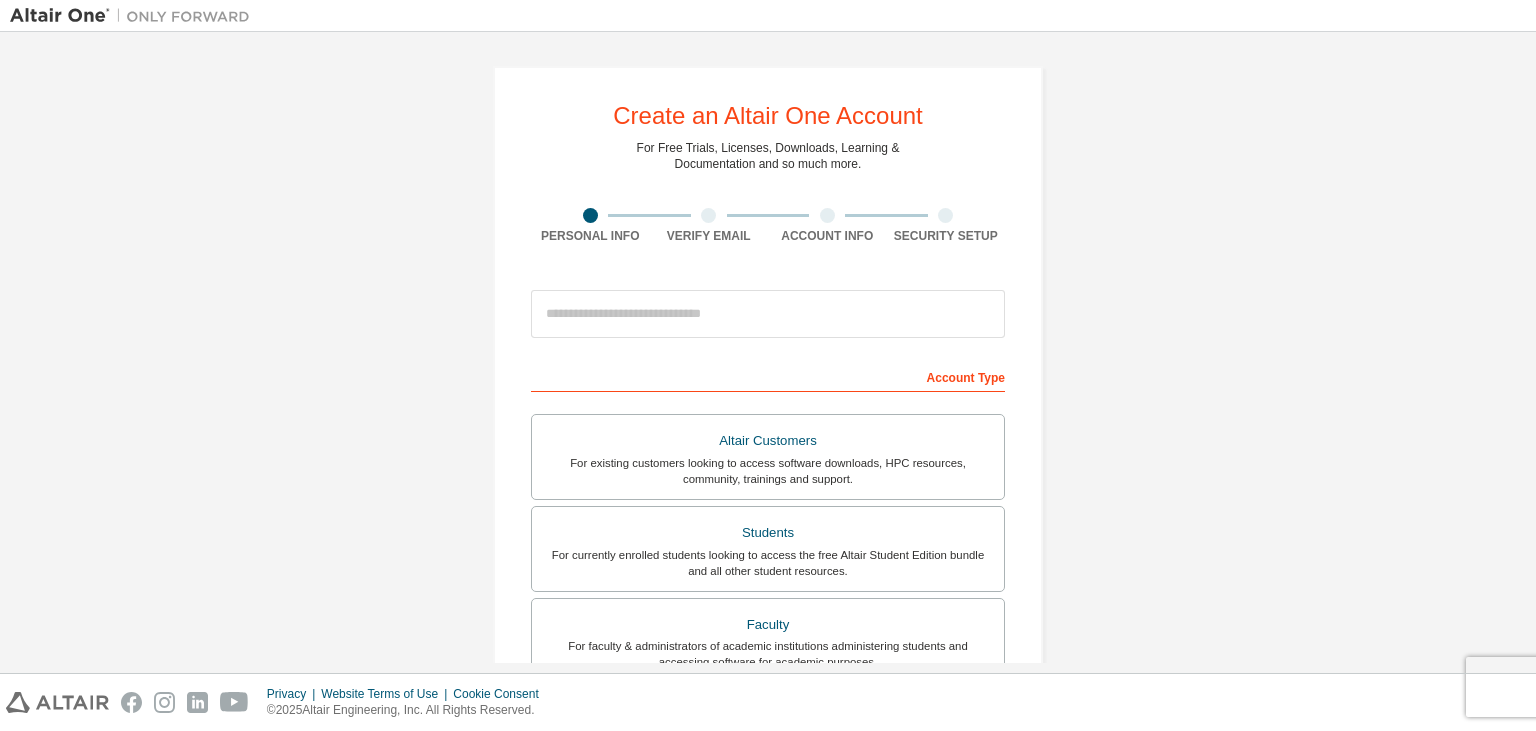 scroll, scrollTop: 0, scrollLeft: 0, axis: both 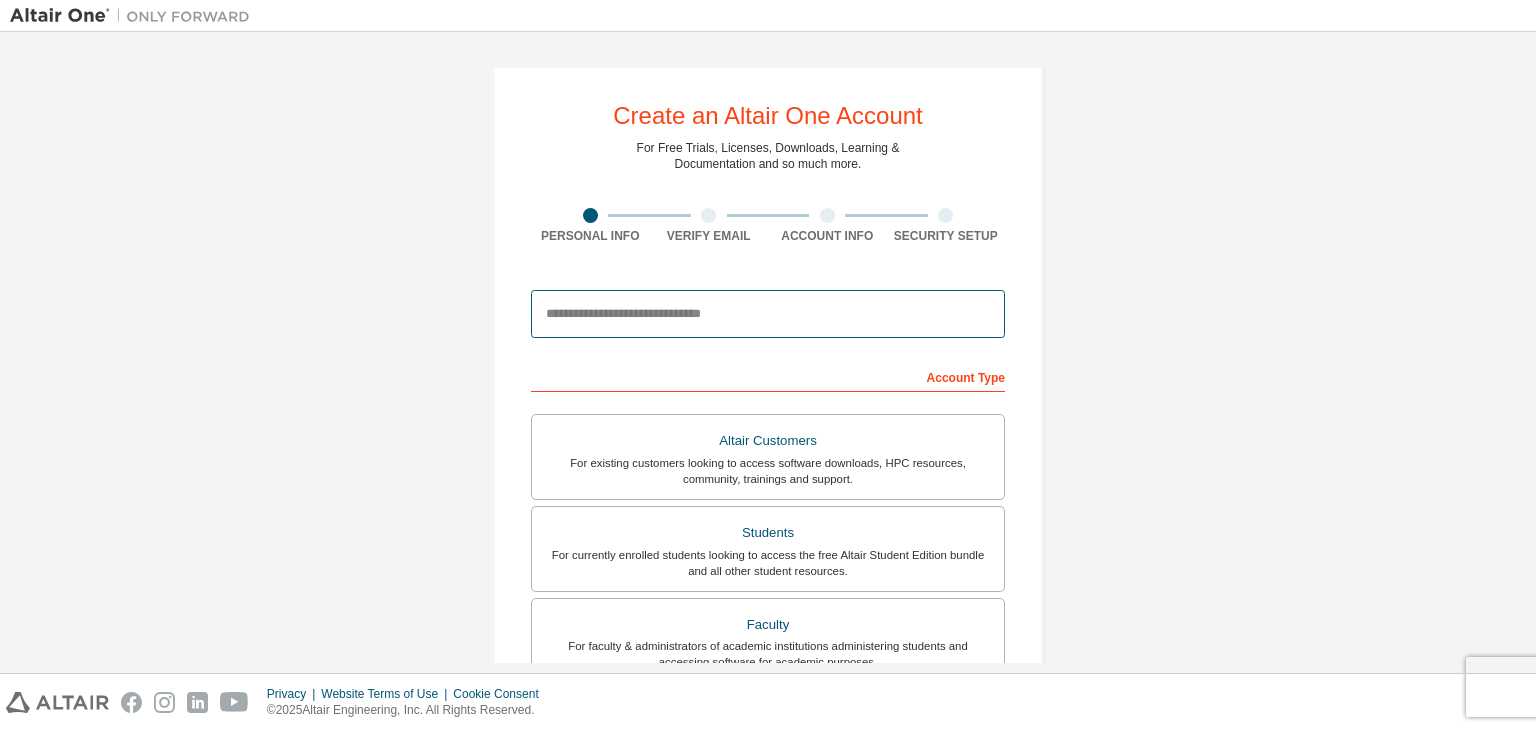 click at bounding box center [768, 314] 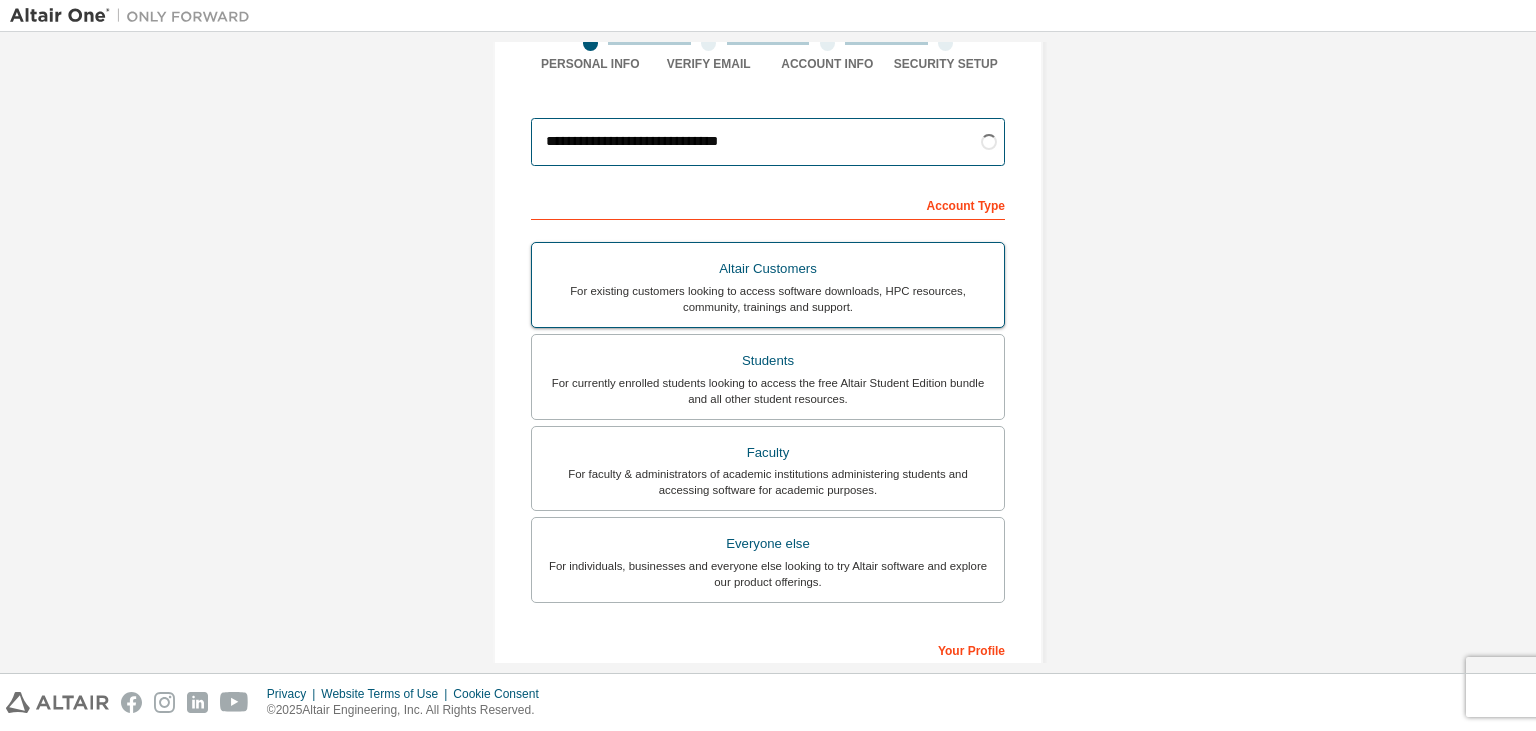 scroll, scrollTop: 192, scrollLeft: 0, axis: vertical 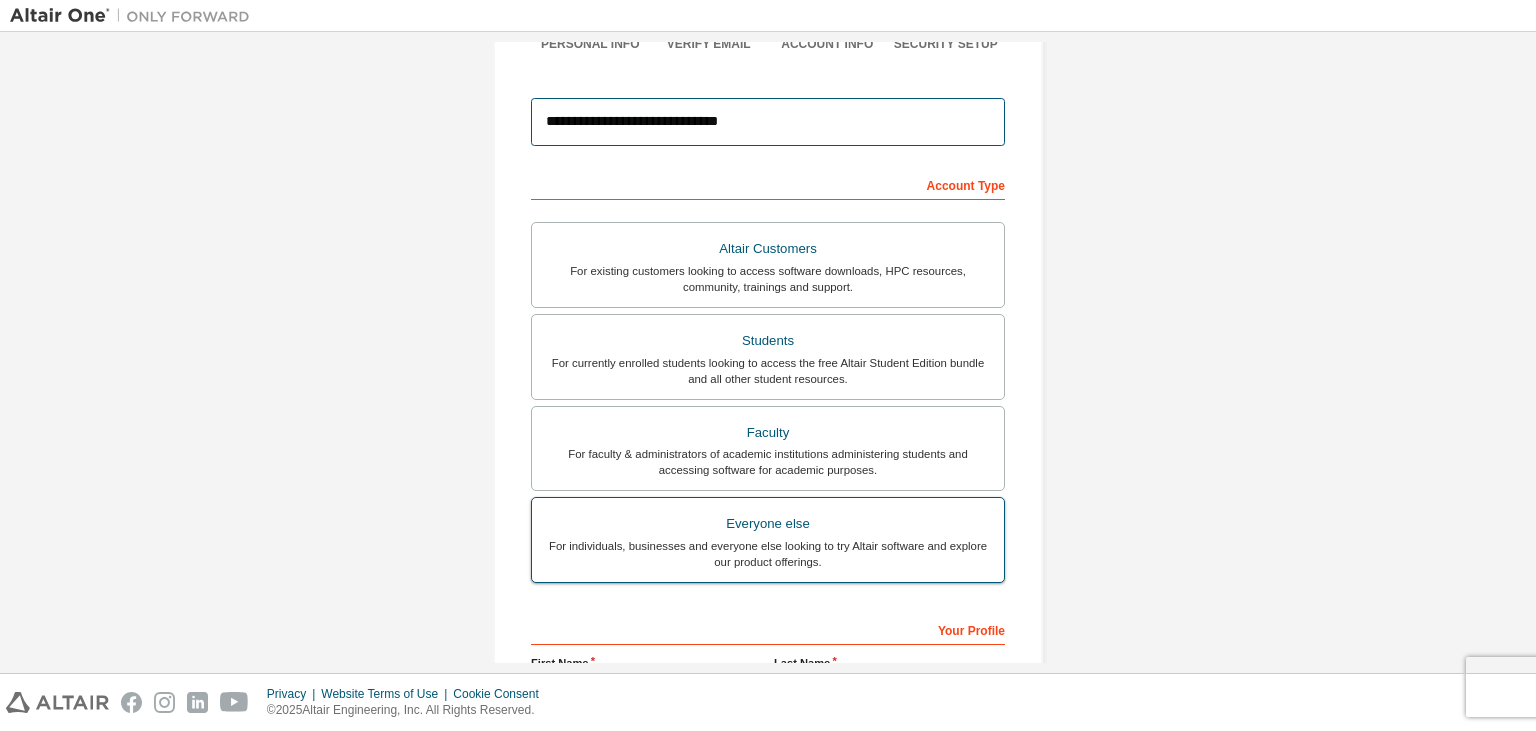 type on "**********" 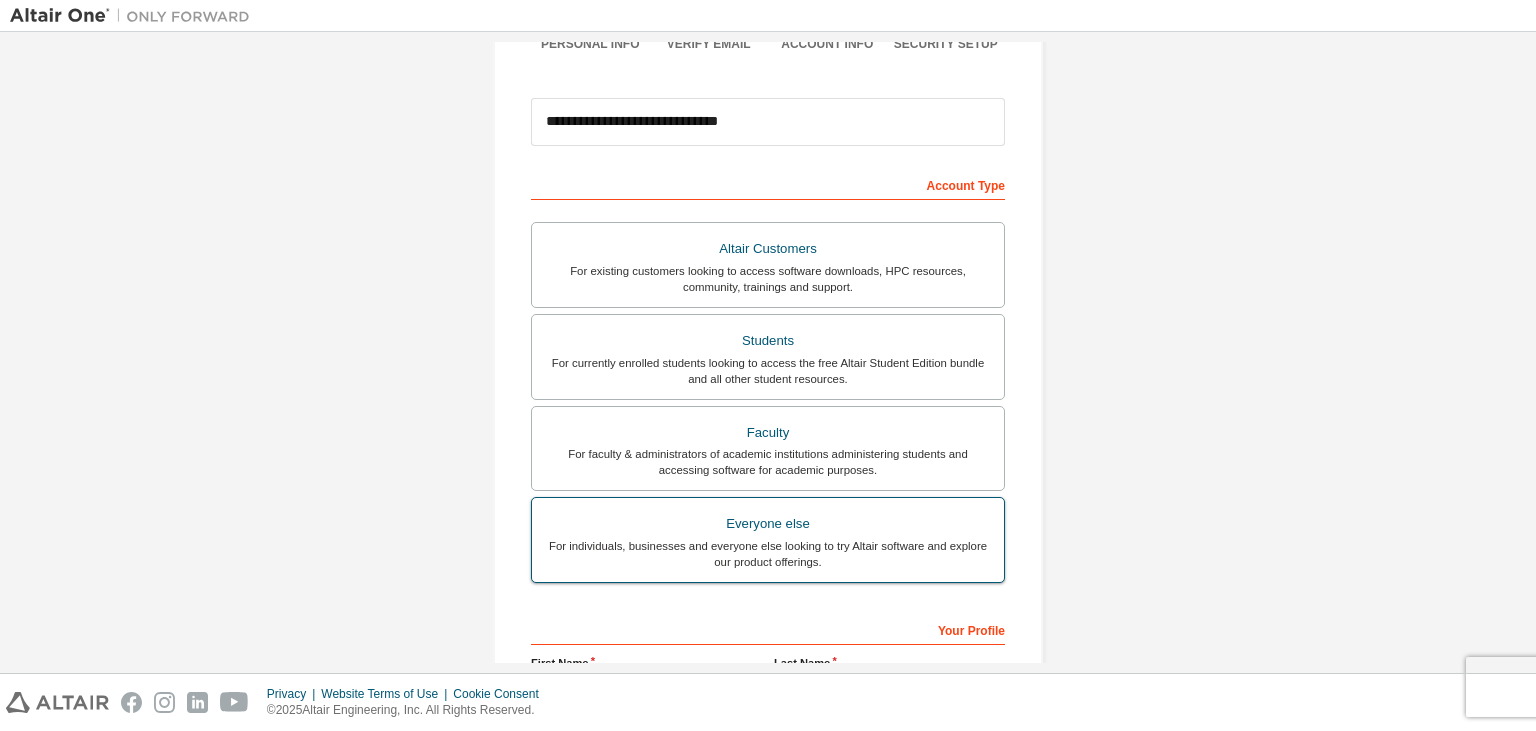 click on "Everyone else" at bounding box center (768, 524) 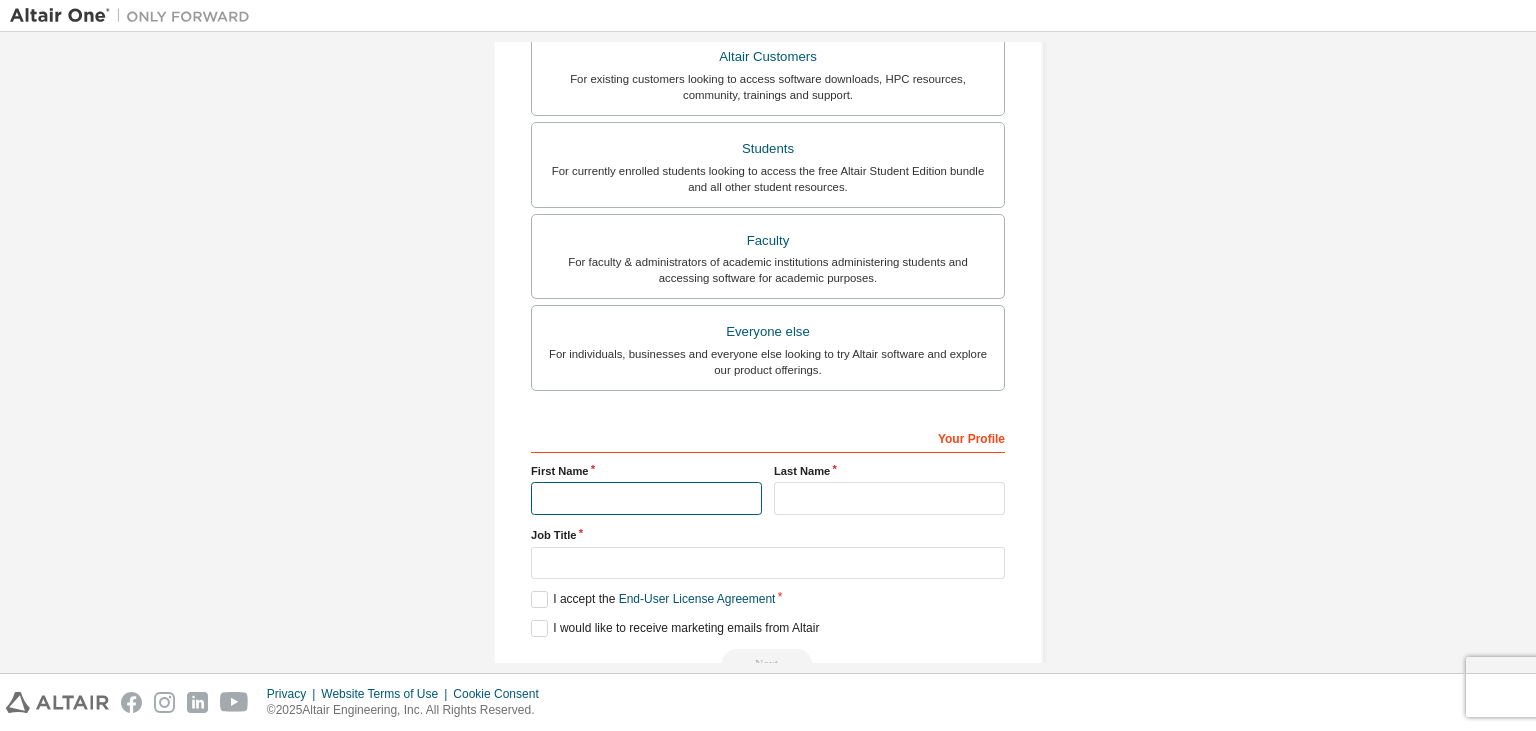 click at bounding box center (646, 498) 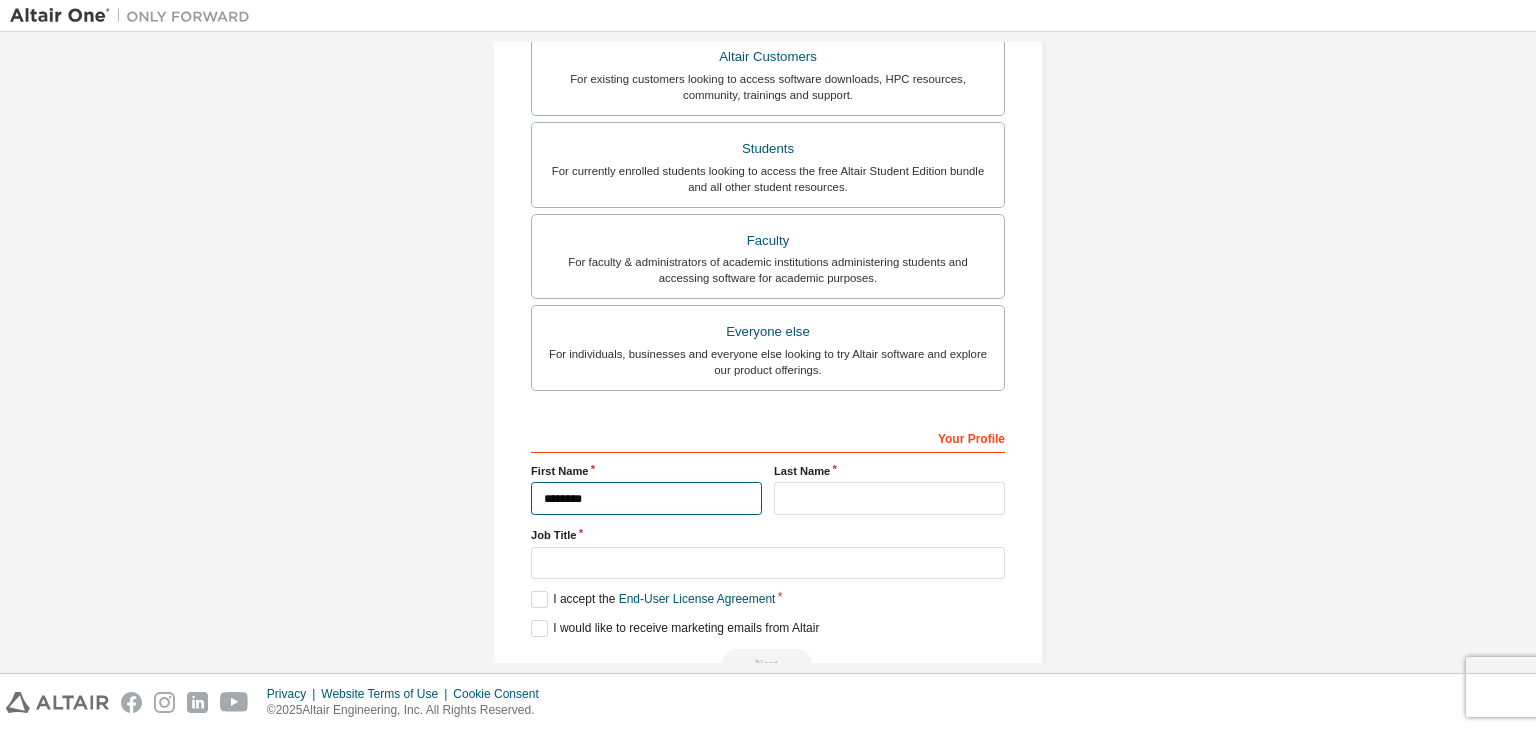 type on "********" 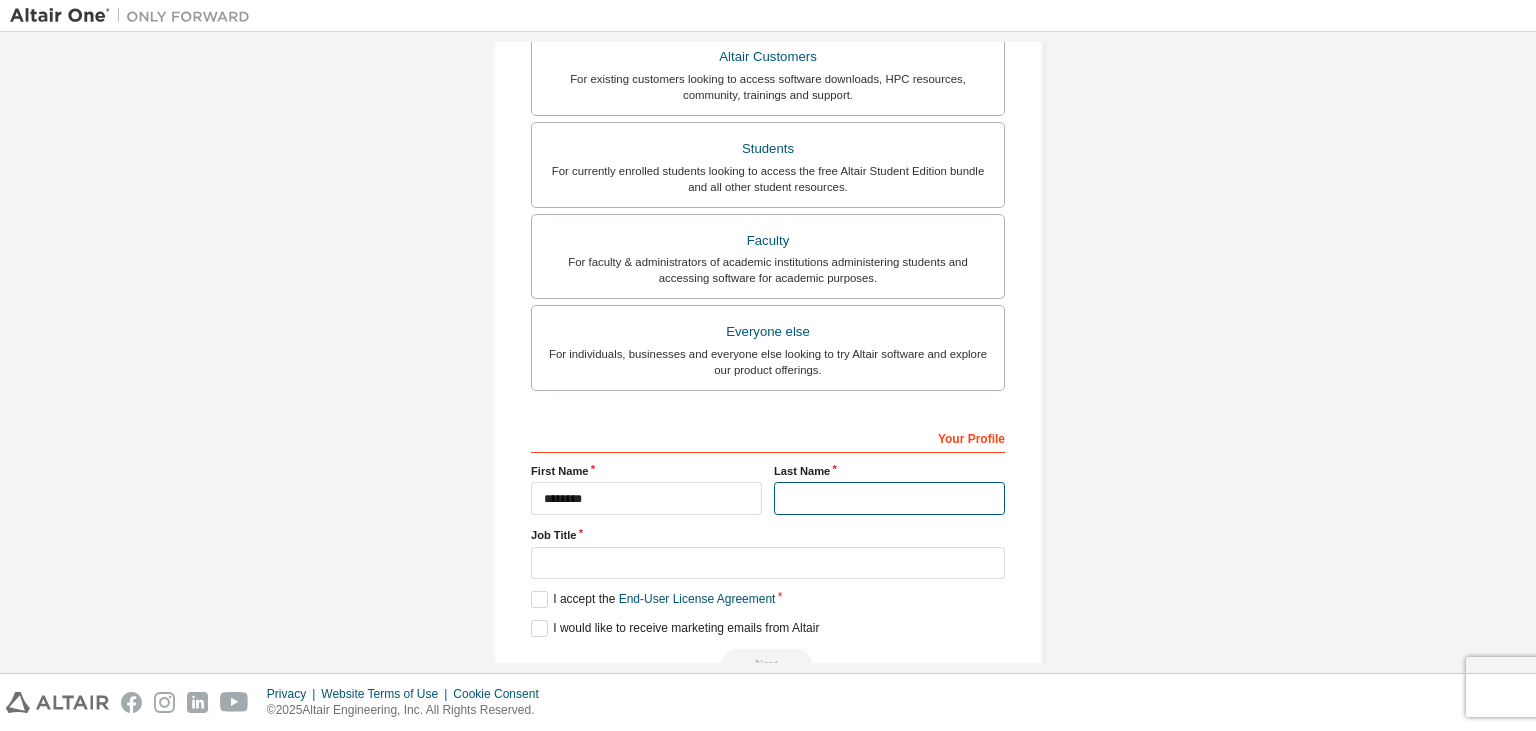 click at bounding box center [889, 498] 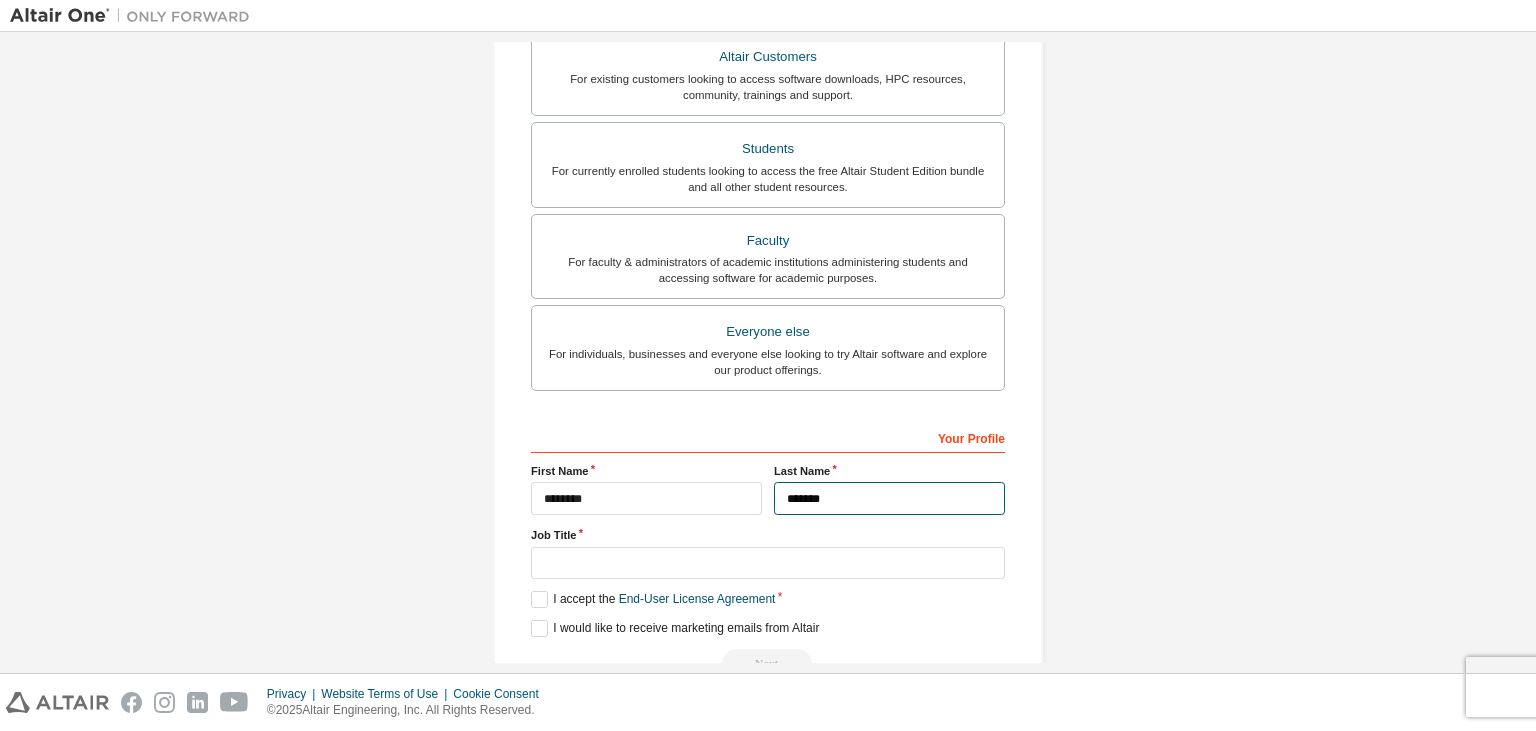 type on "*******" 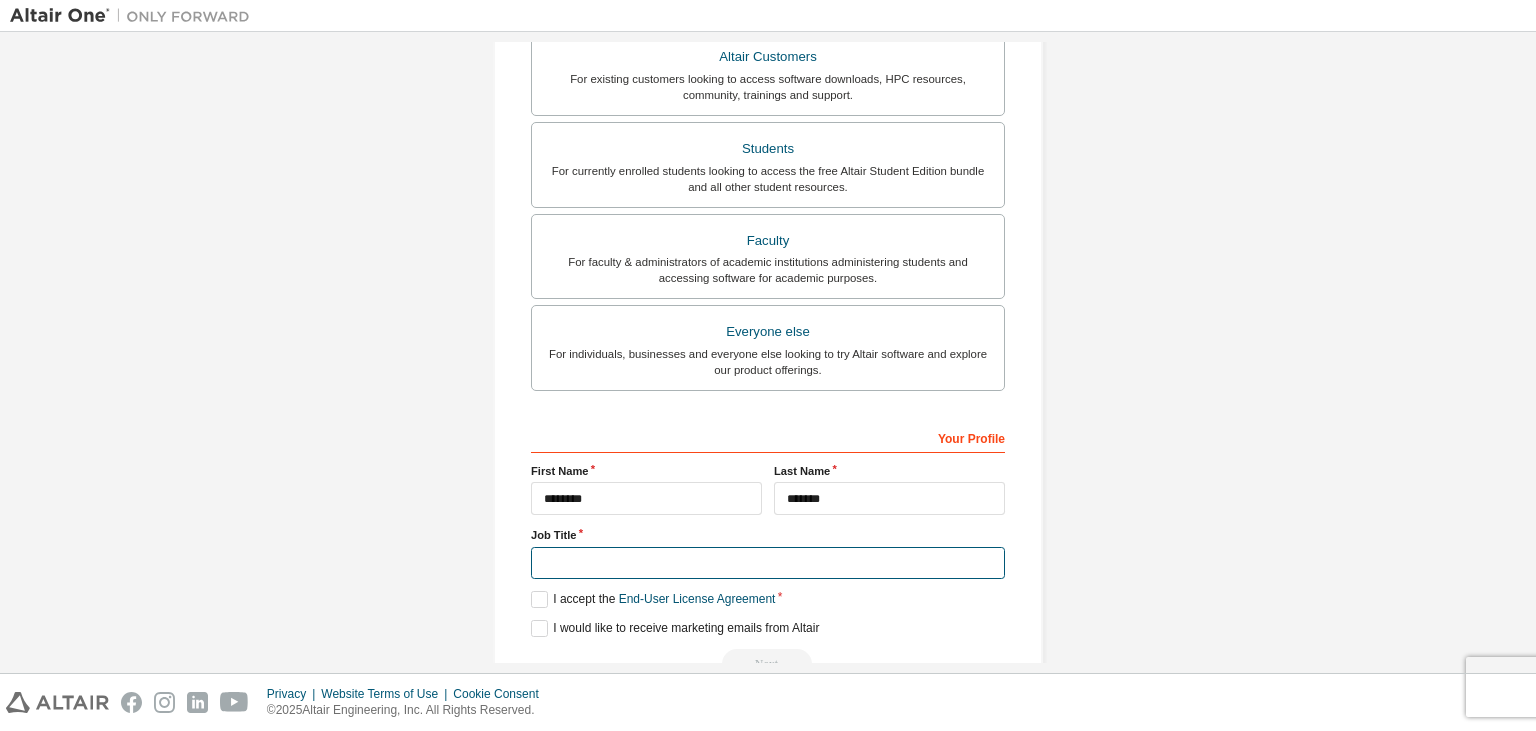 click at bounding box center [768, 563] 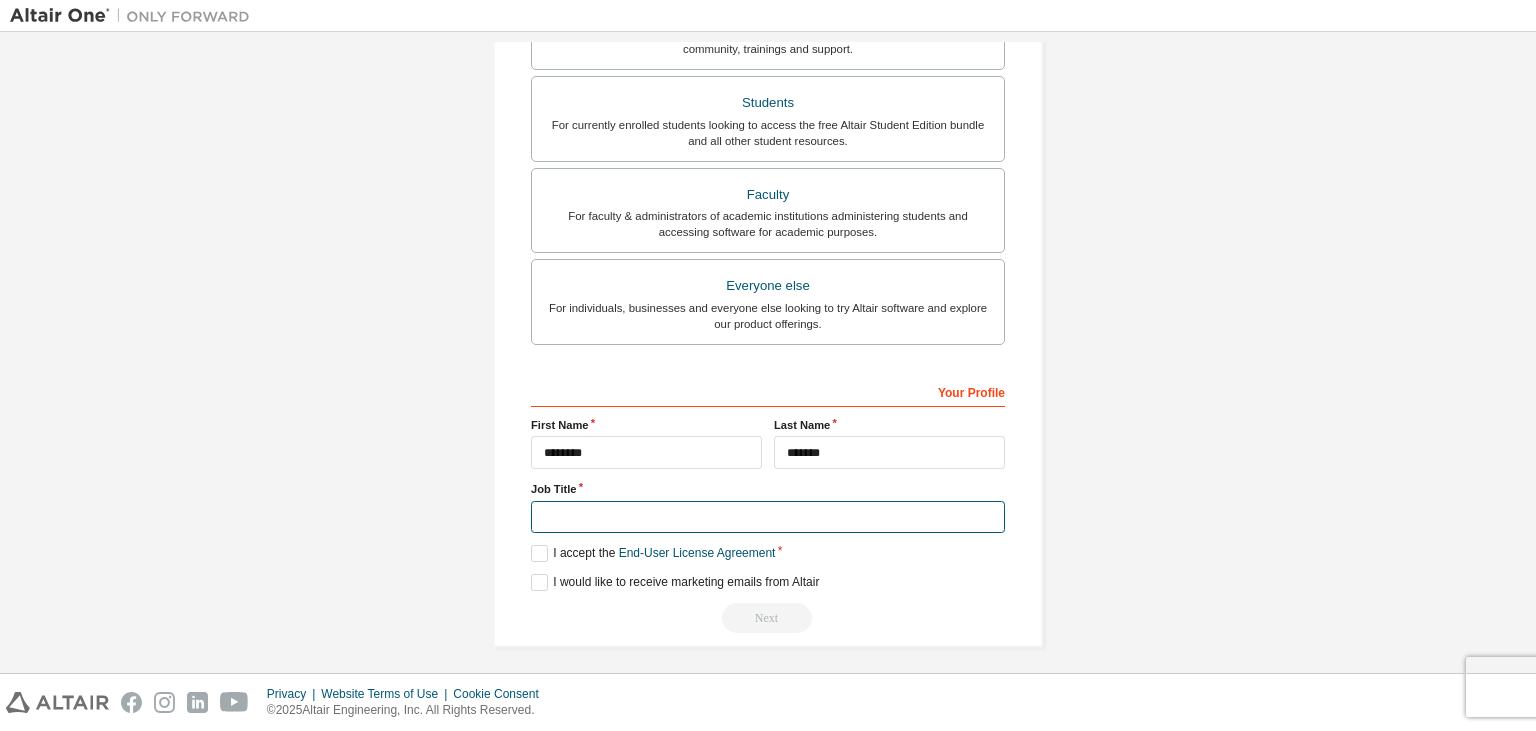 scroll, scrollTop: 434, scrollLeft: 0, axis: vertical 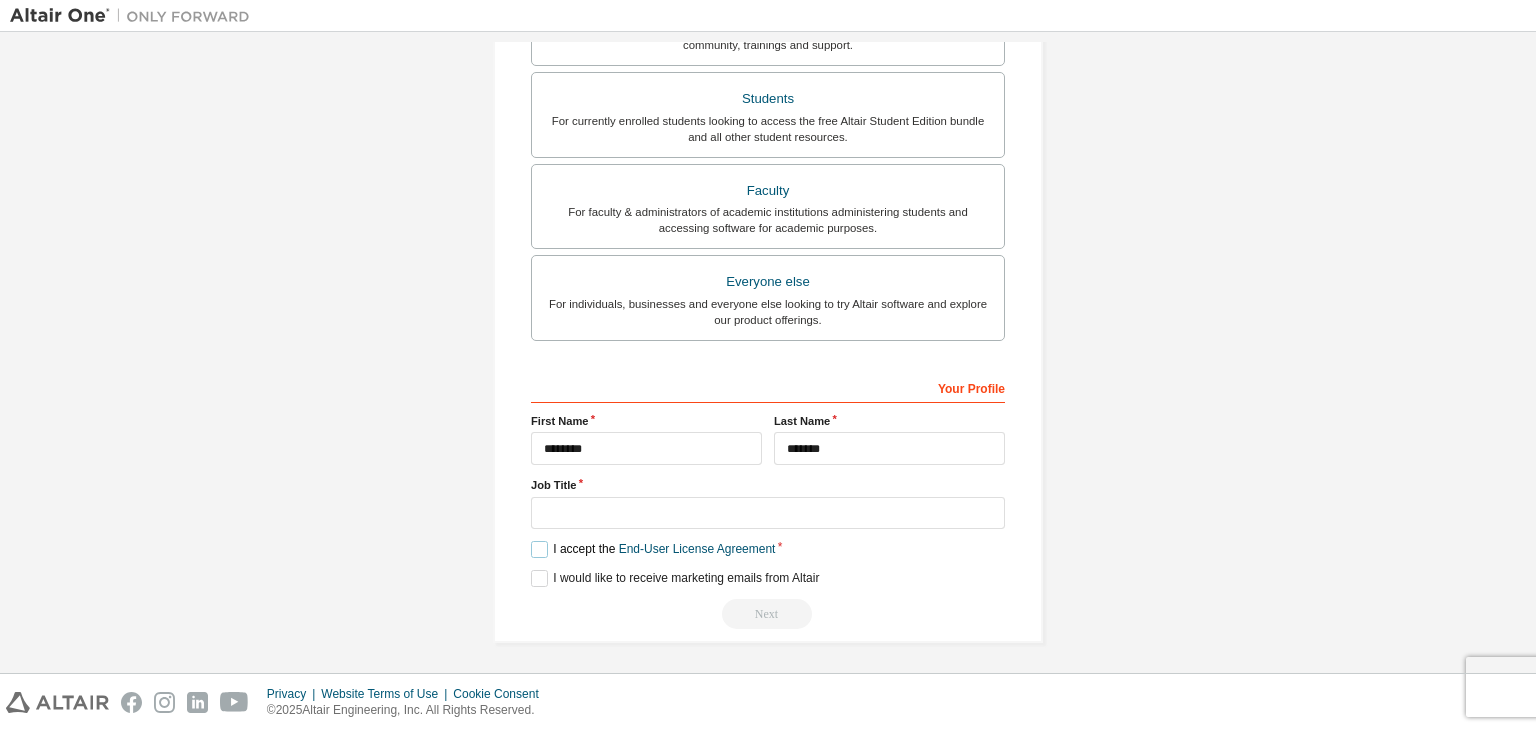 click on "I accept the    End-User License Agreement" at bounding box center [653, 549] 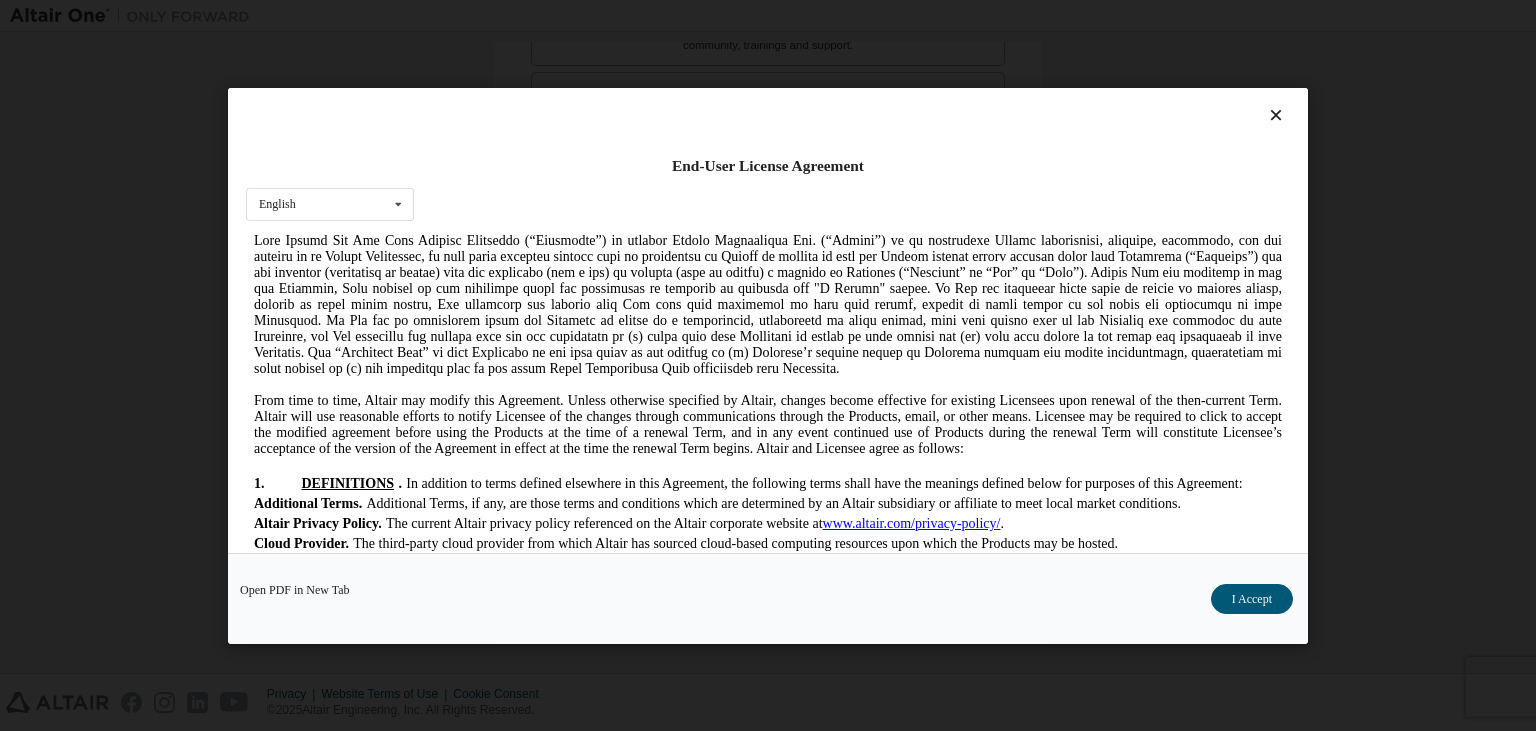 scroll, scrollTop: 422, scrollLeft: 0, axis: vertical 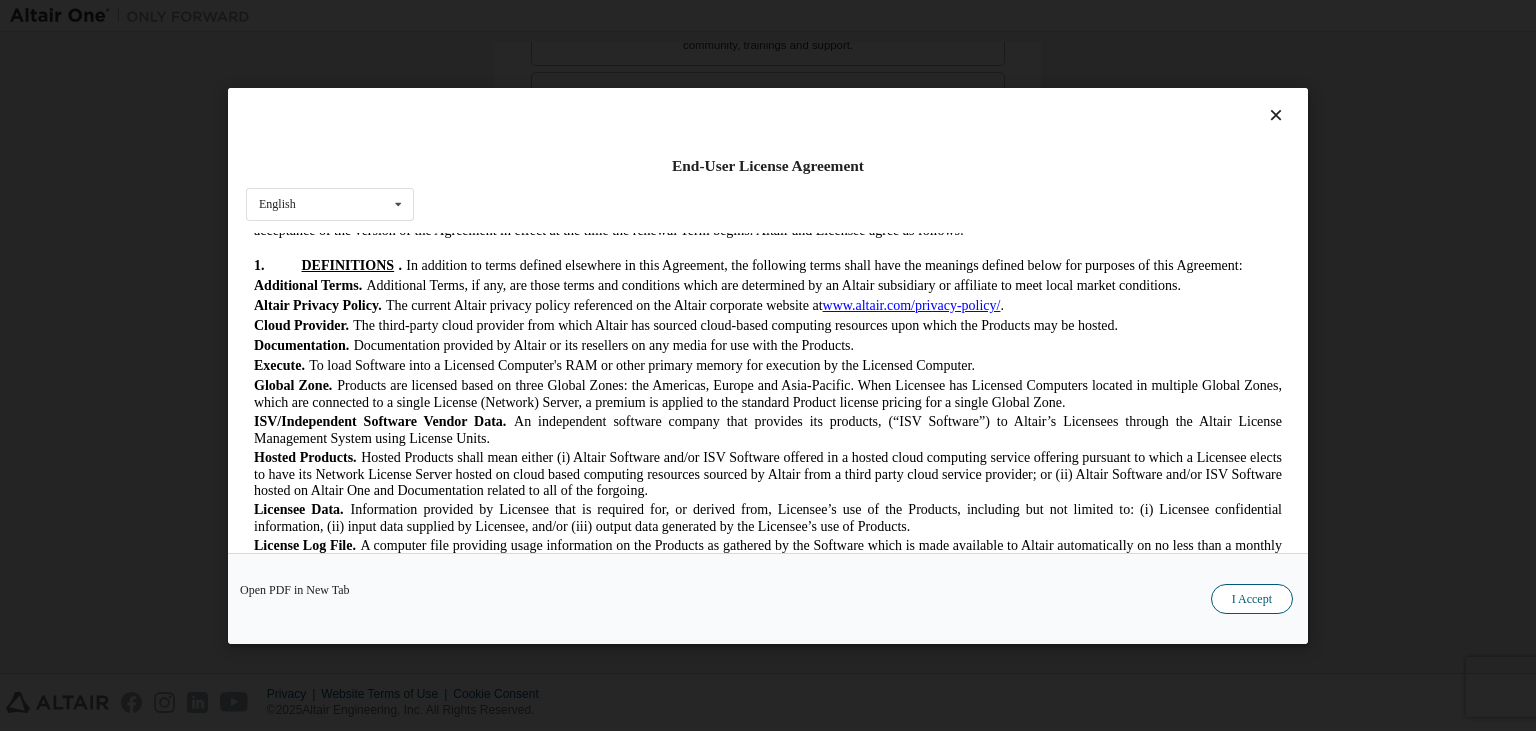 click on "I Accept" at bounding box center (1252, 598) 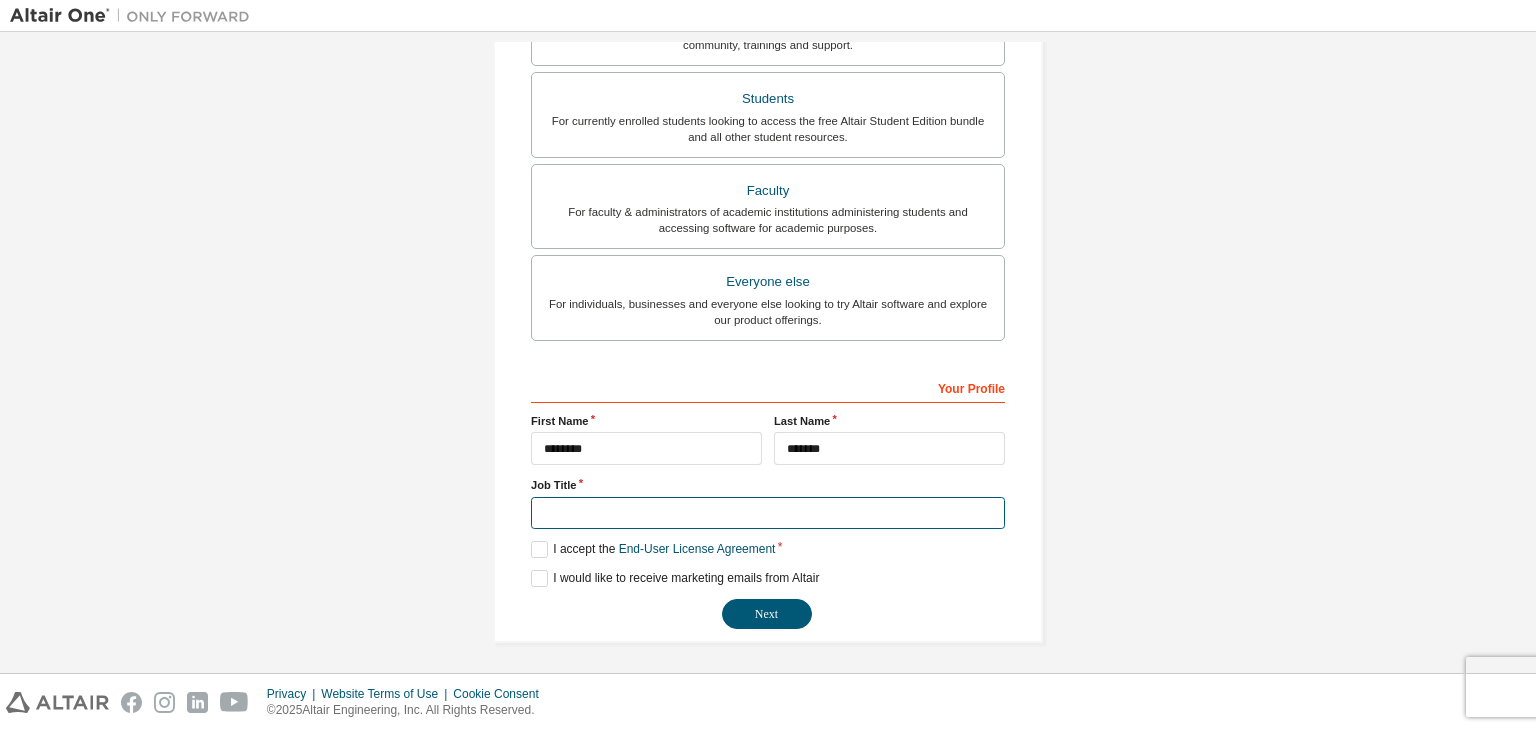 click at bounding box center (768, 513) 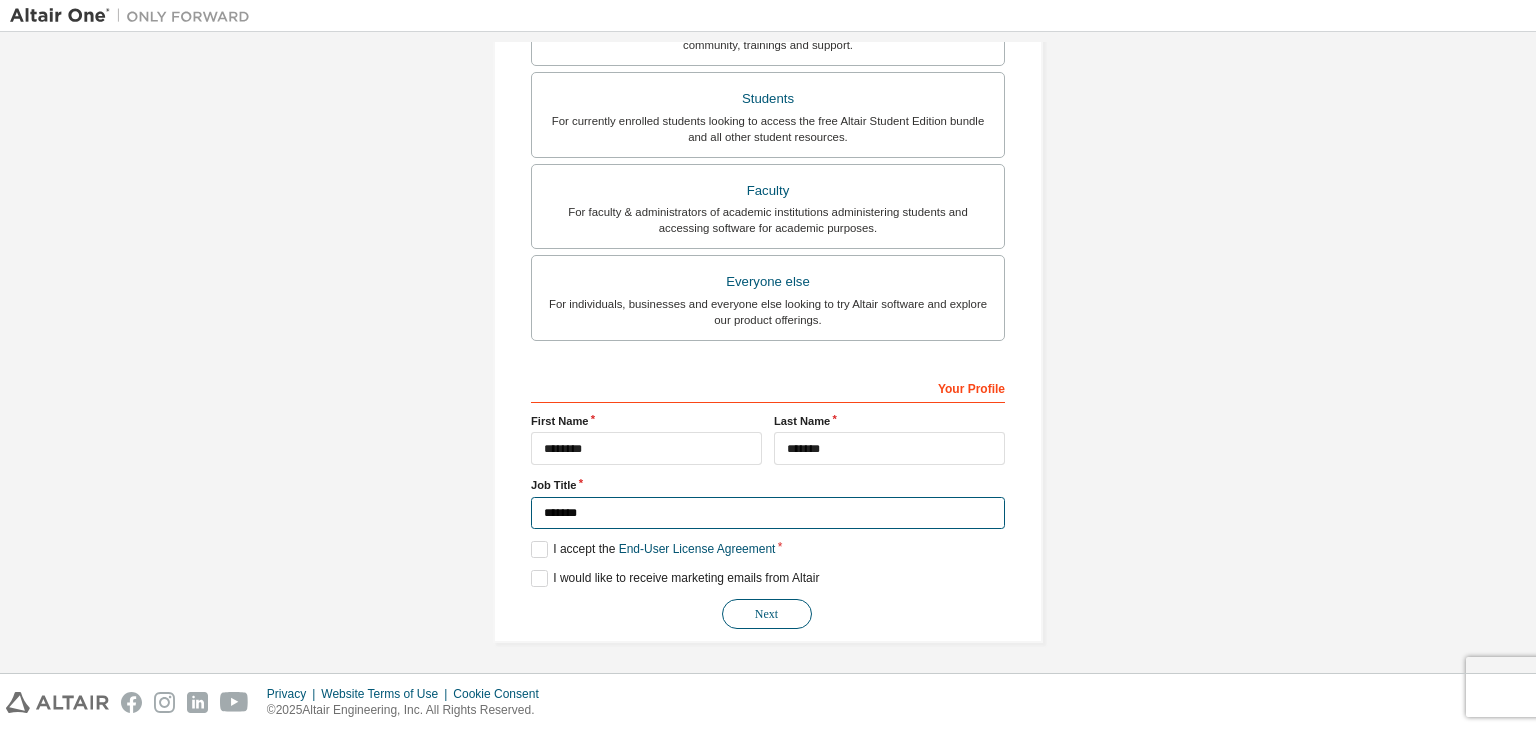 type on "*******" 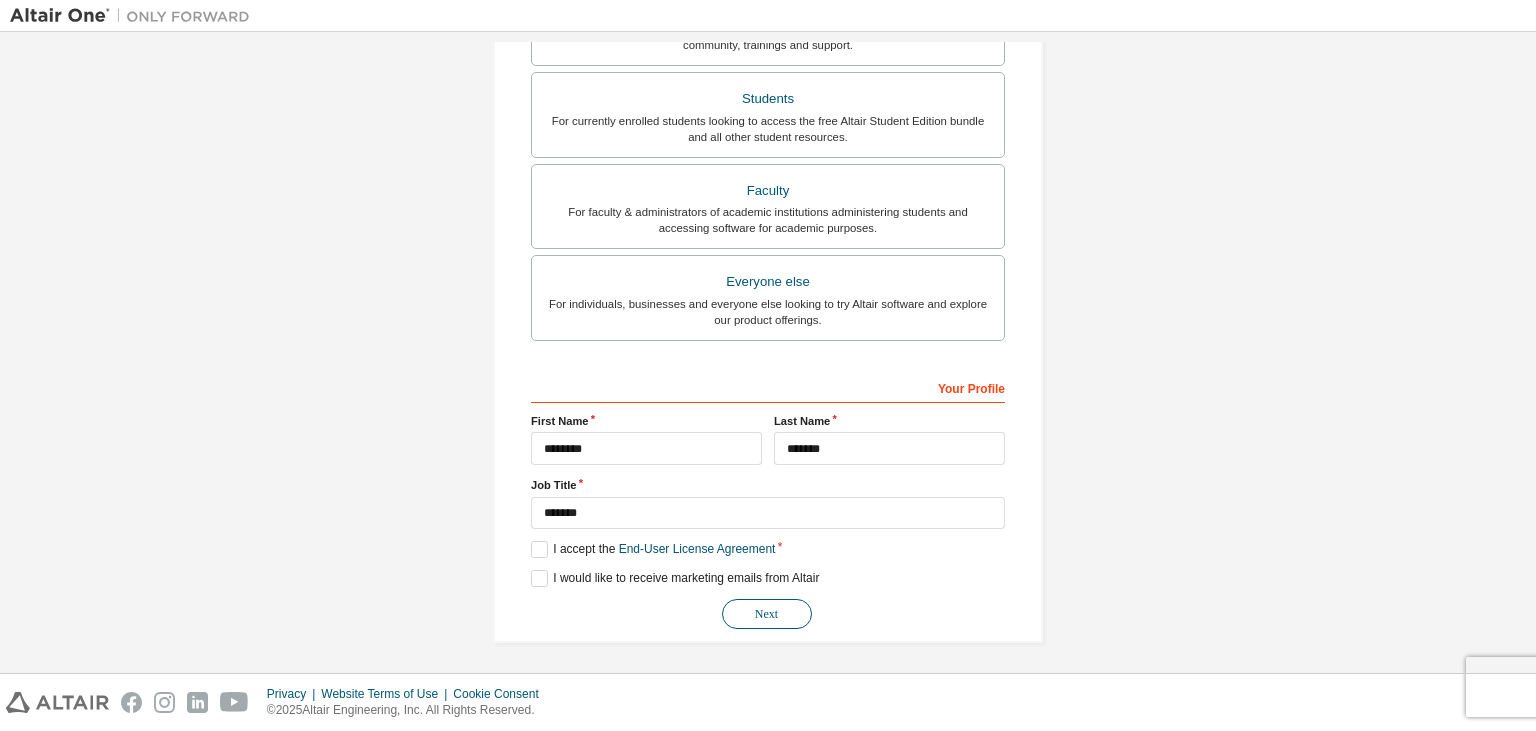 click on "Next" at bounding box center [767, 614] 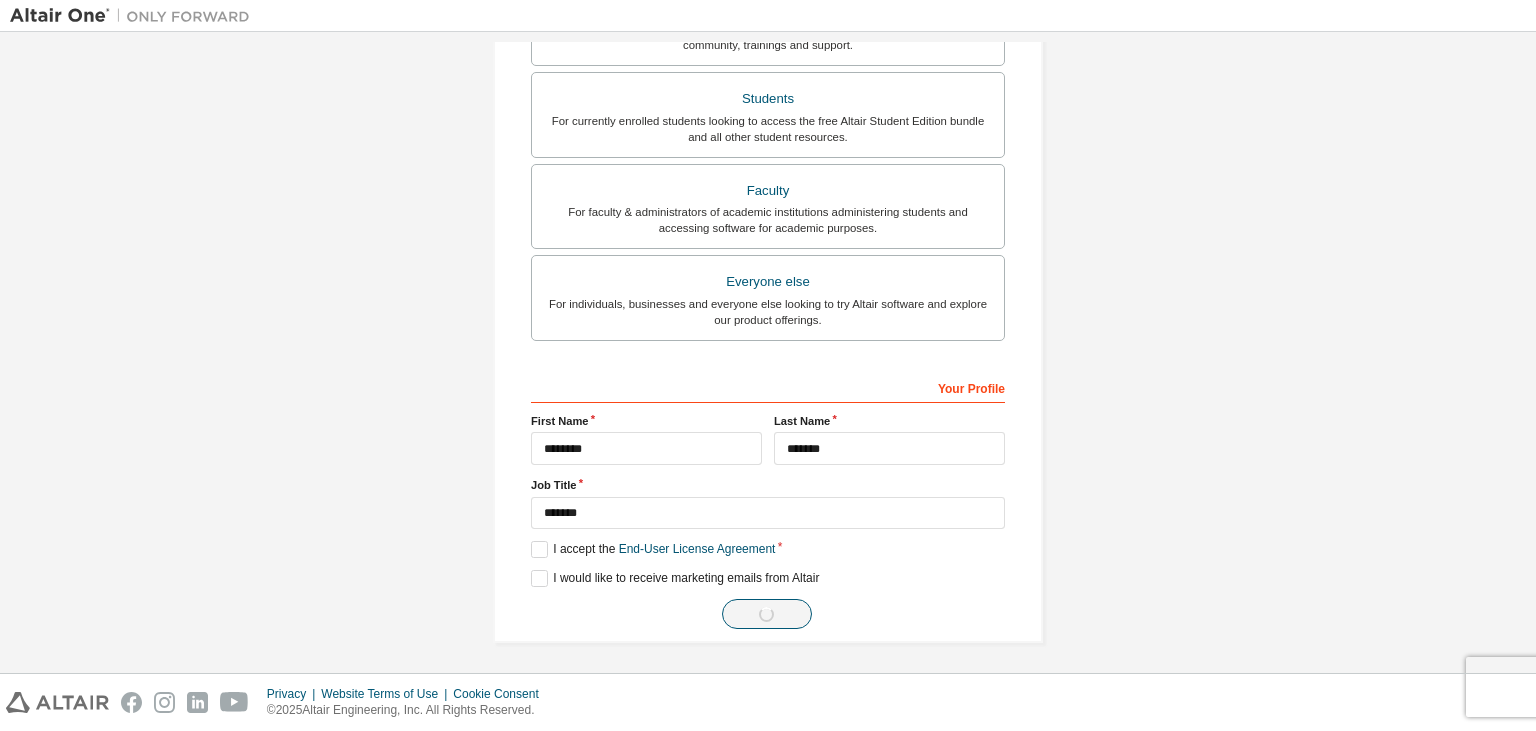 scroll, scrollTop: 0, scrollLeft: 0, axis: both 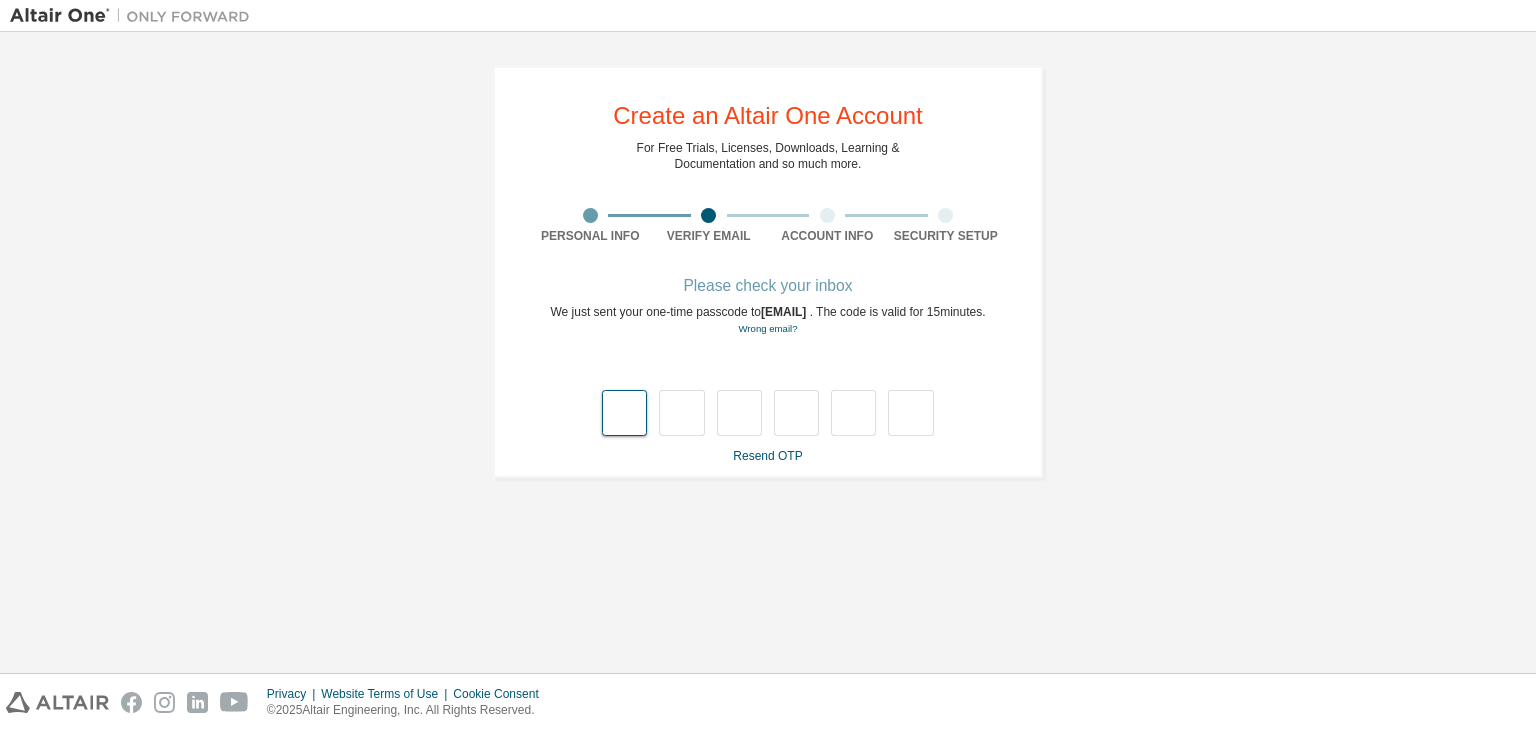 click at bounding box center (624, 413) 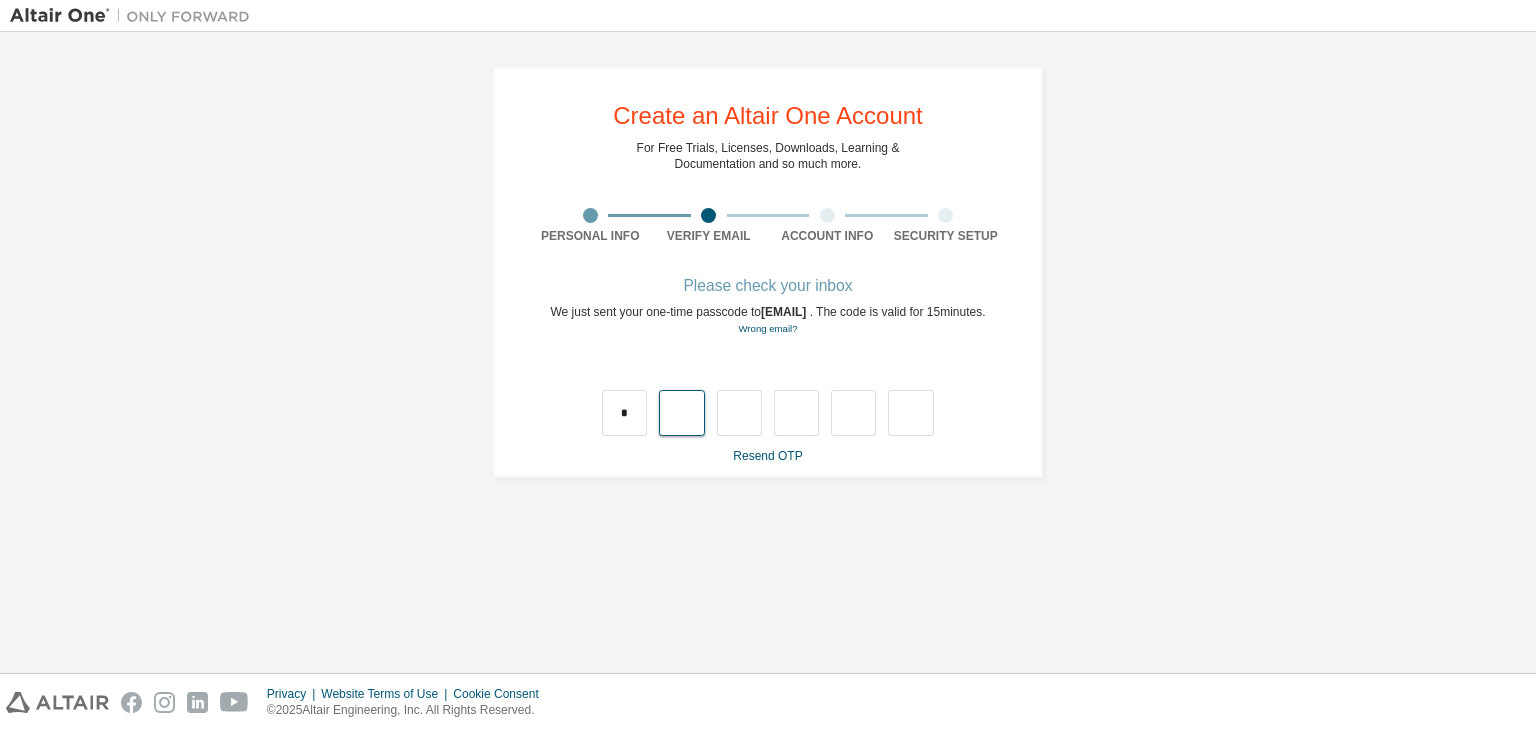 type on "*" 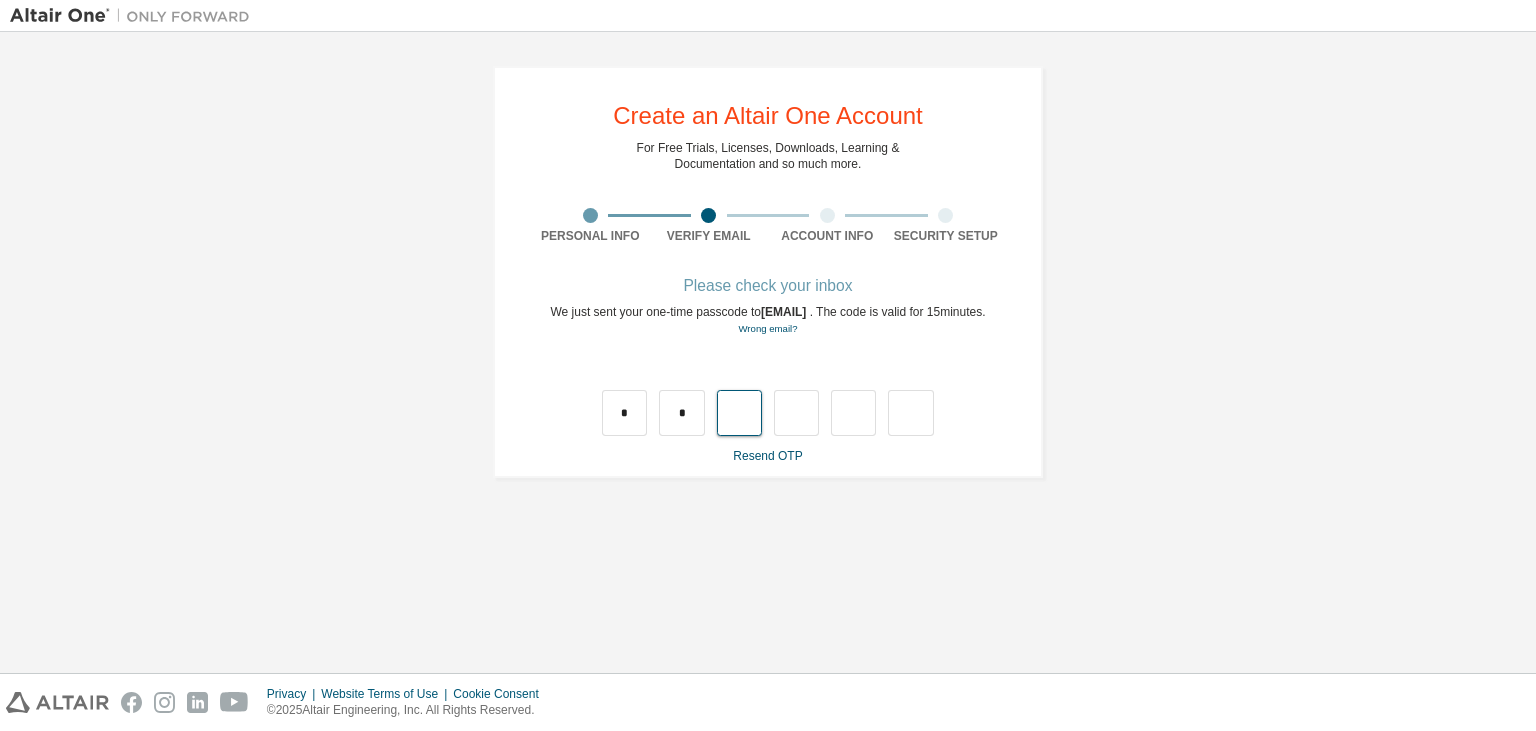 type on "*" 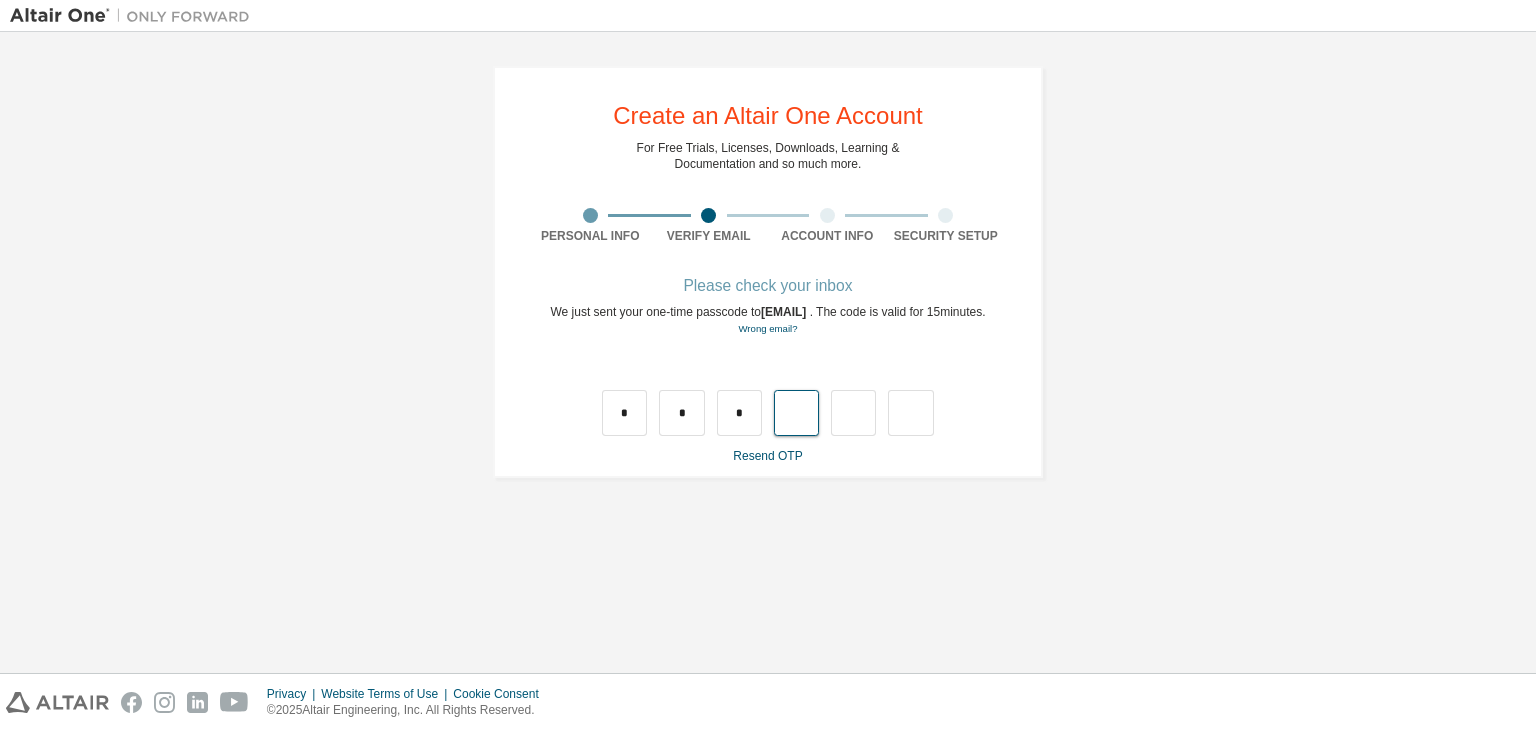 type on "*" 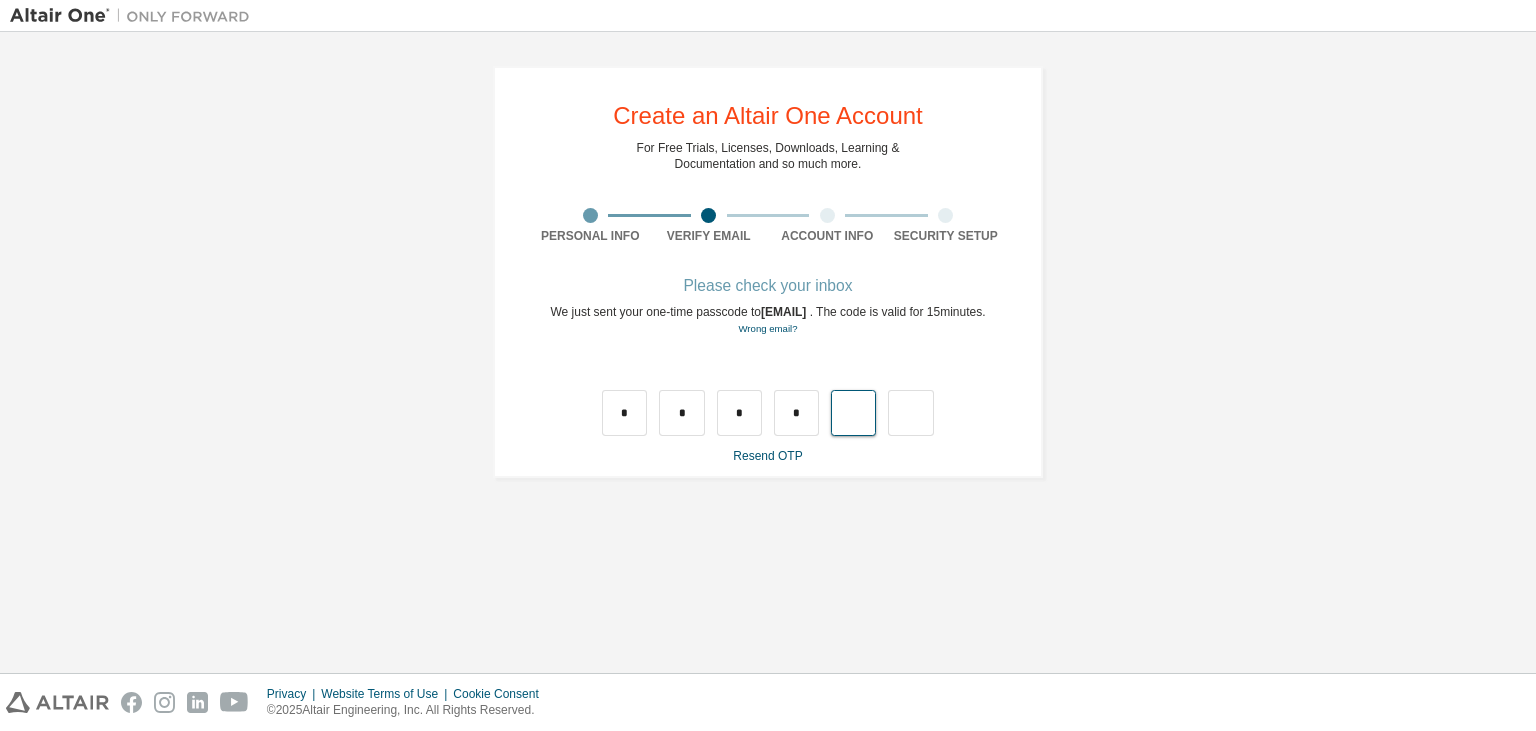 type on "*" 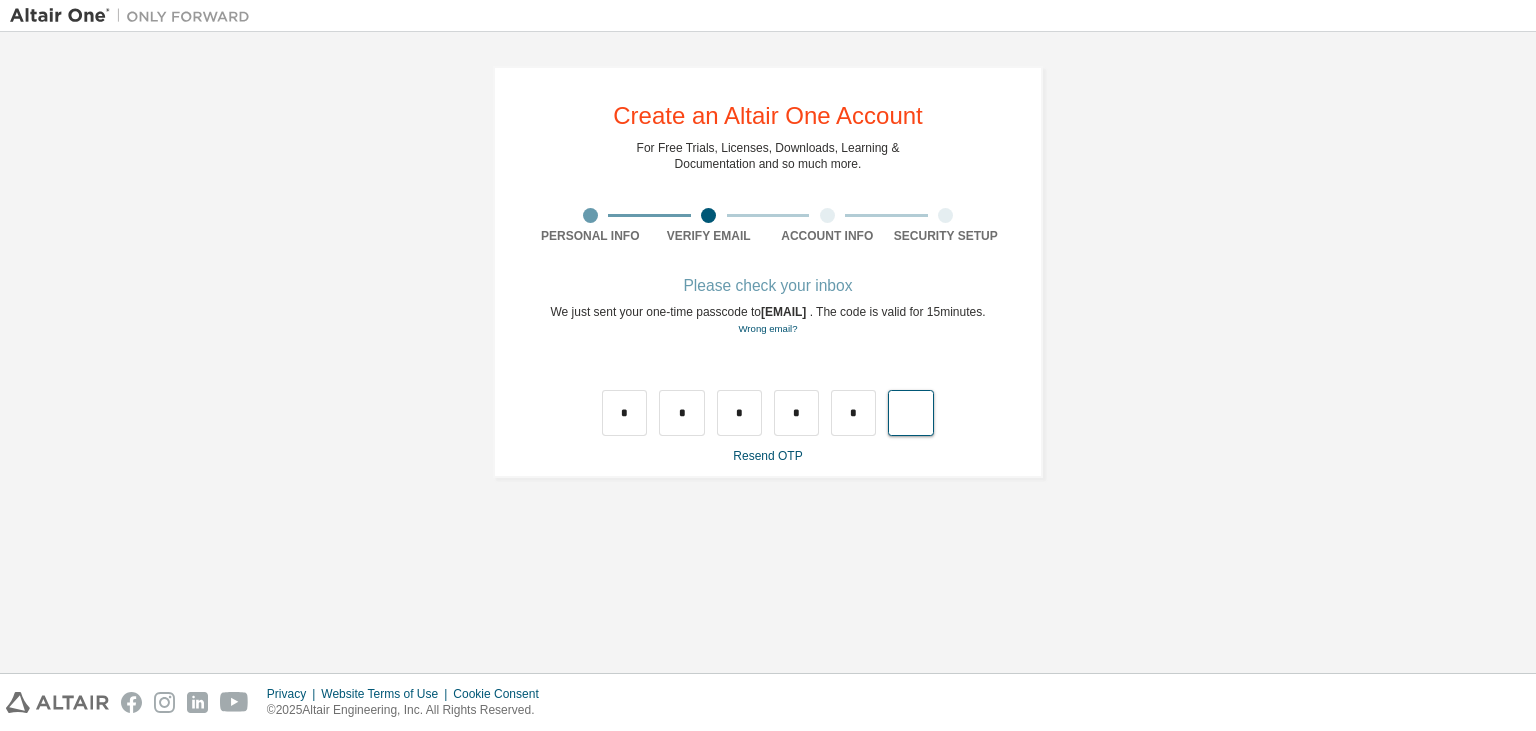 type on "*" 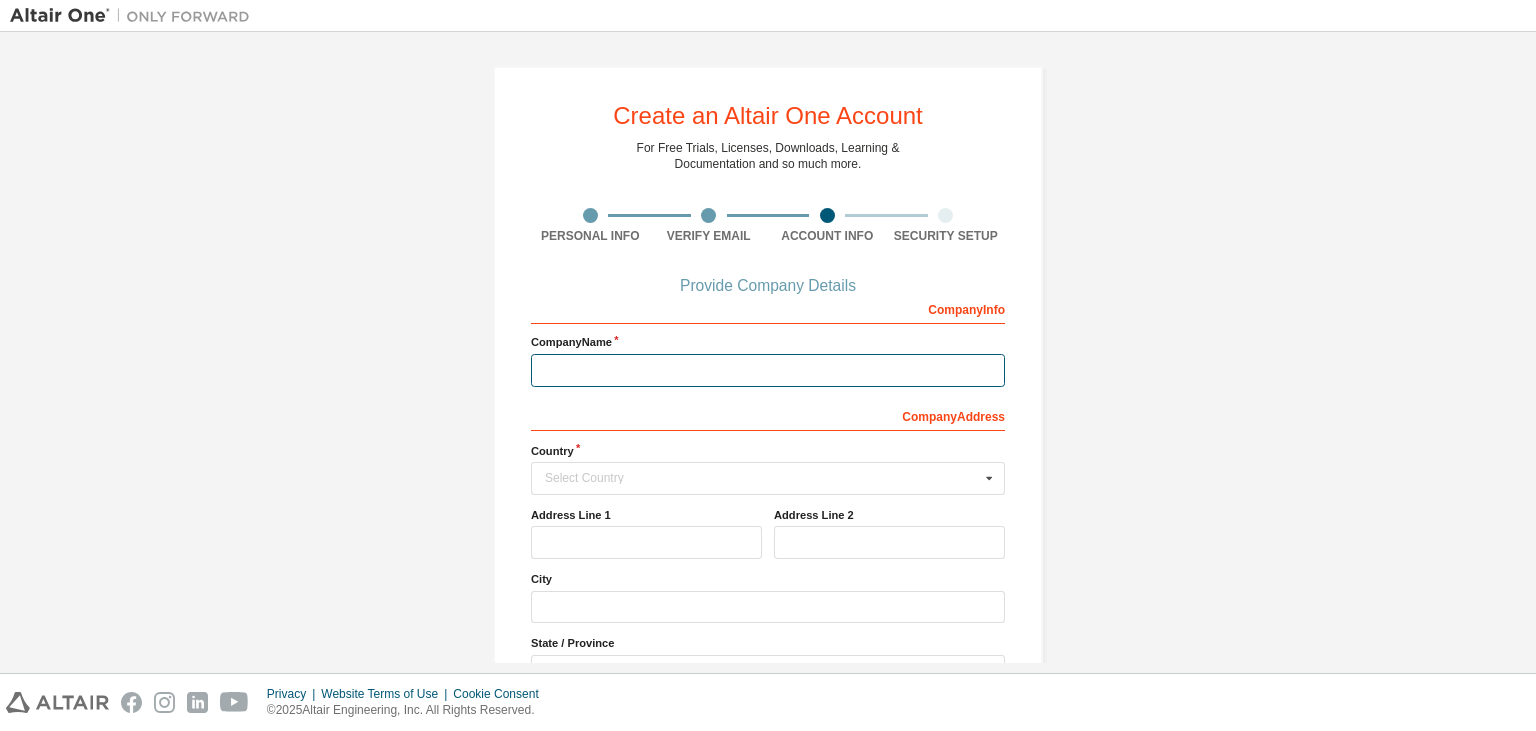 click at bounding box center [768, 370] 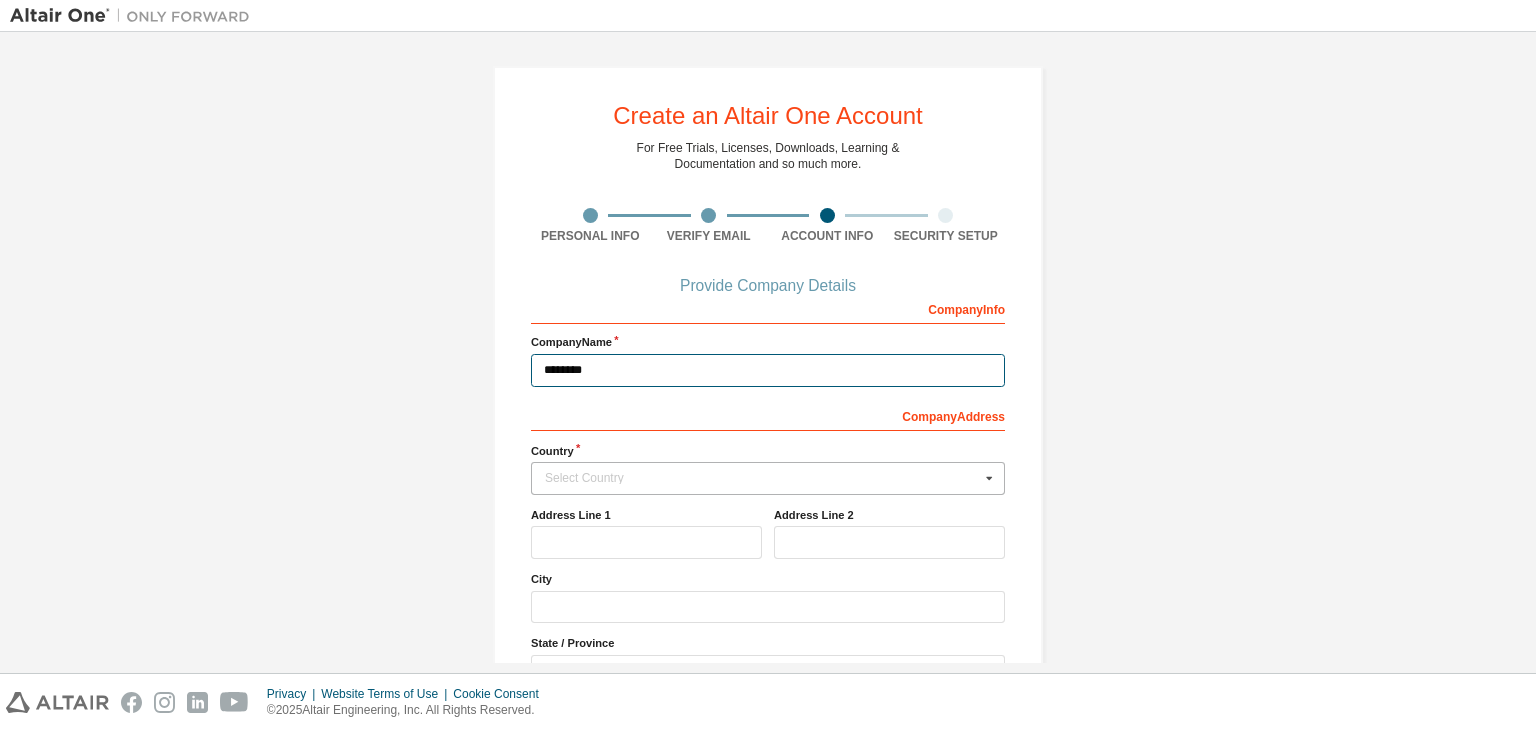 type on "********" 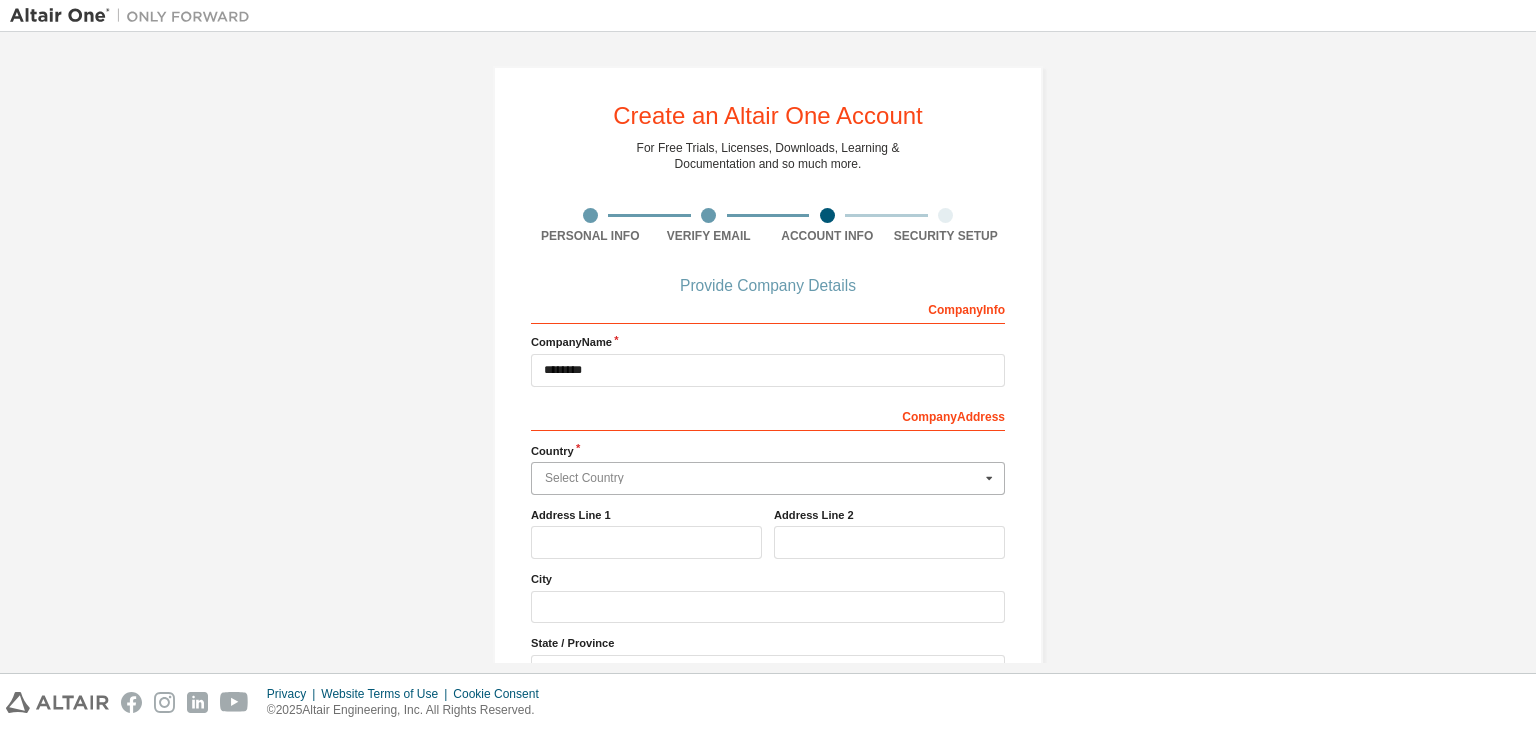 click at bounding box center (769, 478) 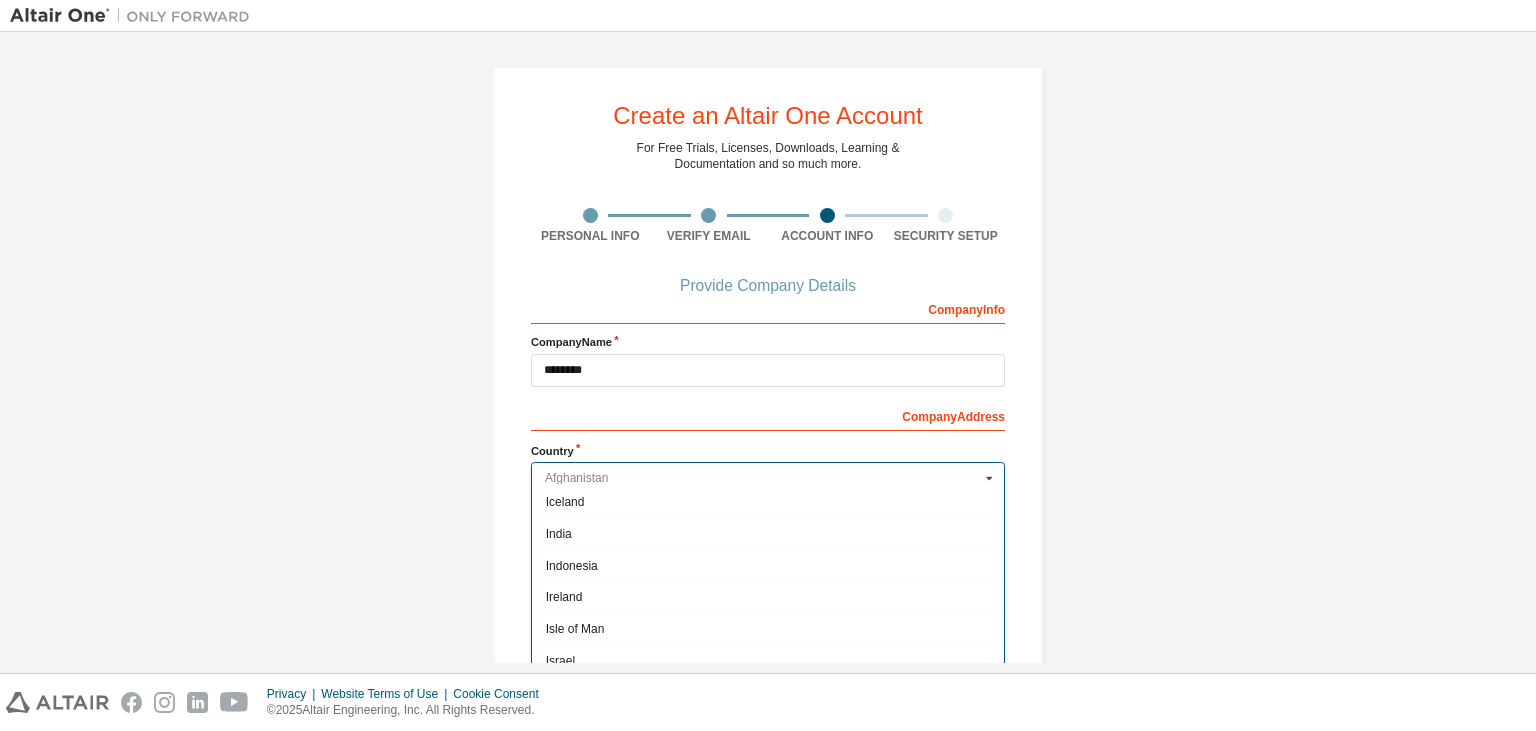 scroll, scrollTop: 3153, scrollLeft: 0, axis: vertical 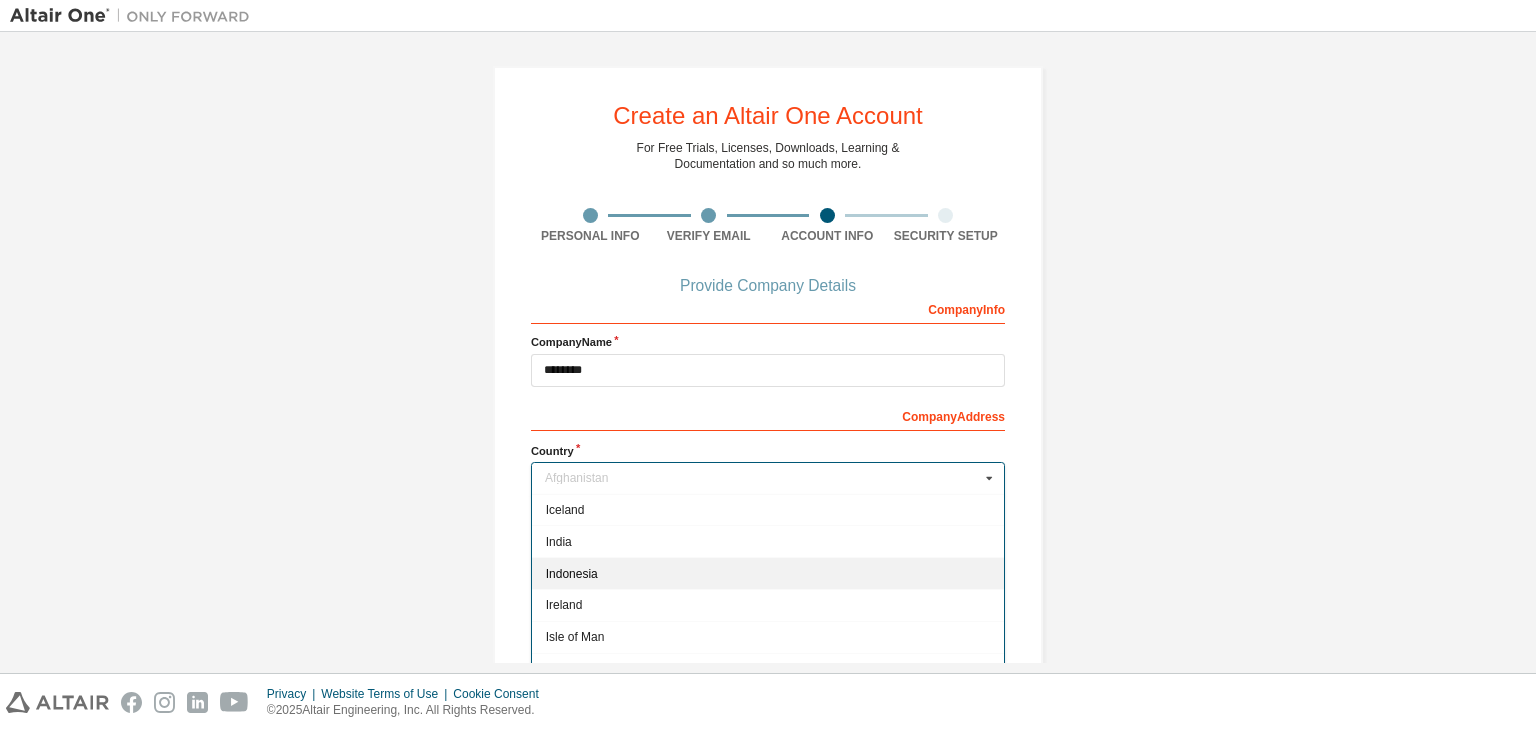 click on "Indonesia" at bounding box center [768, 573] 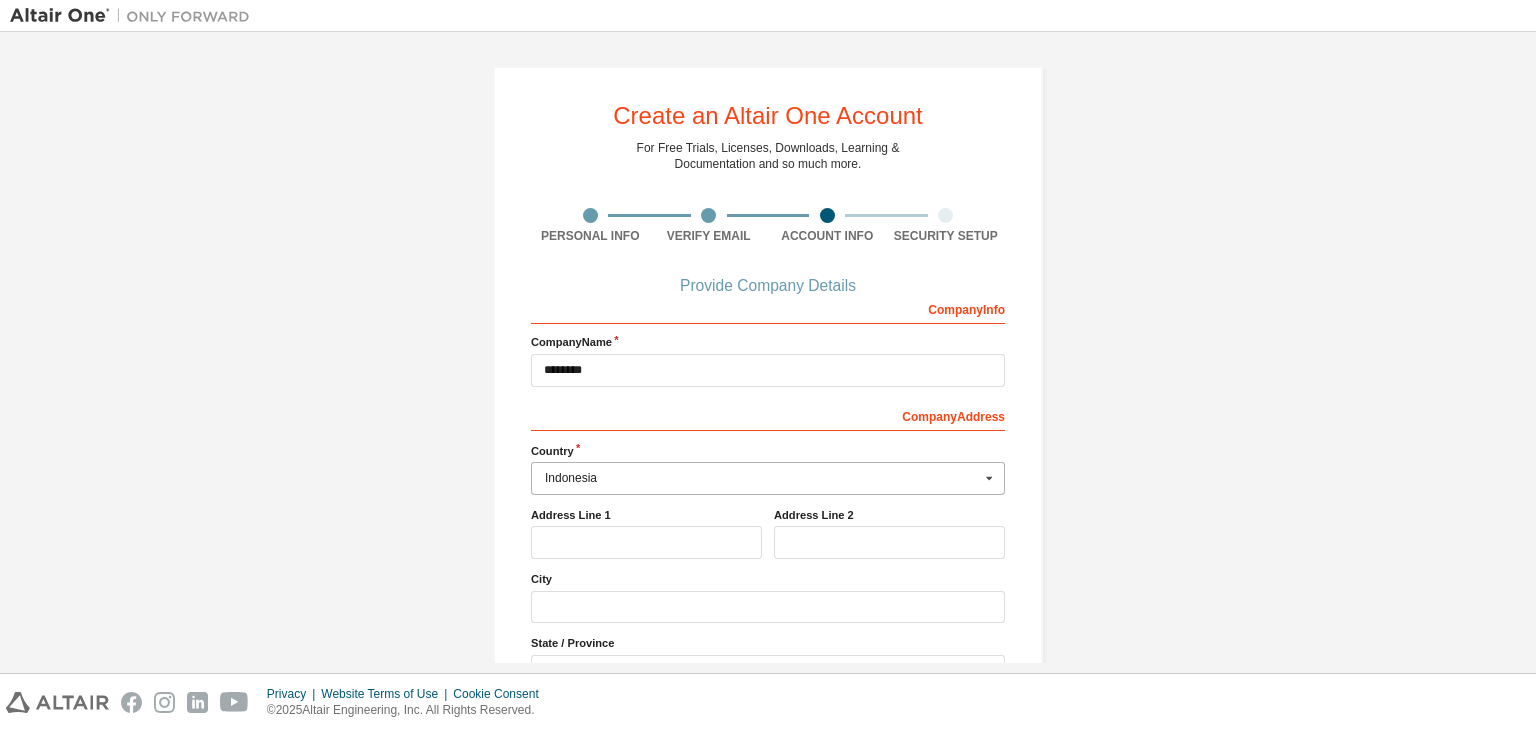 type on "***" 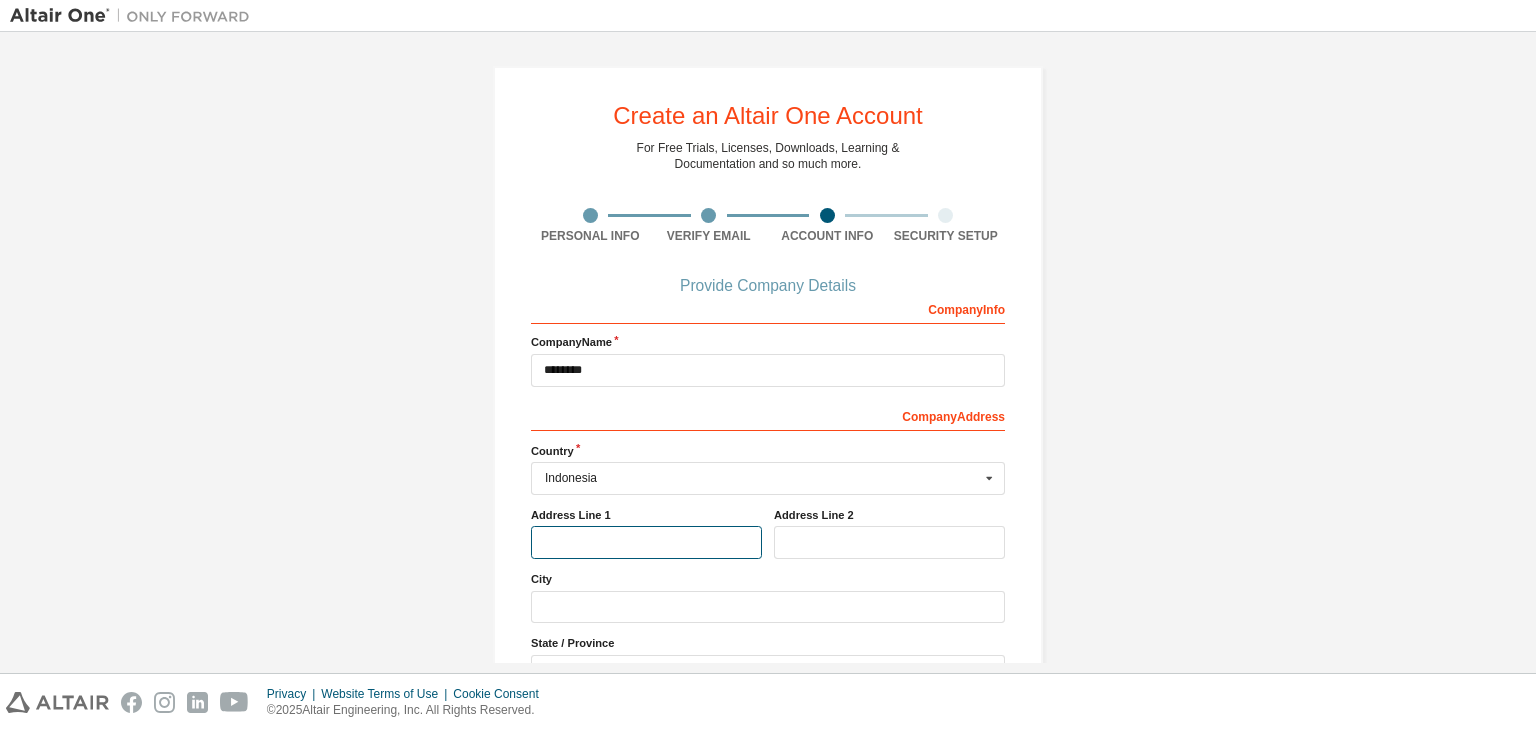 click at bounding box center [646, 542] 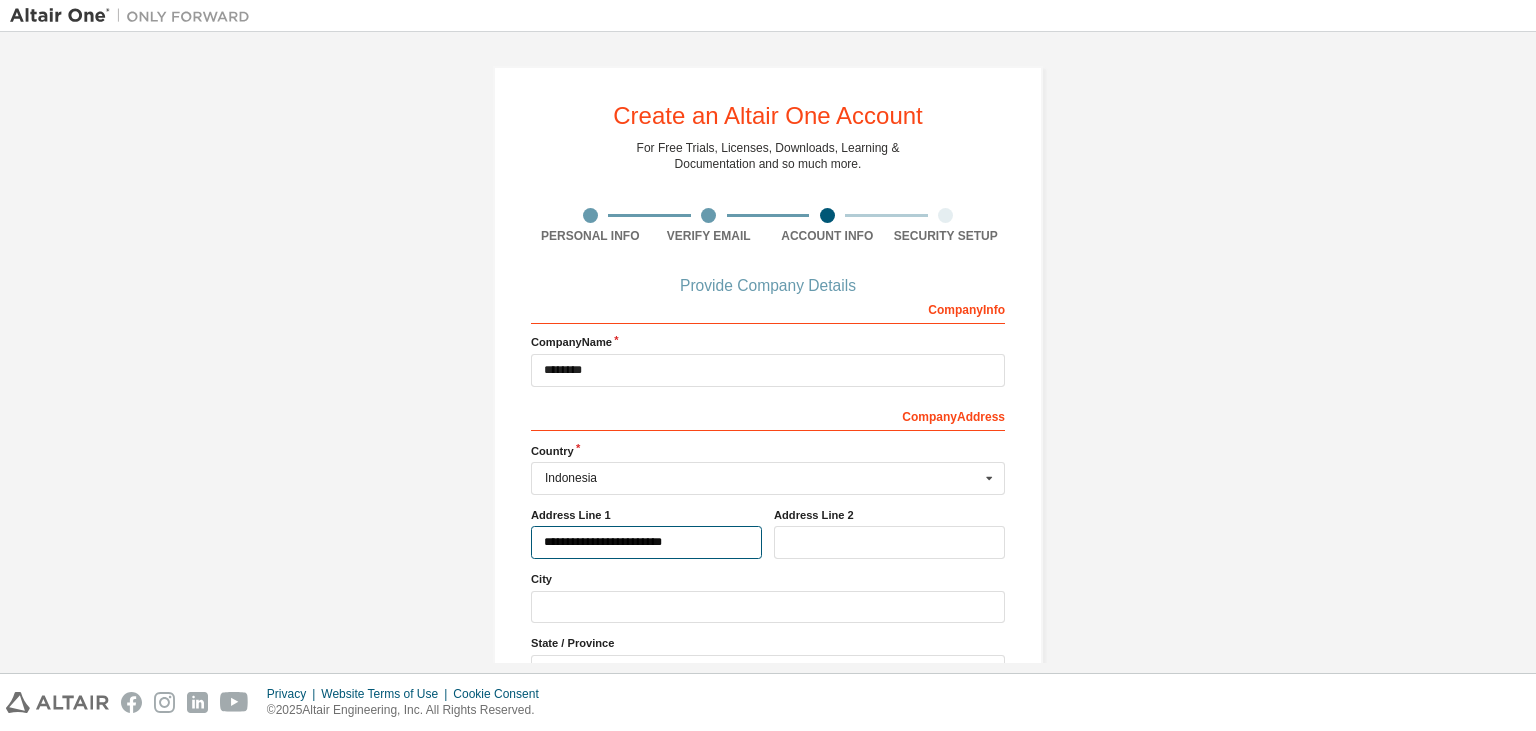 type on "**********" 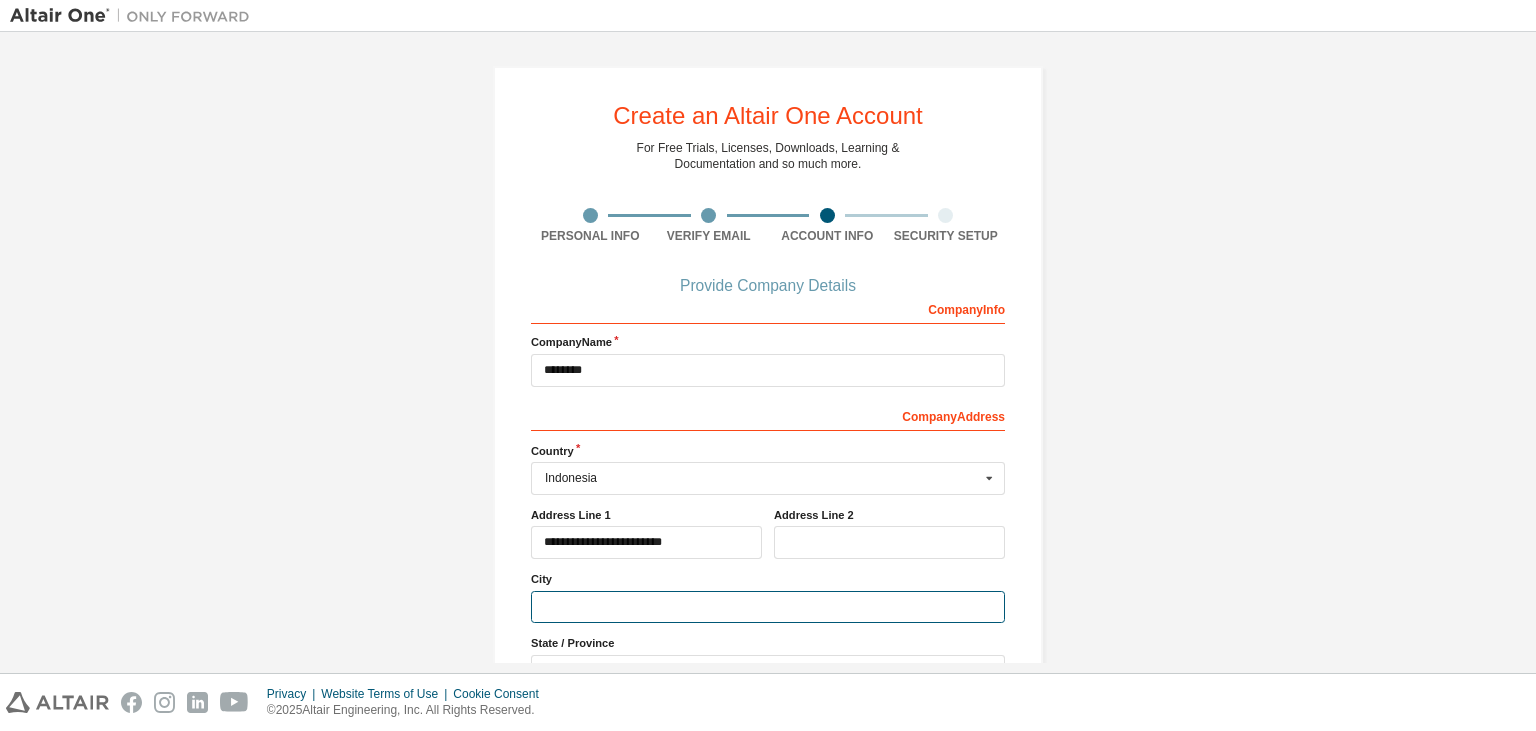 click at bounding box center [768, 607] 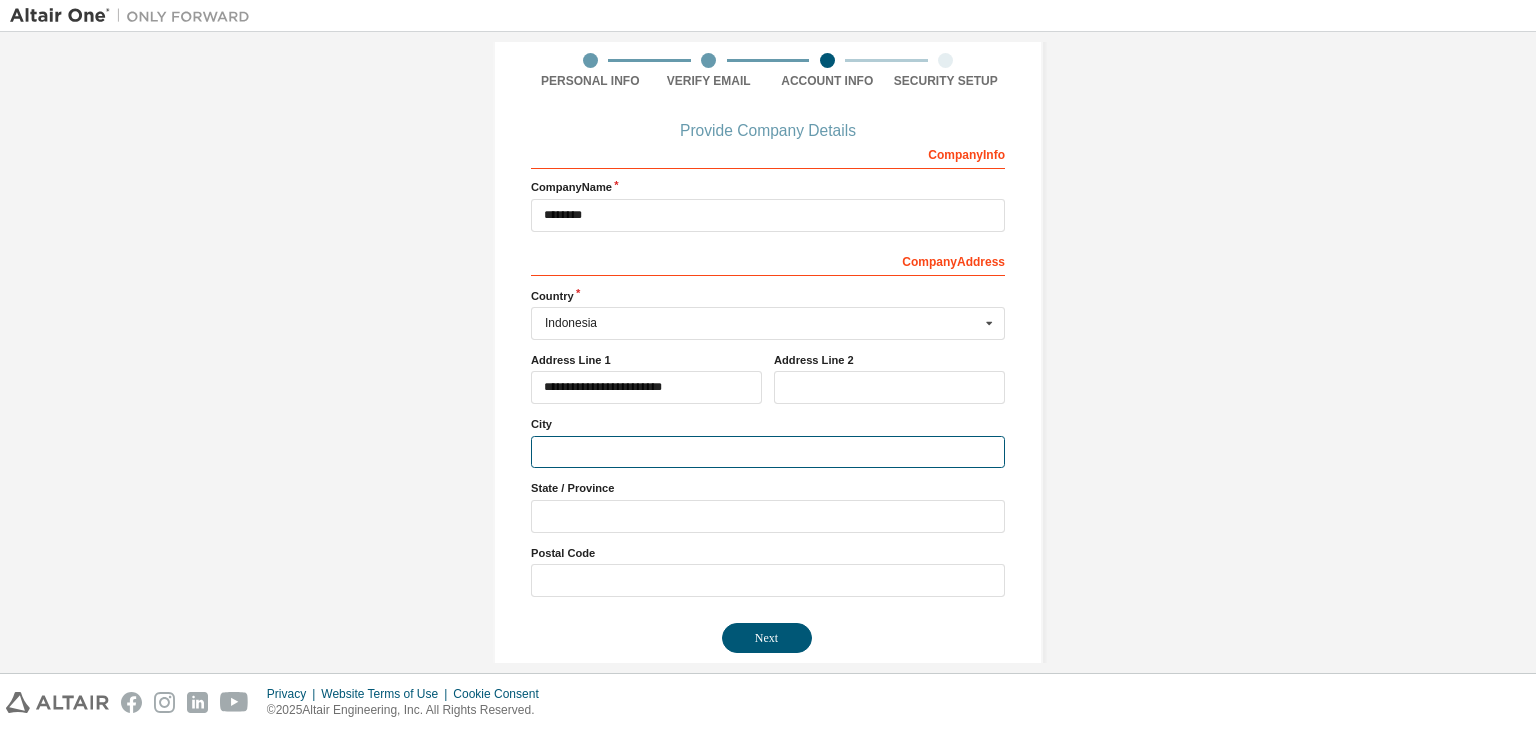 scroll, scrollTop: 179, scrollLeft: 0, axis: vertical 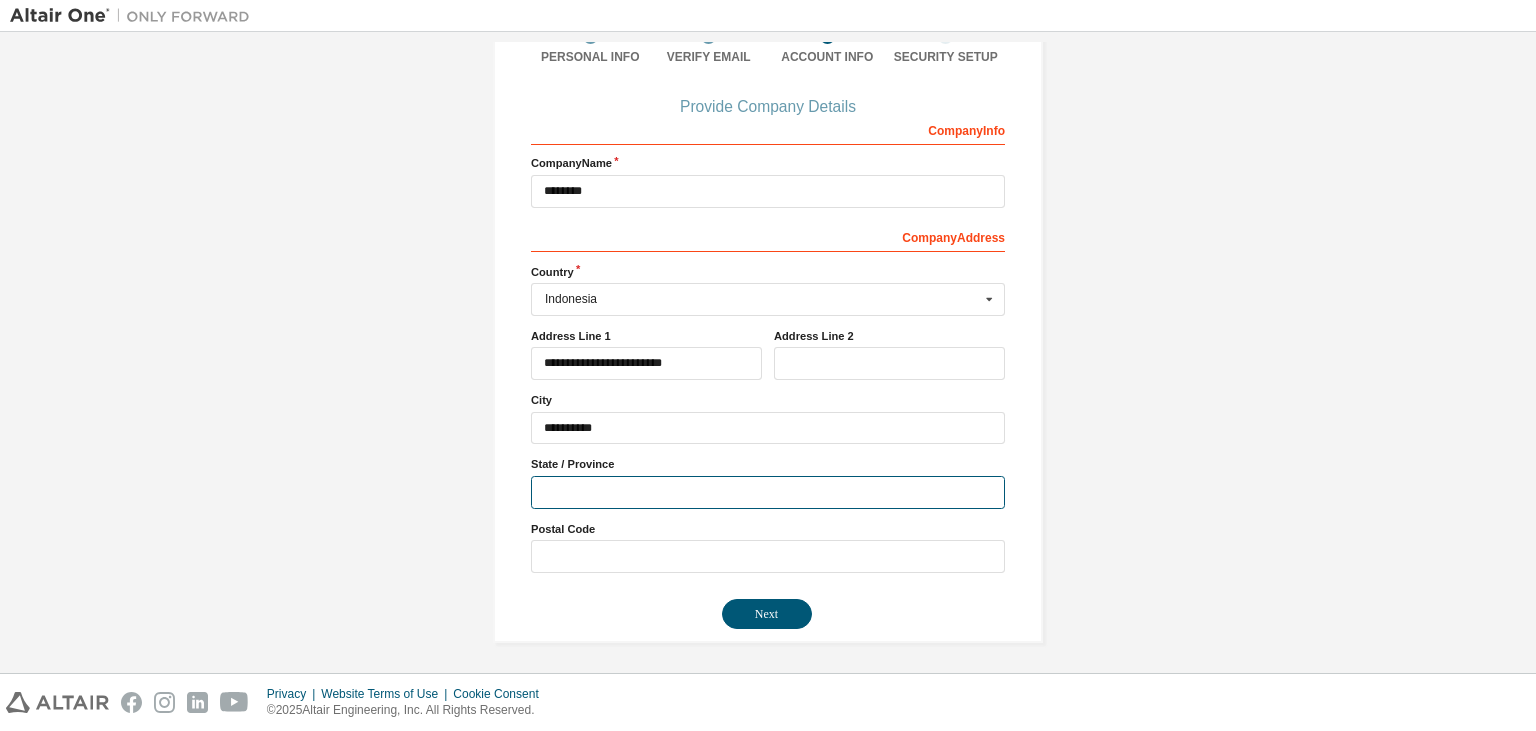click at bounding box center (768, 492) 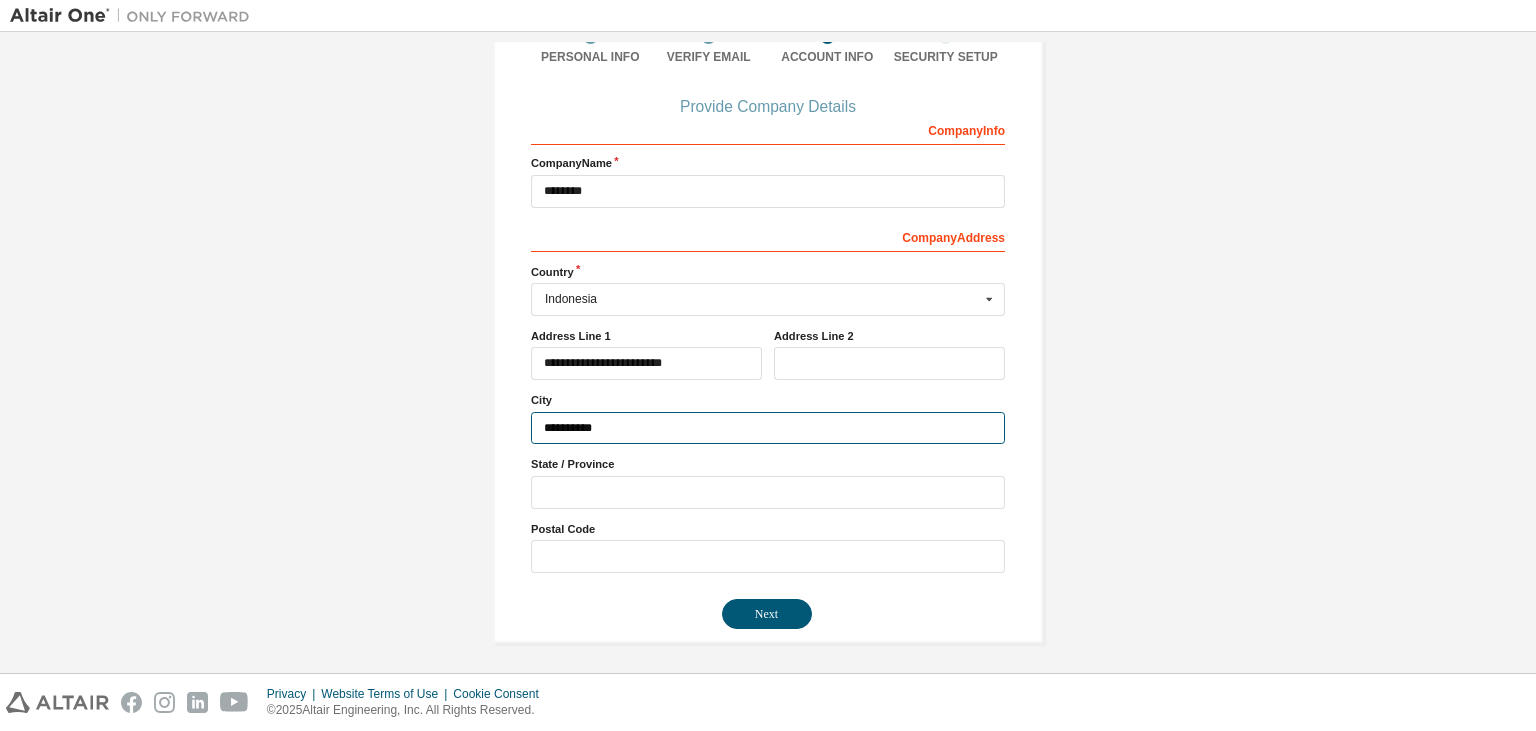 drag, startPoint x: 546, startPoint y: 427, endPoint x: 620, endPoint y: 426, distance: 74.00676 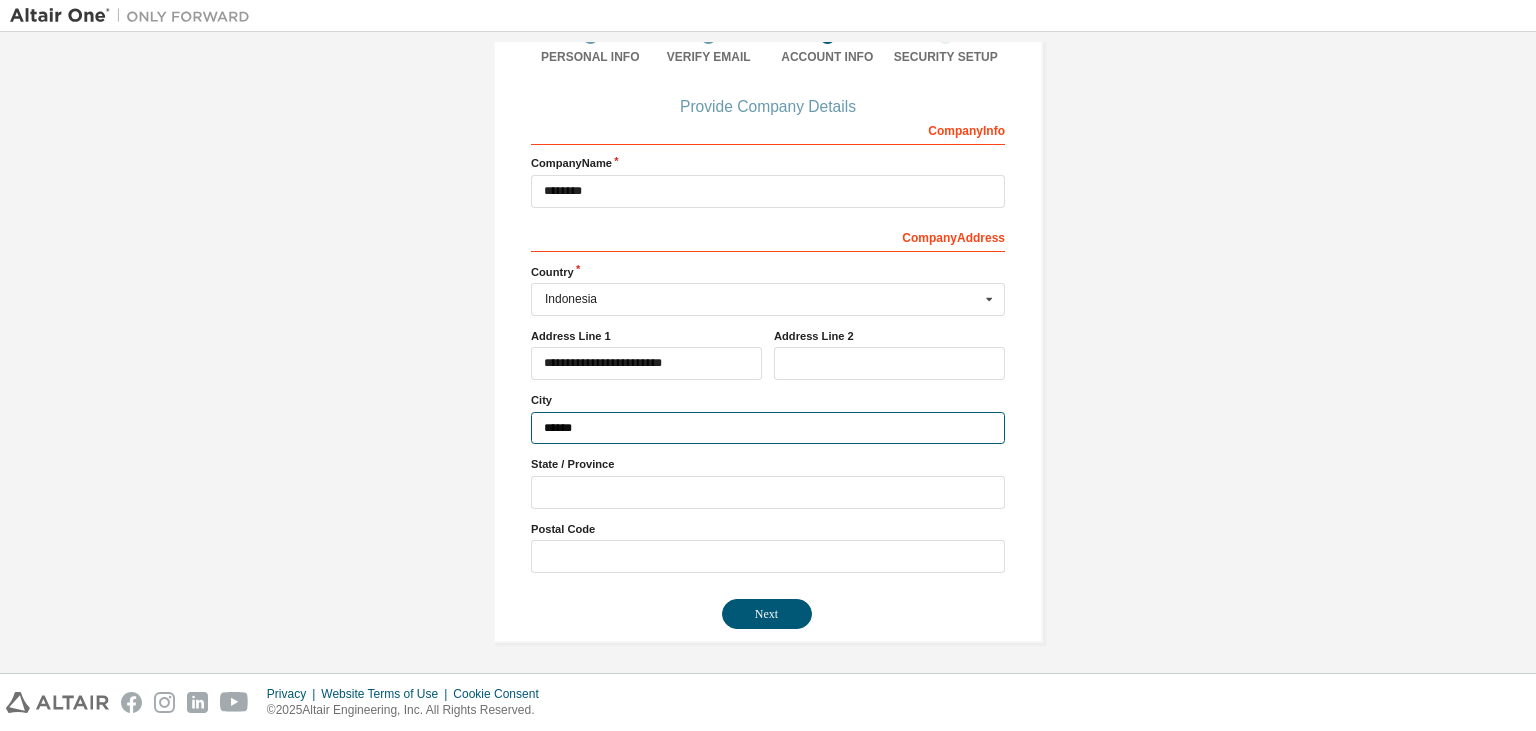type on "******" 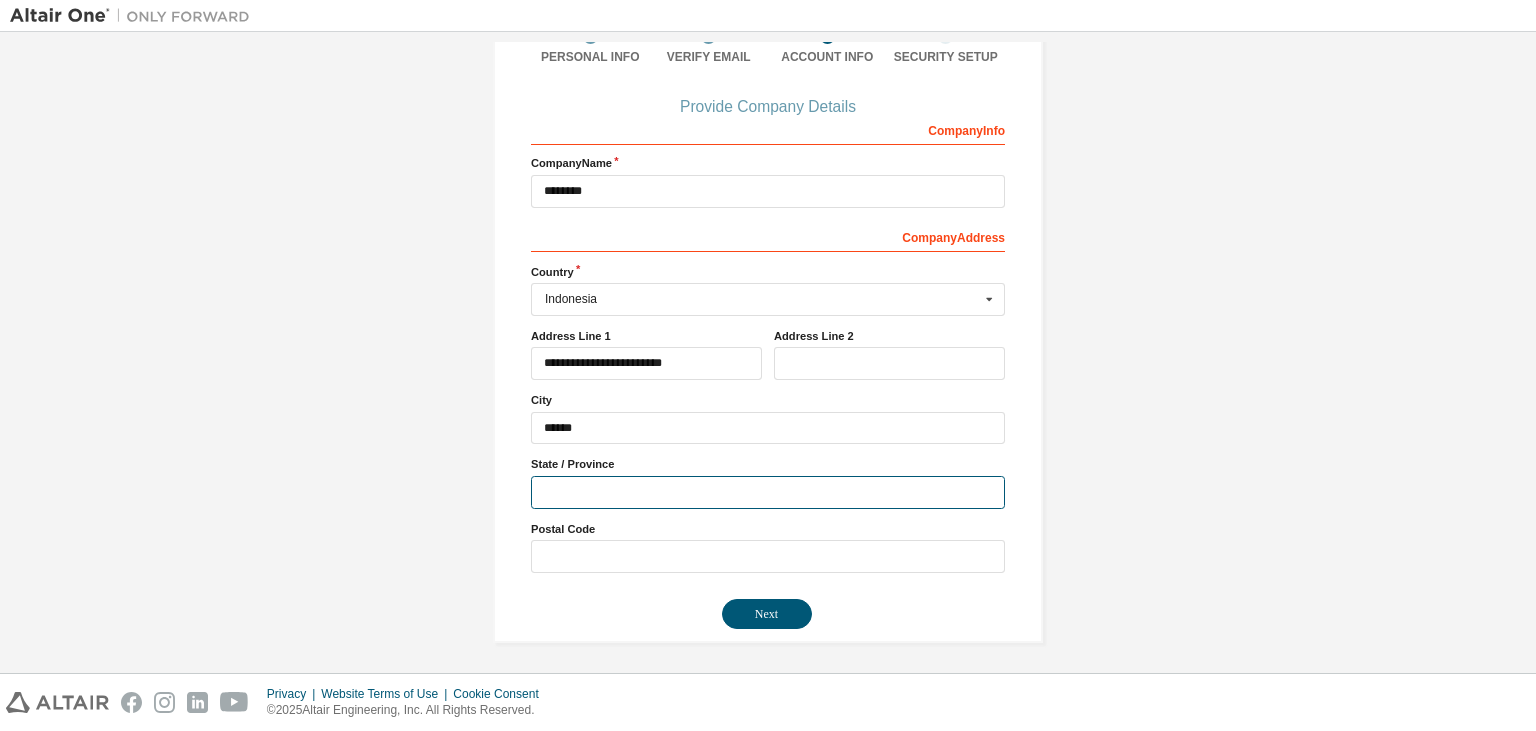 click at bounding box center (768, 492) 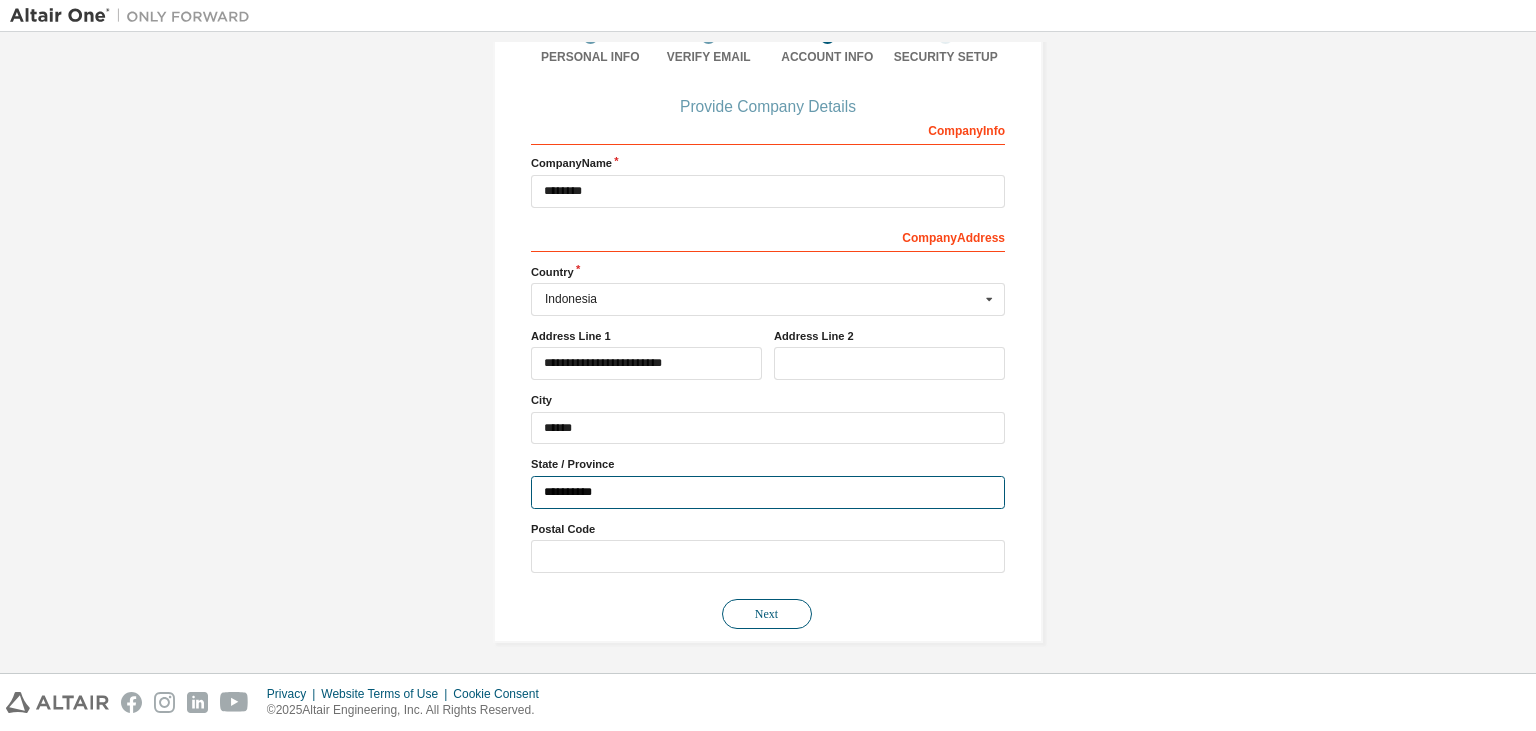 type on "**********" 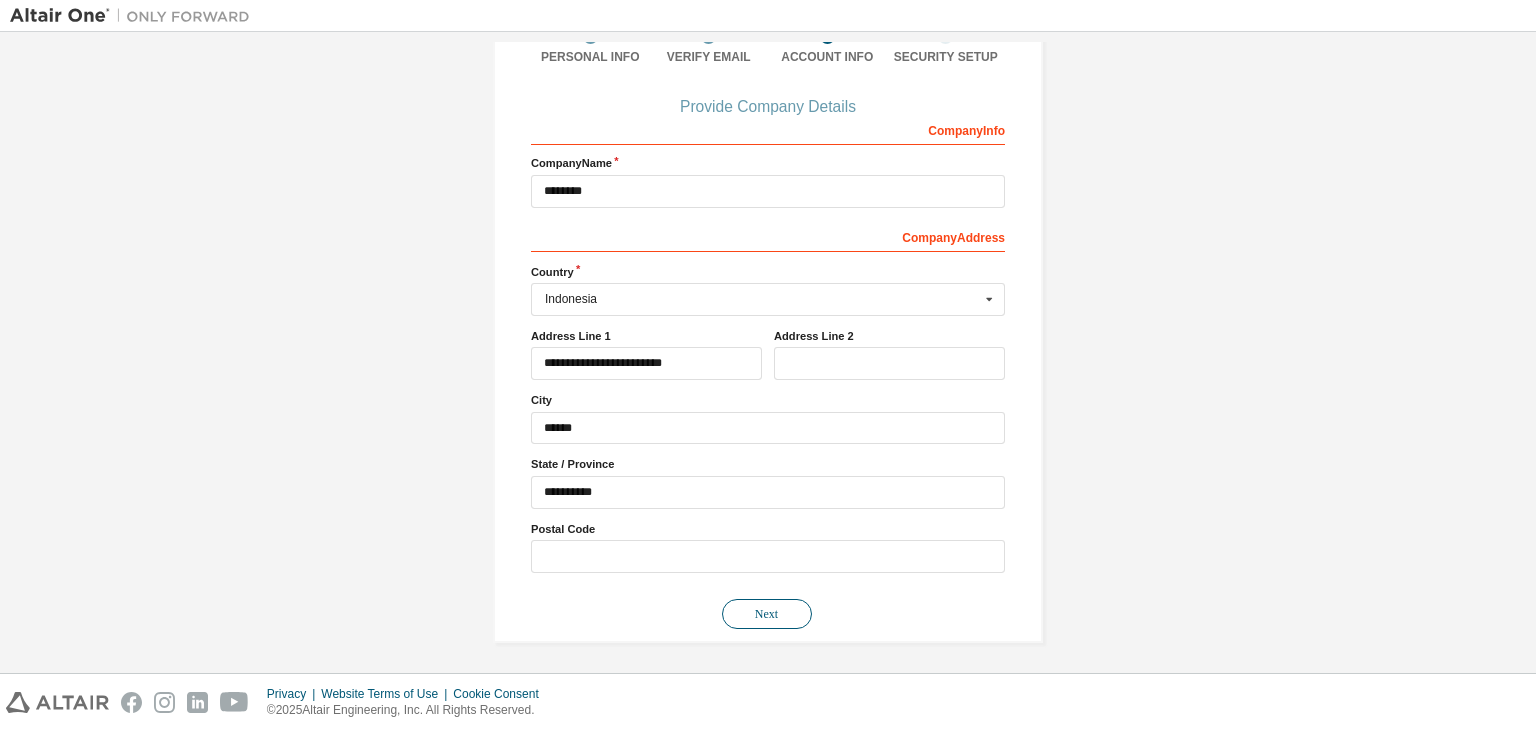 click on "Next" at bounding box center (767, 614) 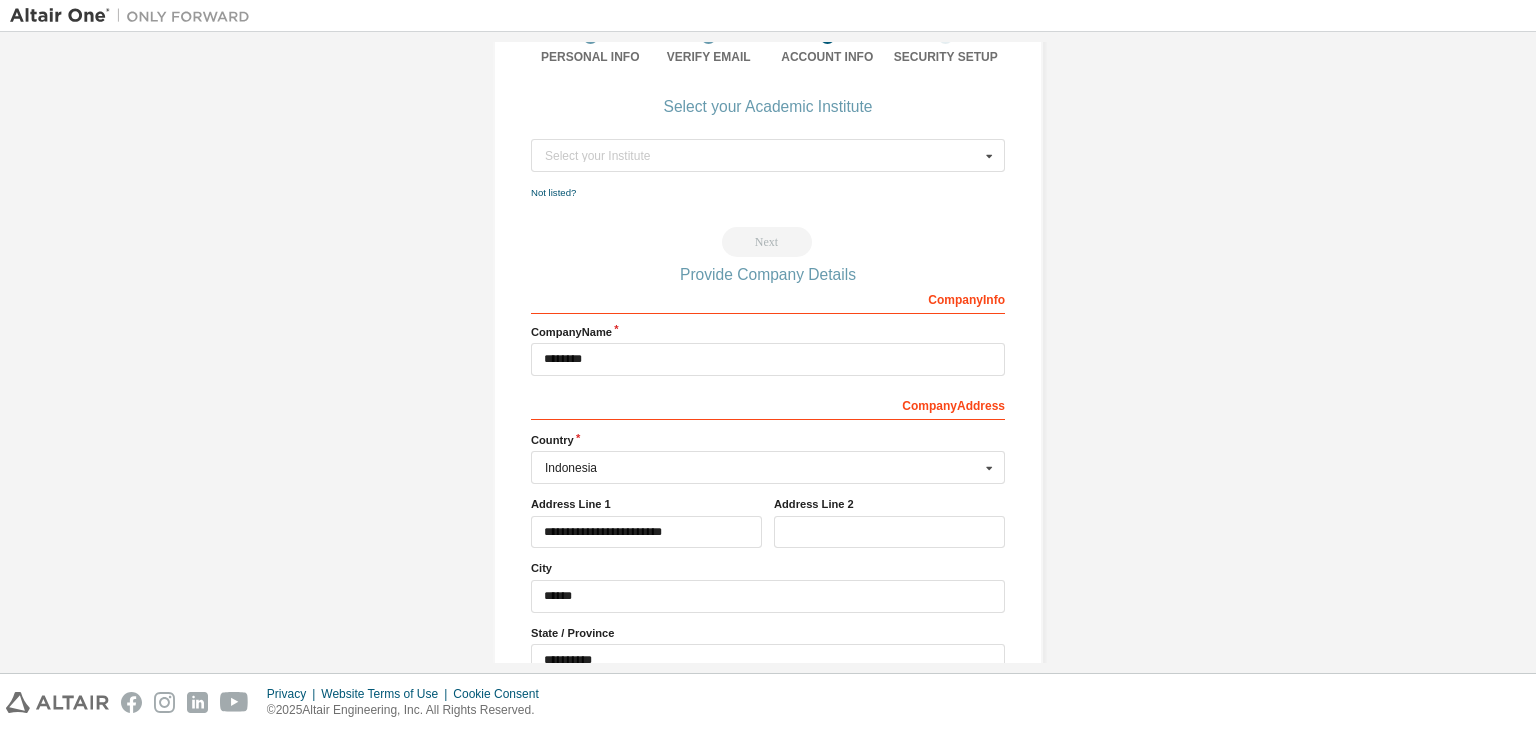 scroll, scrollTop: 0, scrollLeft: 0, axis: both 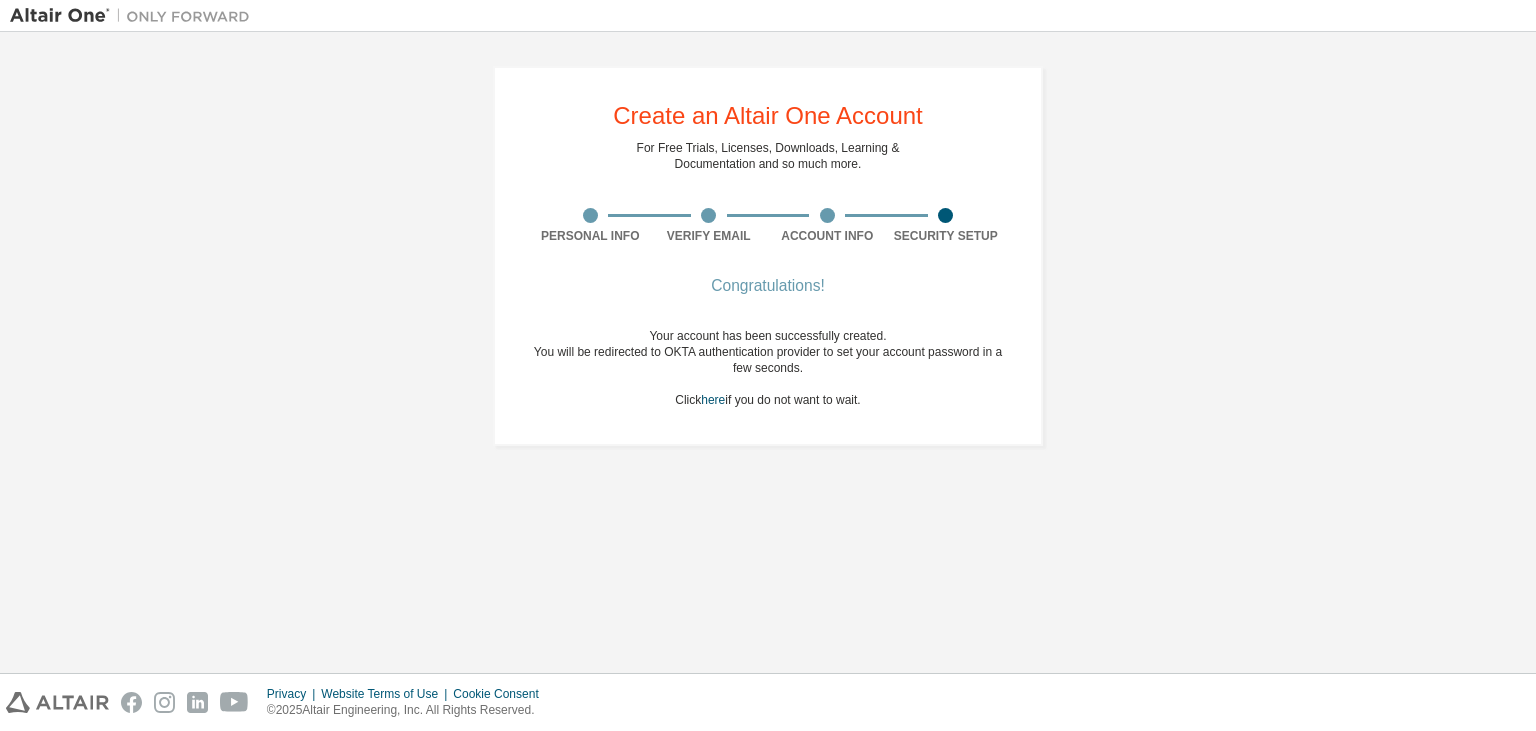 click on "Congratulations!" at bounding box center (768, 286) 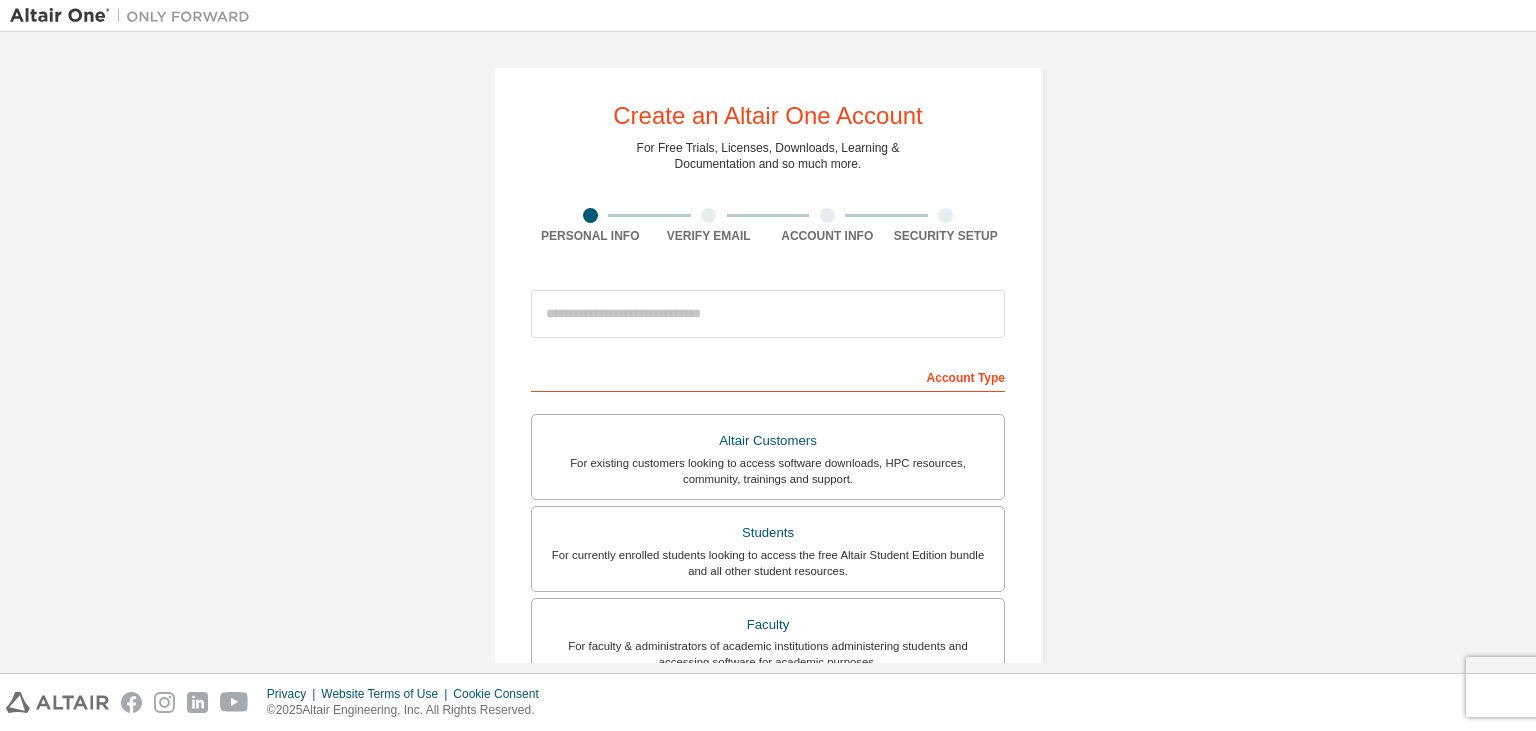 scroll, scrollTop: 0, scrollLeft: 0, axis: both 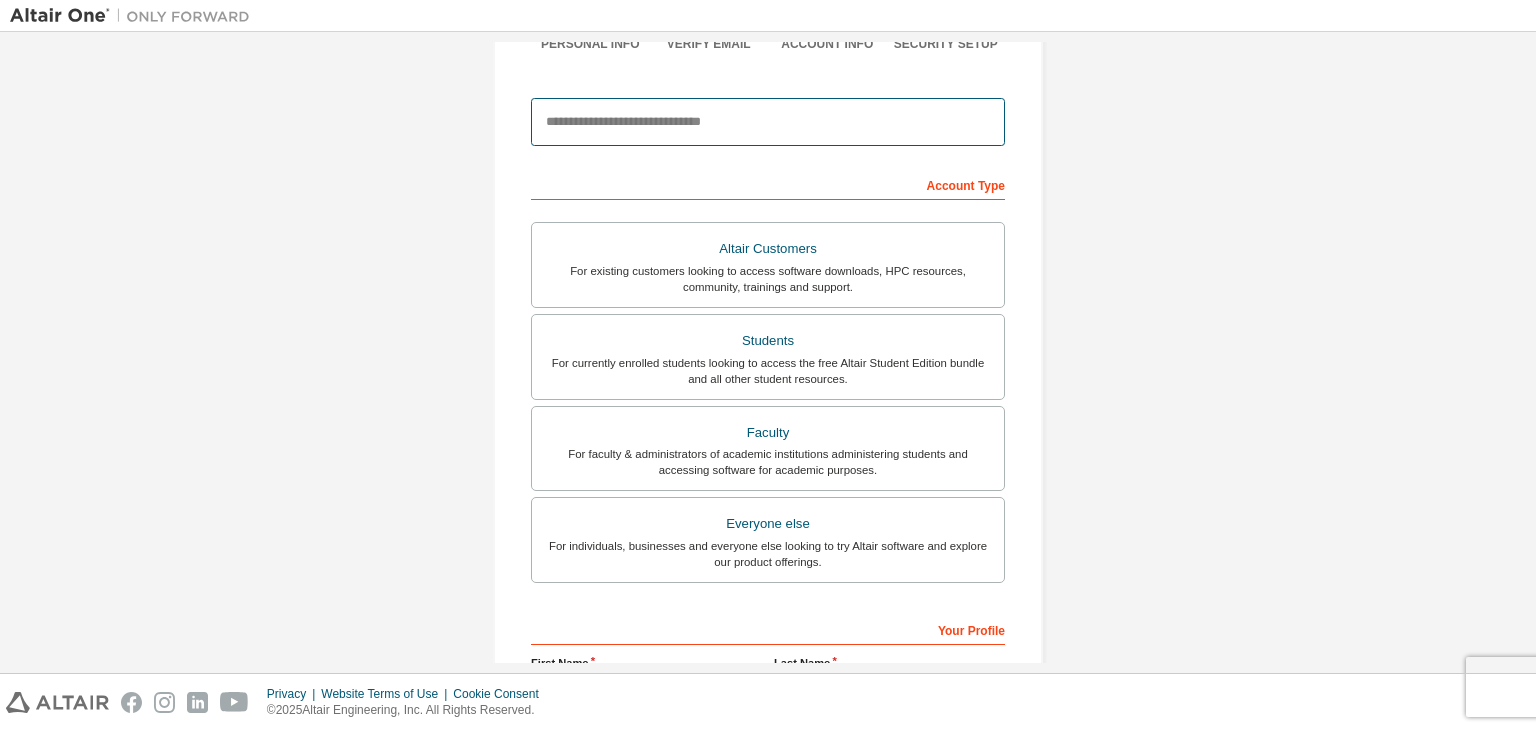click at bounding box center [768, 122] 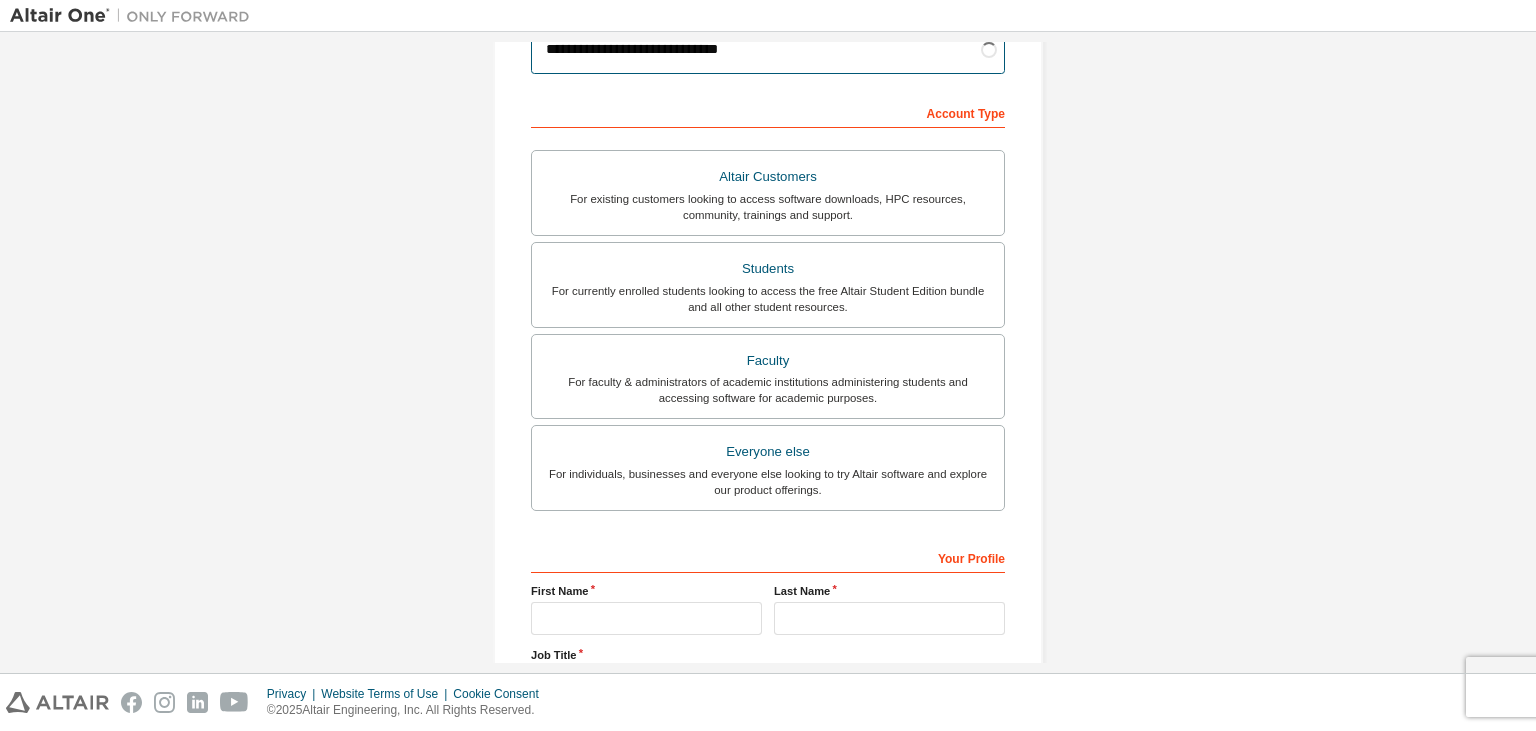 scroll, scrollTop: 434, scrollLeft: 0, axis: vertical 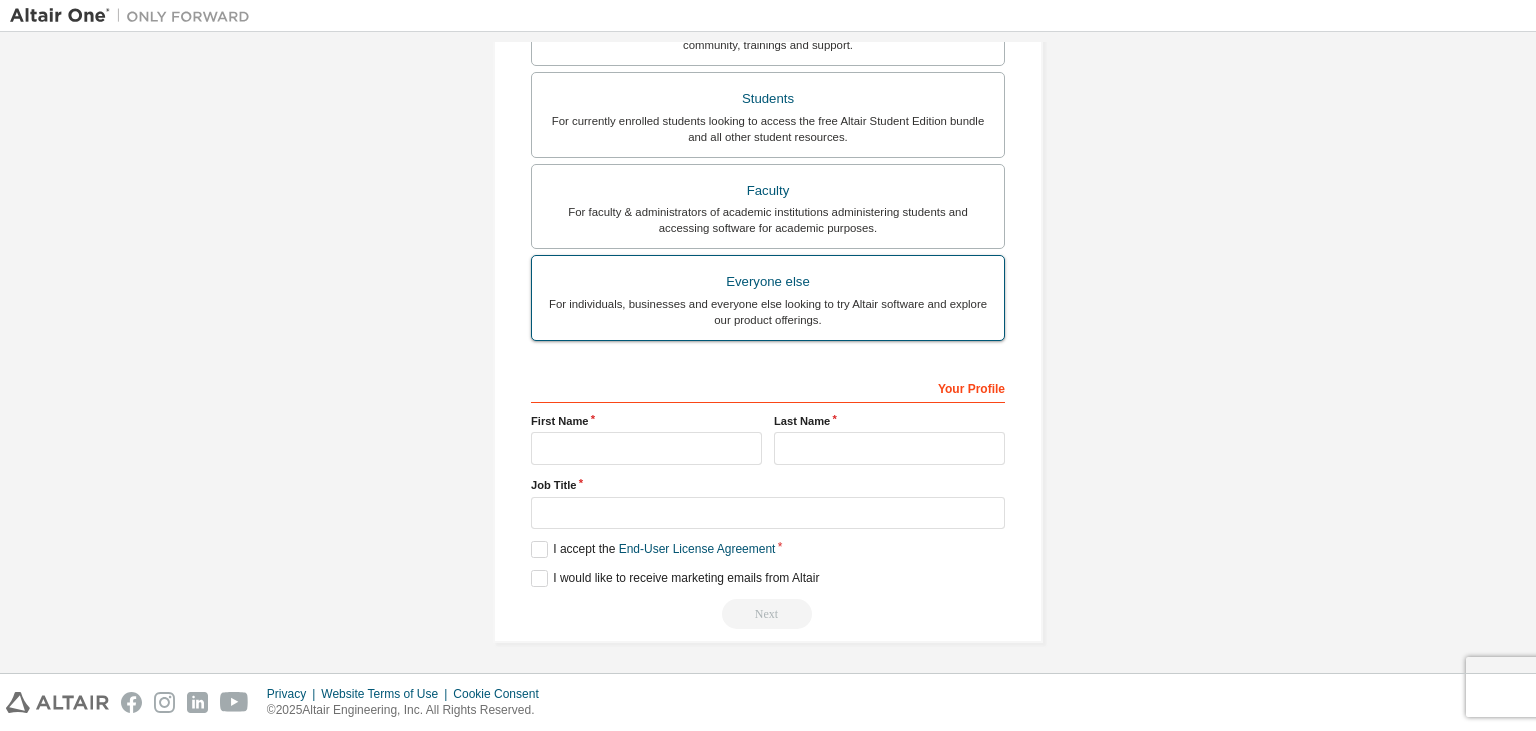 type on "**********" 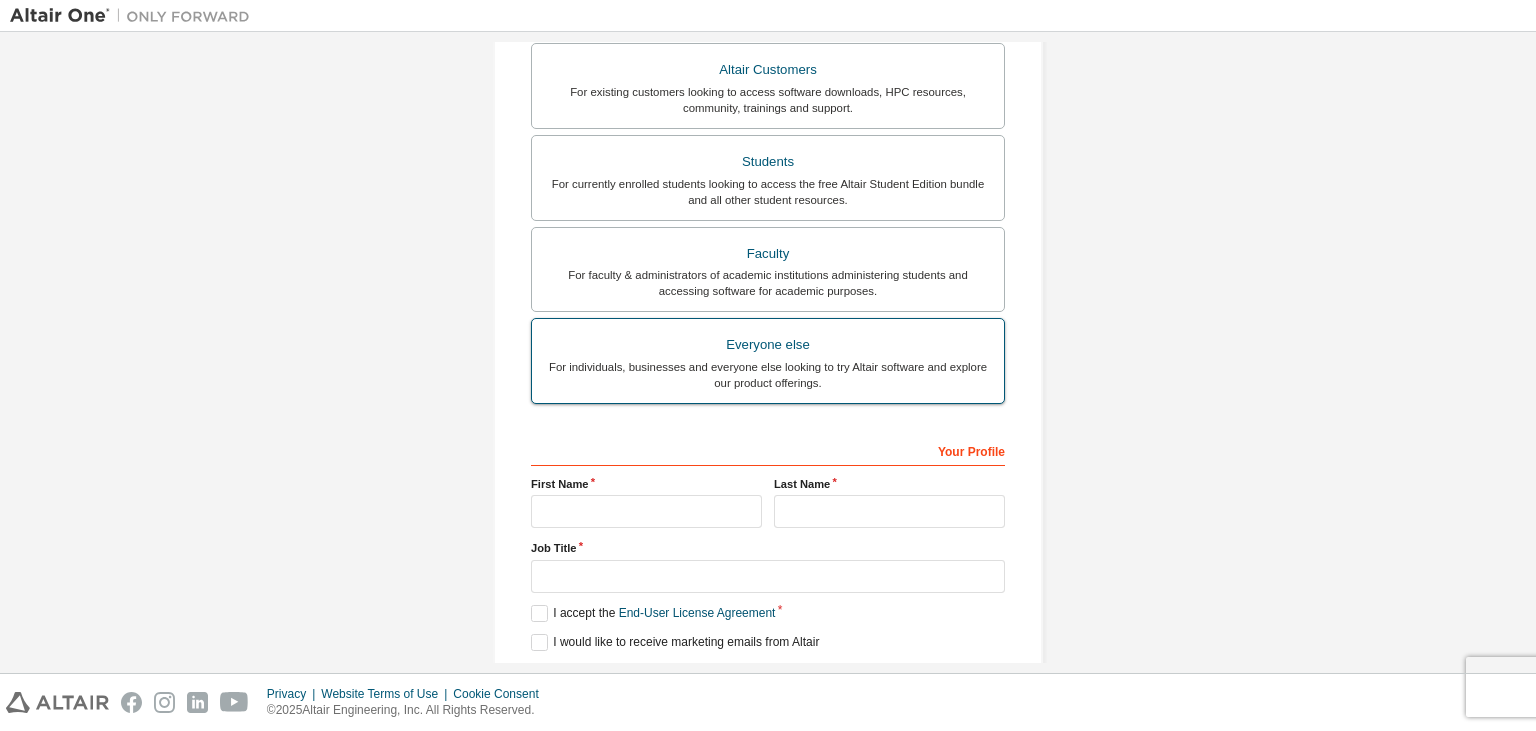 click on "Altair Customers For existing customers looking to access software downloads, HPC resources, community, trainings and support. Students For currently enrolled students looking to access the free Altair Student Edition bundle and all other student resources. Faculty For faculty & administrators of academic institutions administering students and accessing software for academic purposes. Everyone else For individuals, businesses and everyone else looking to try Altair software and explore our product offerings." at bounding box center [768, 226] 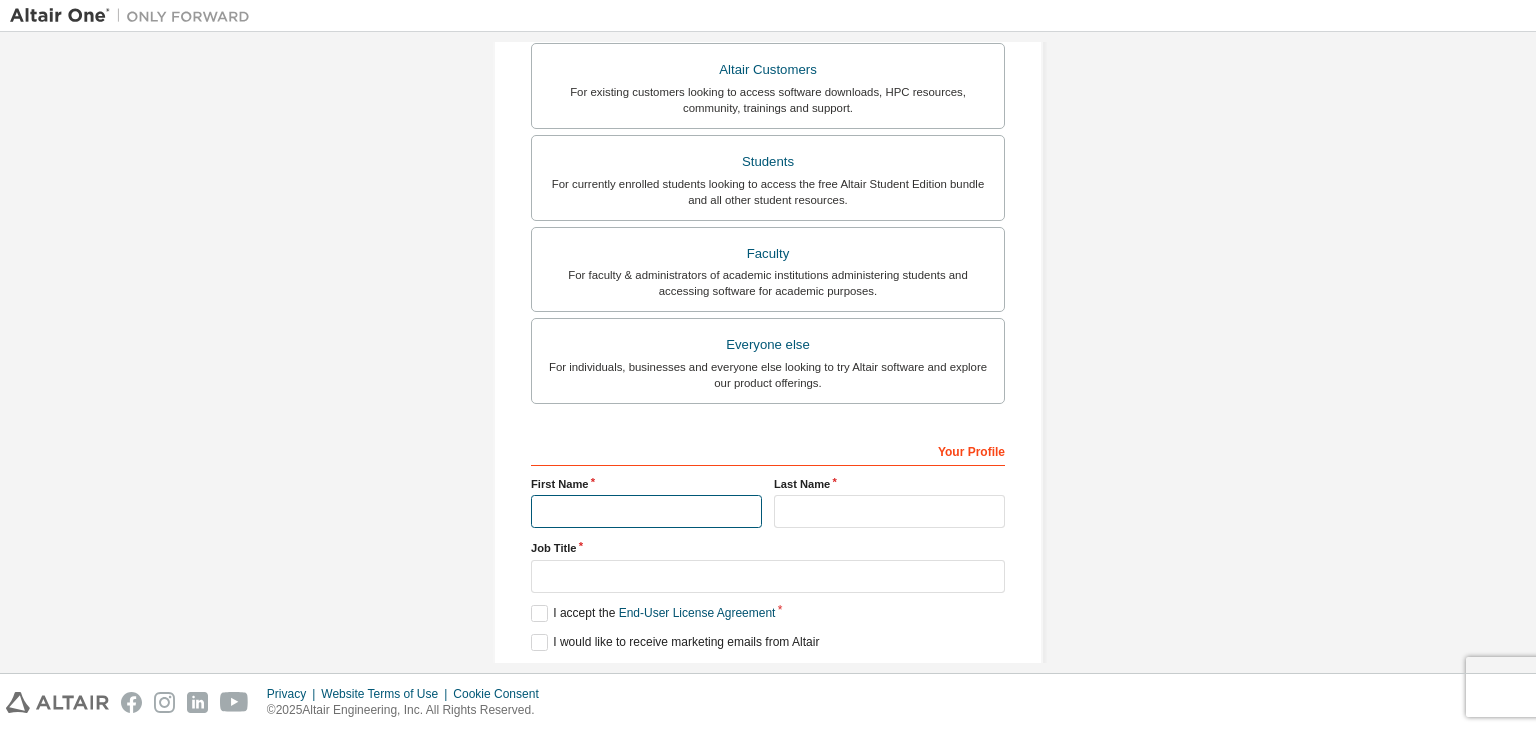 click at bounding box center [646, 511] 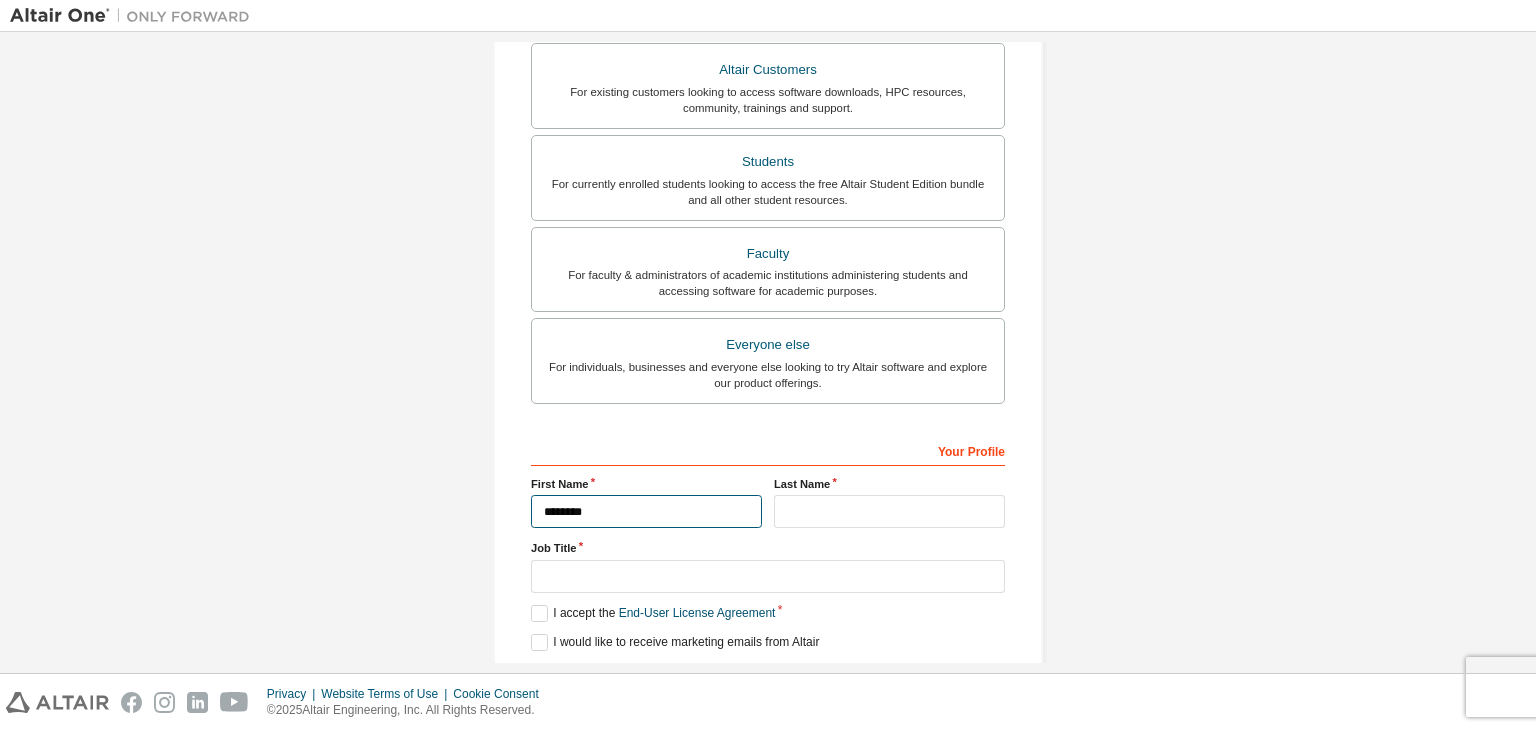 type on "********" 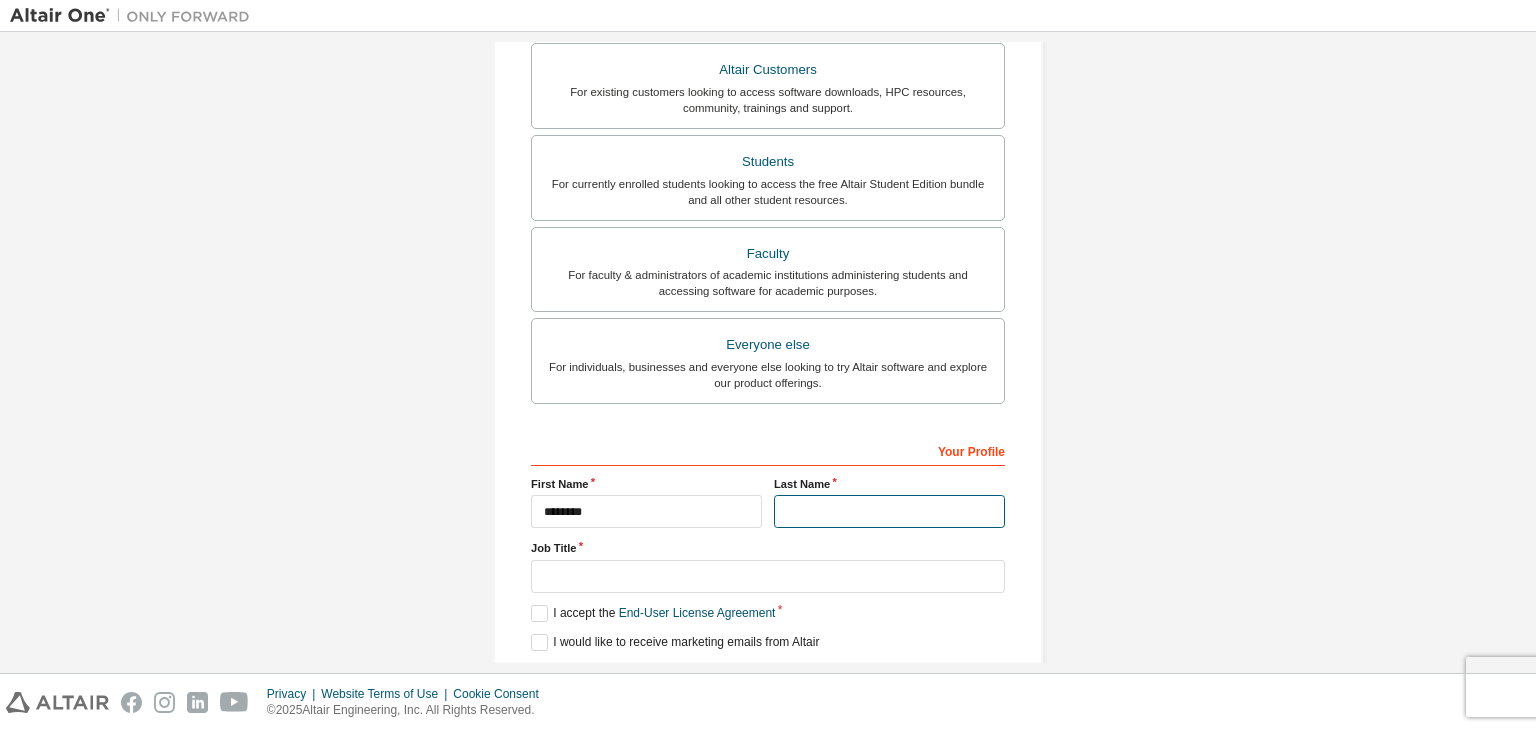click at bounding box center [889, 511] 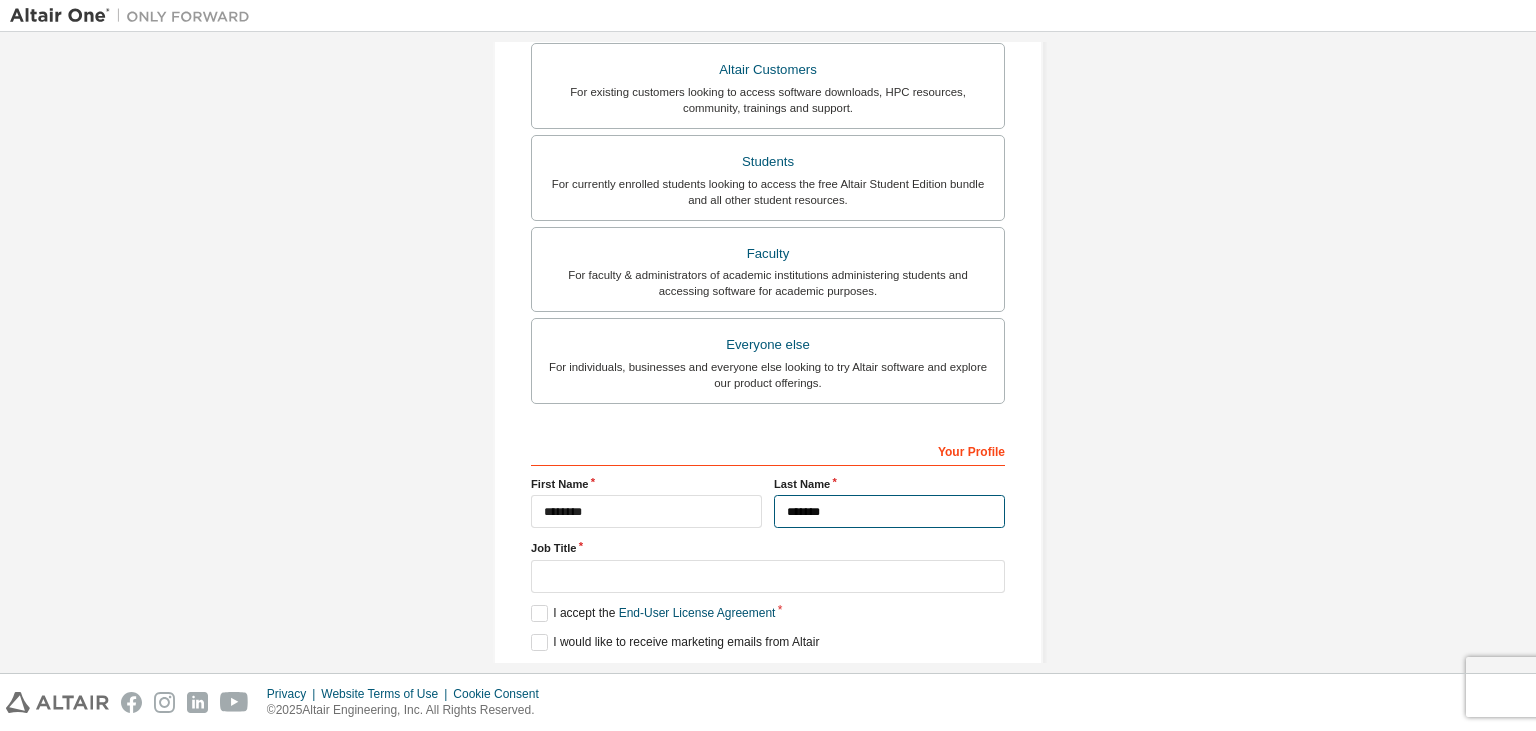 type on "*******" 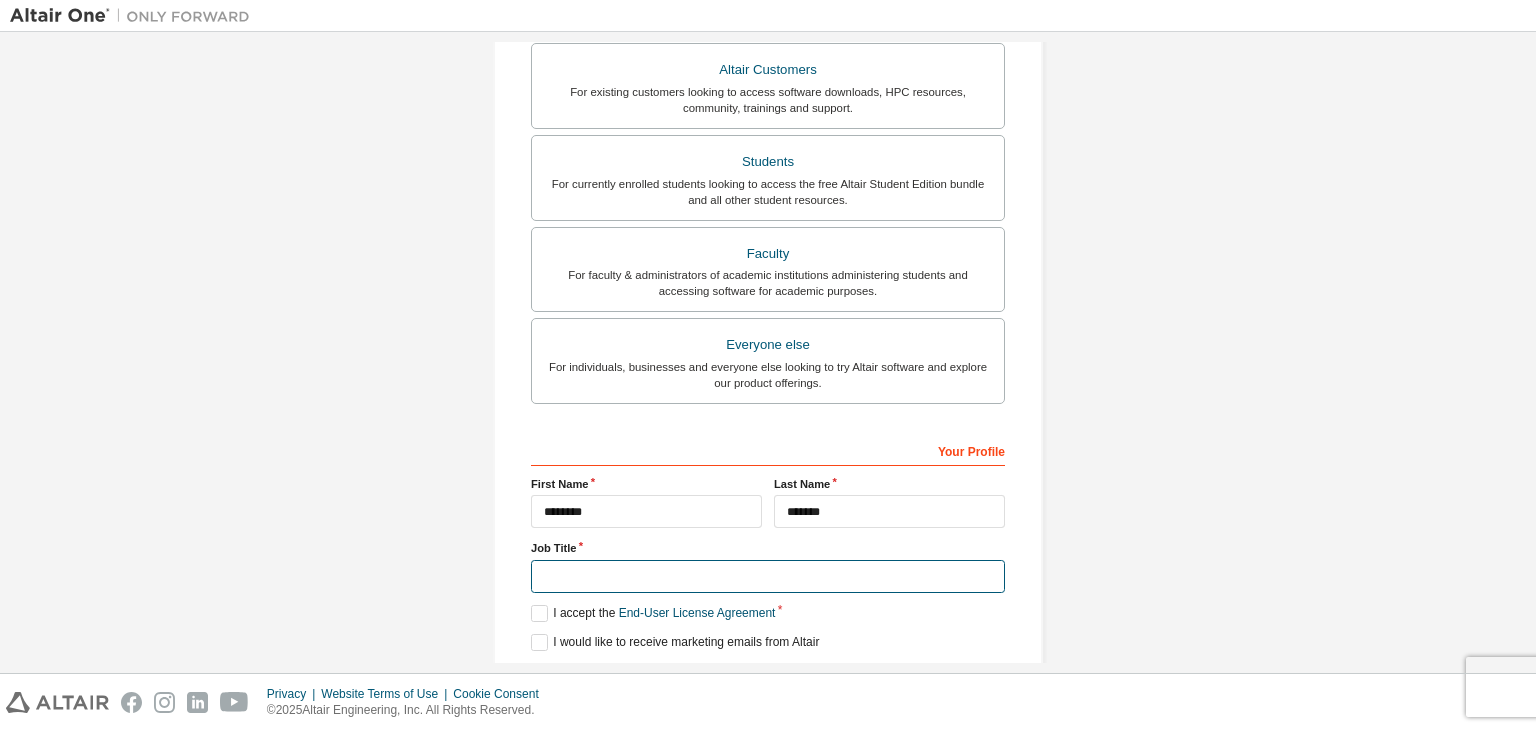 click at bounding box center (768, 576) 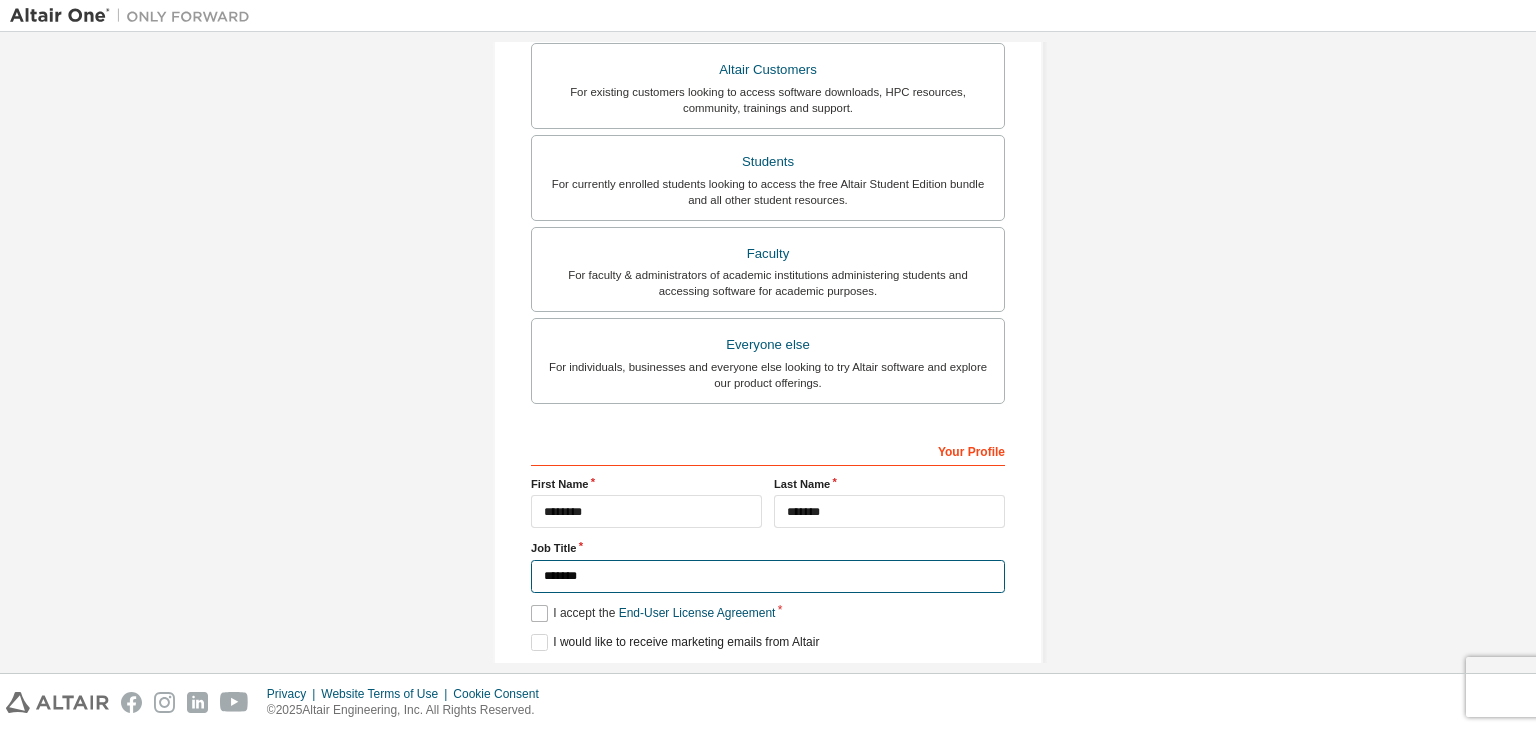 type on "*******" 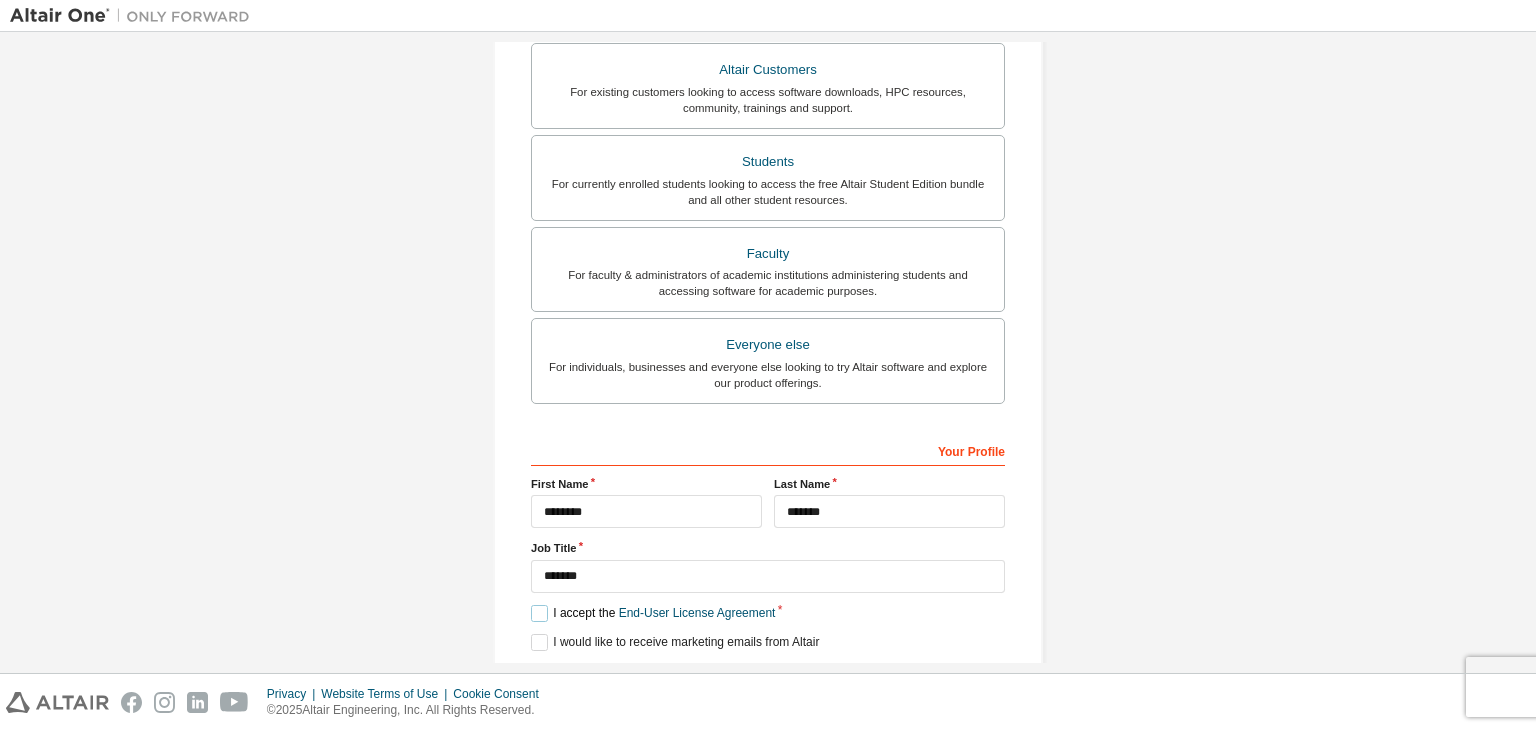click on "I accept the    End-User License Agreement" at bounding box center [653, 613] 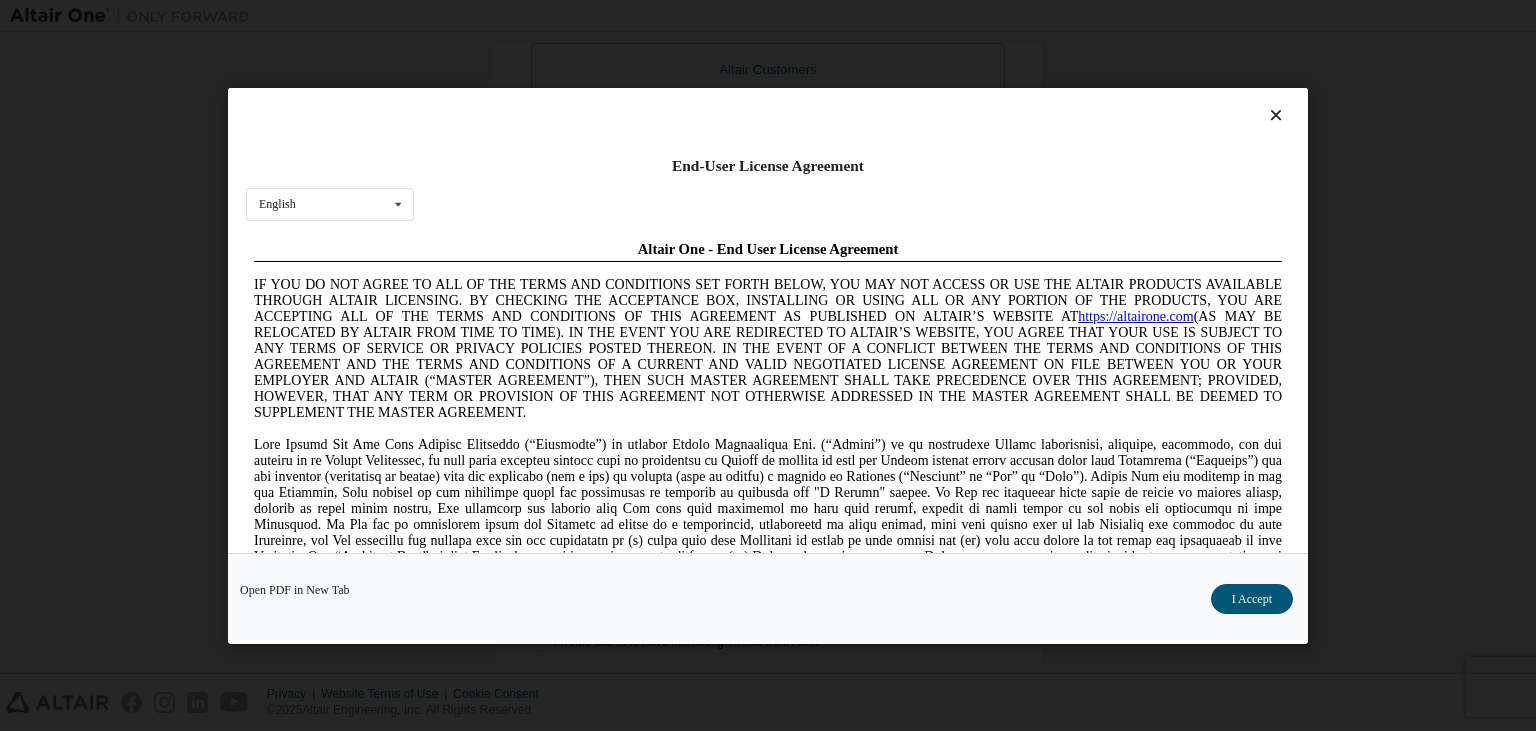 scroll, scrollTop: 0, scrollLeft: 0, axis: both 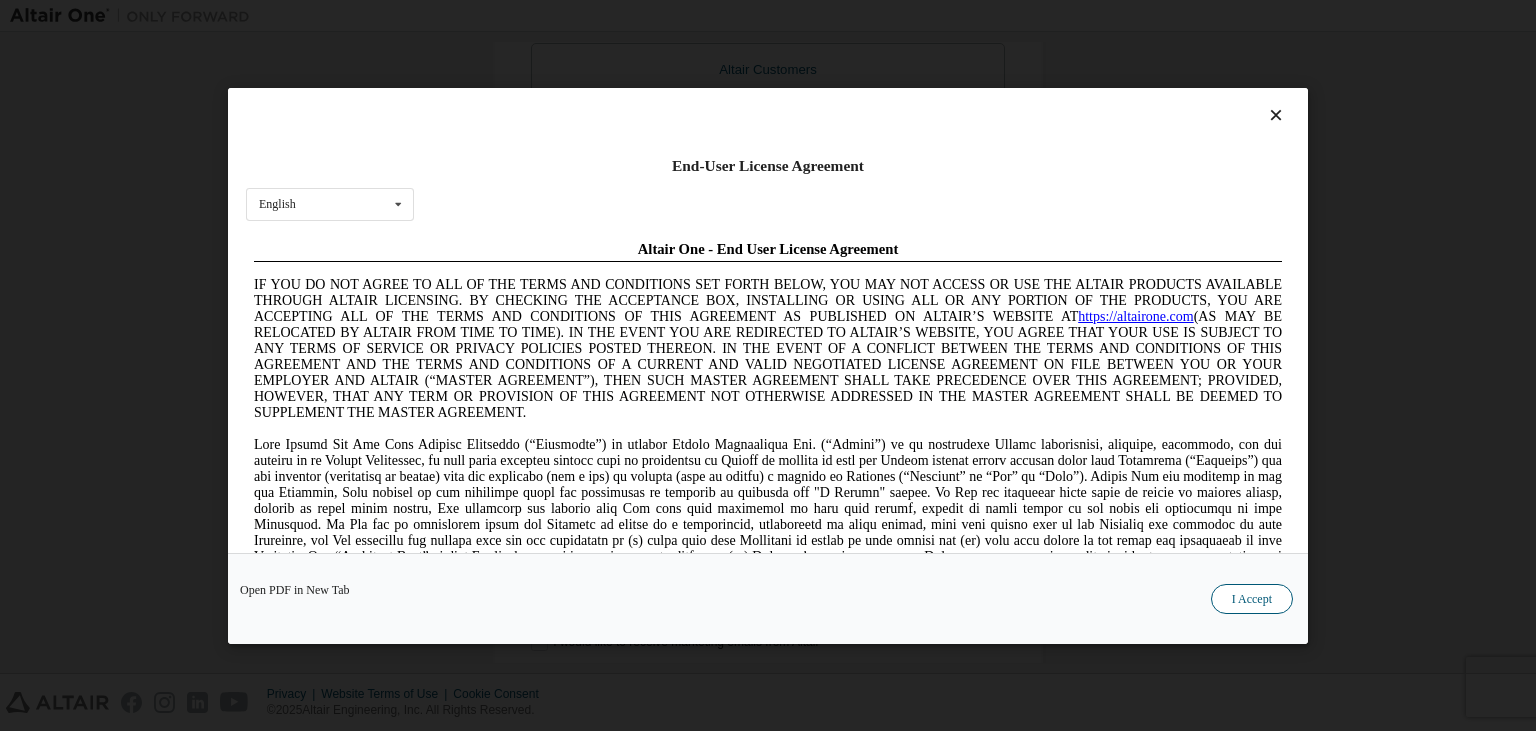 click on "I Accept" at bounding box center [1252, 598] 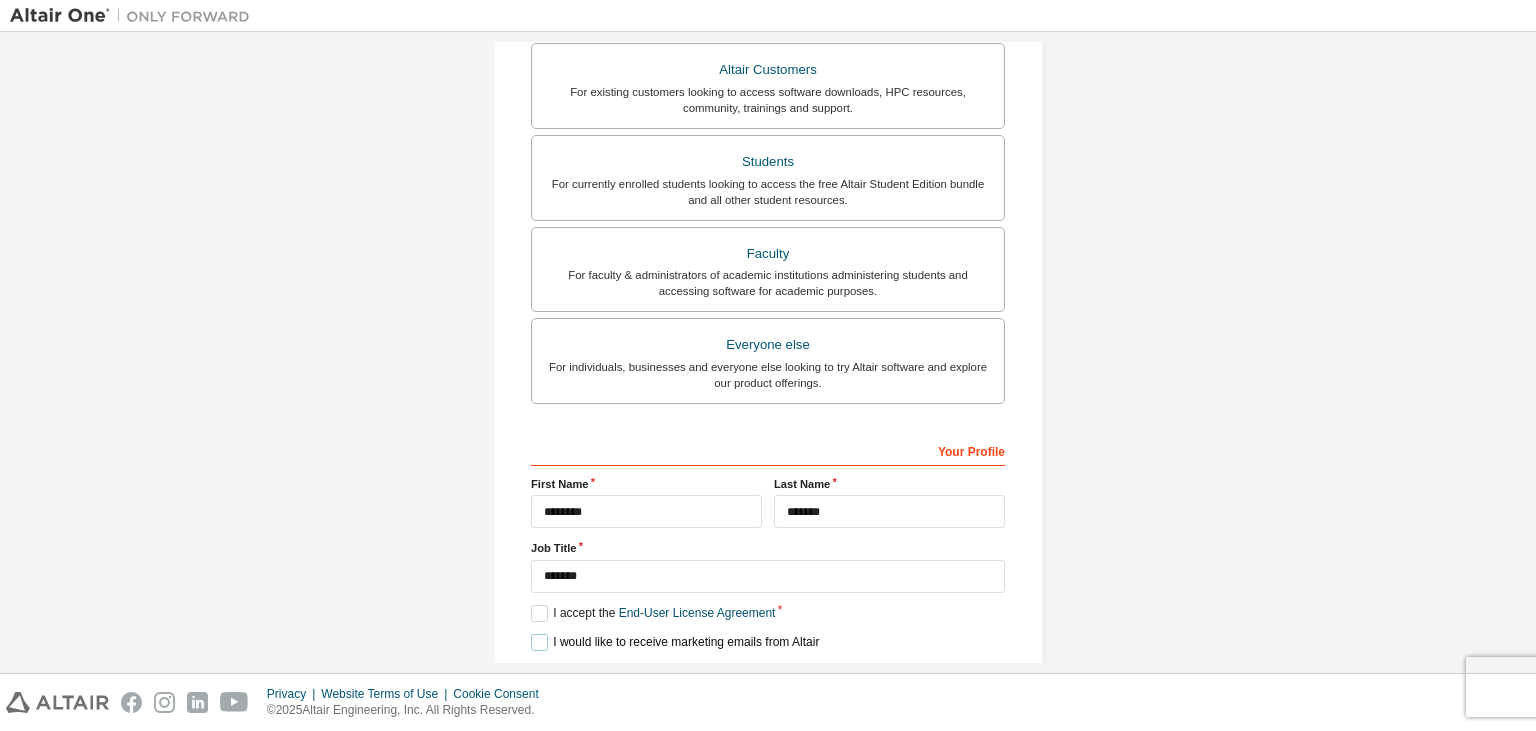 click on "I would like to receive marketing emails from Altair" at bounding box center (675, 642) 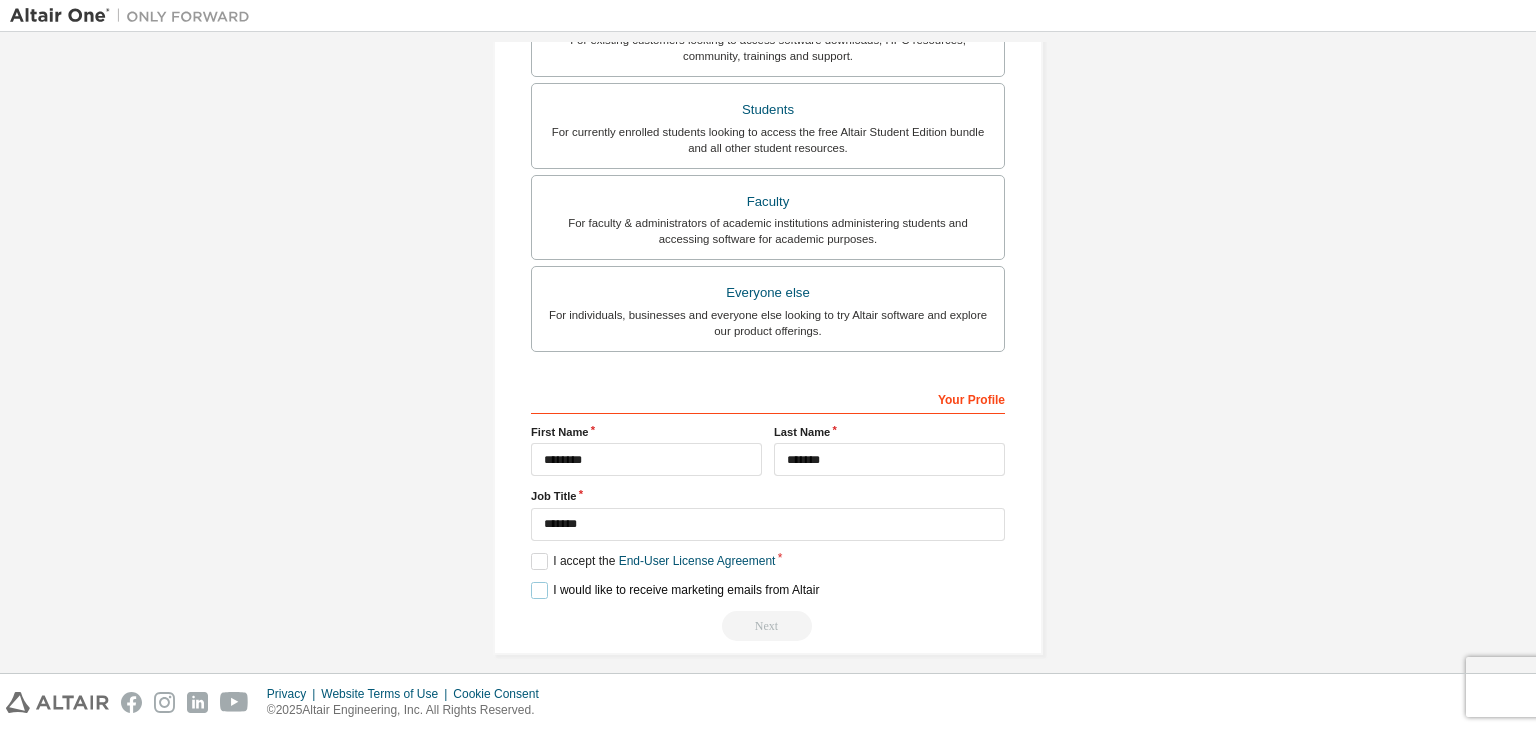 scroll, scrollTop: 498, scrollLeft: 0, axis: vertical 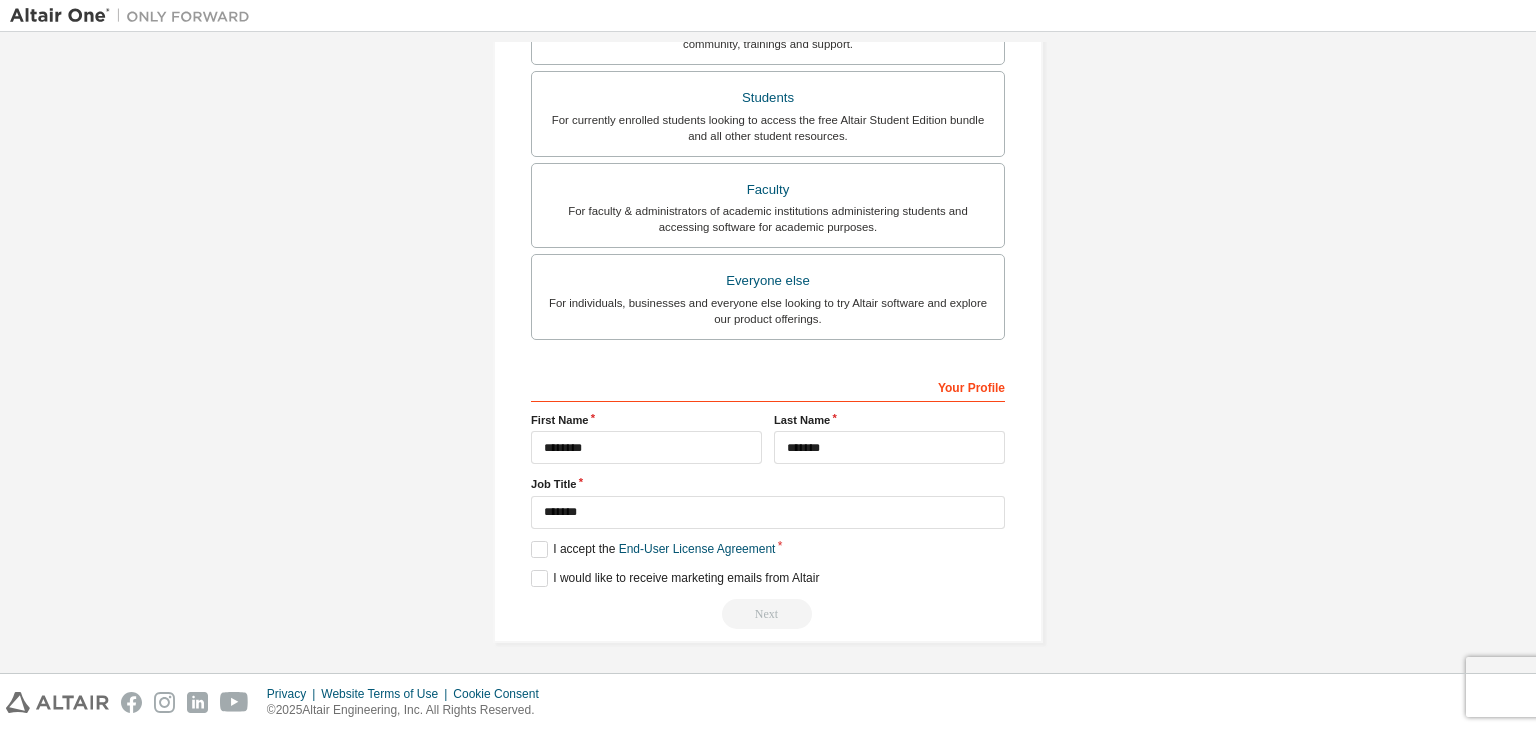 click on "Next" at bounding box center [768, 614] 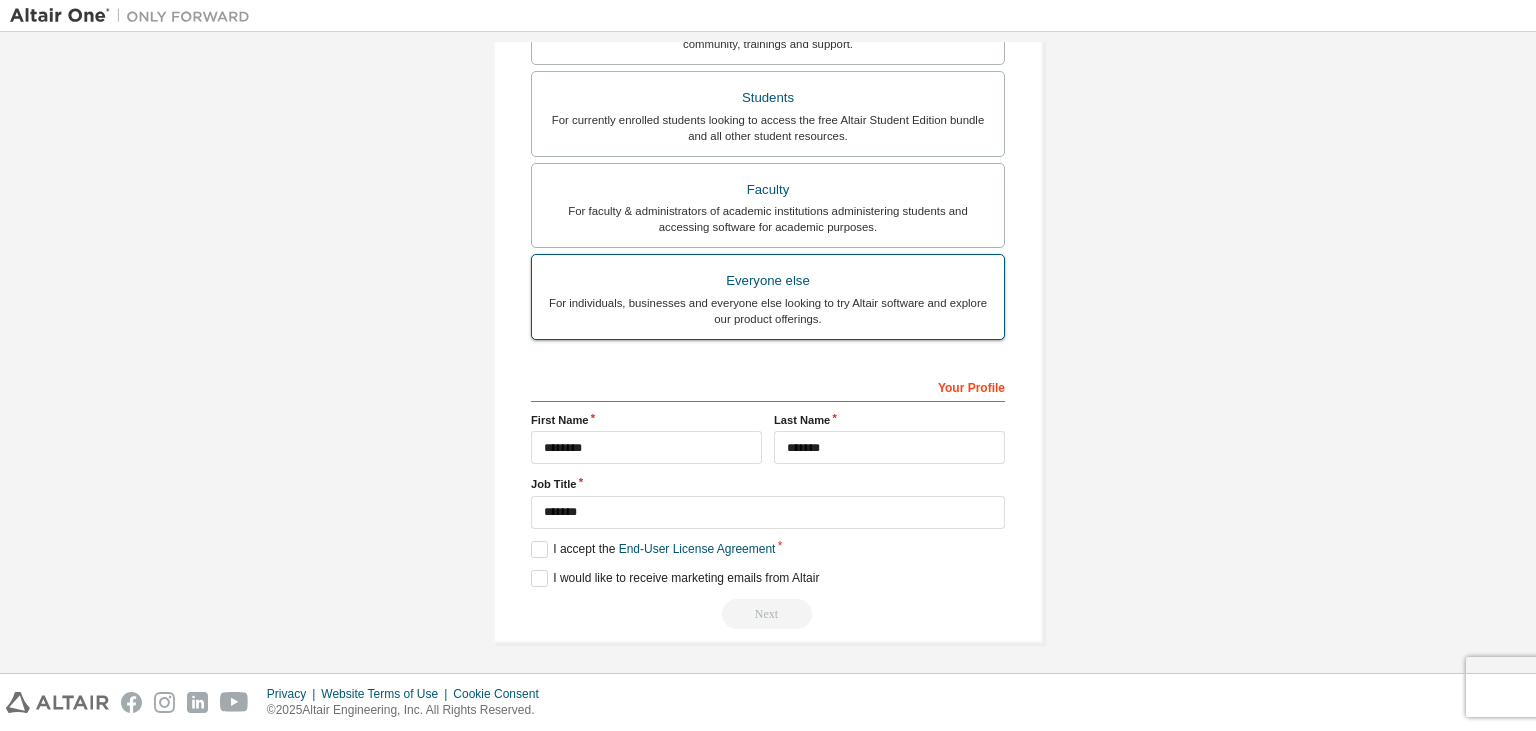 click on "Everyone else" at bounding box center (768, 281) 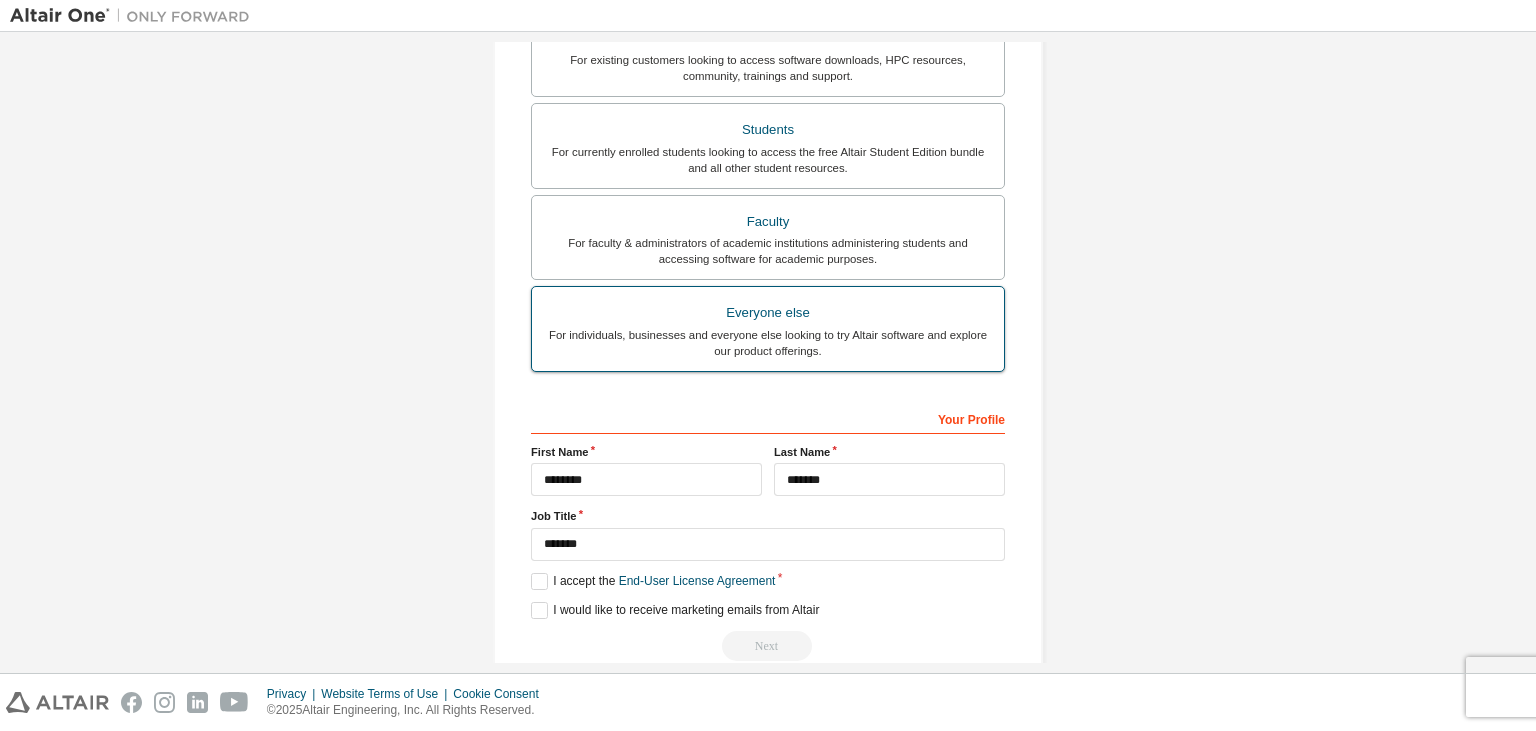 scroll, scrollTop: 498, scrollLeft: 0, axis: vertical 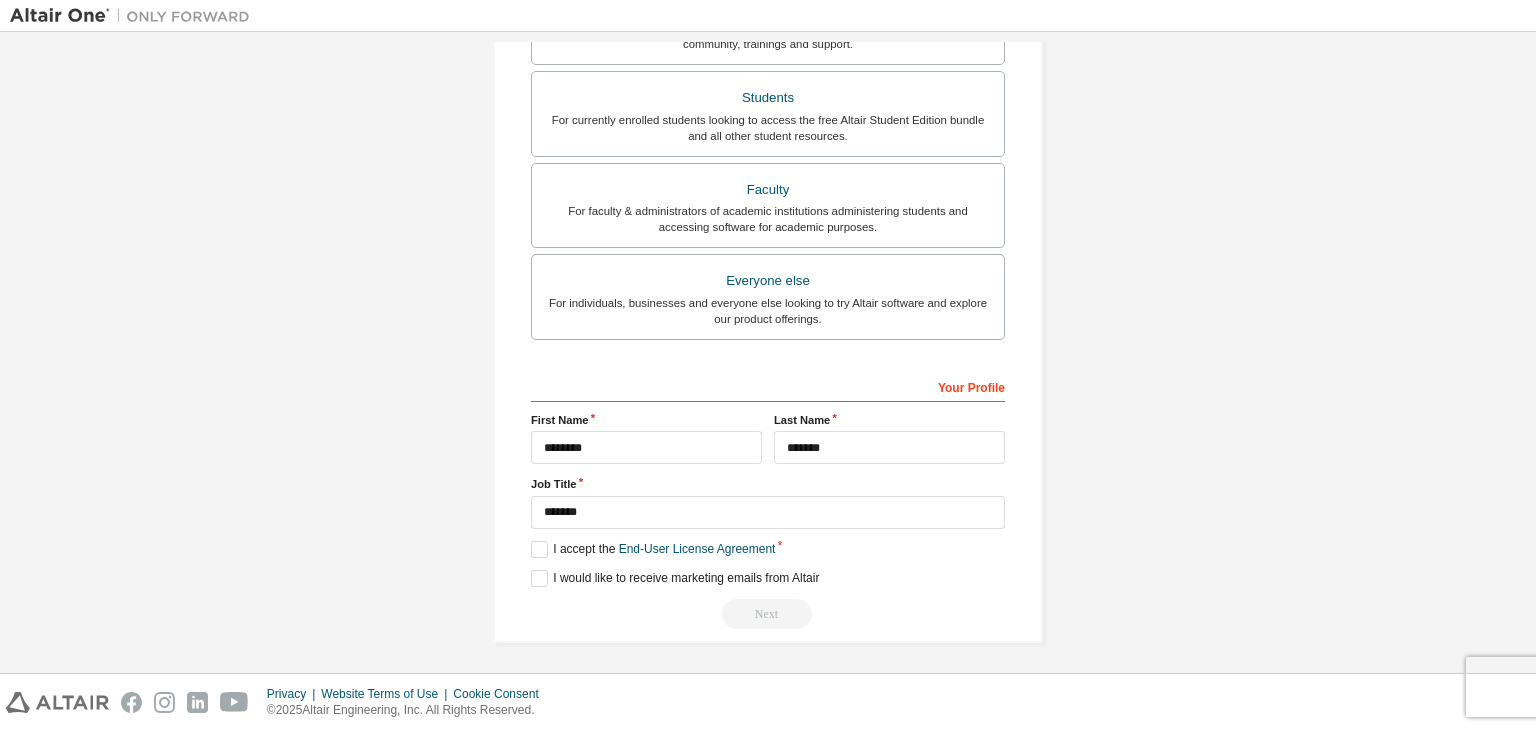 click on "Next" at bounding box center [768, 614] 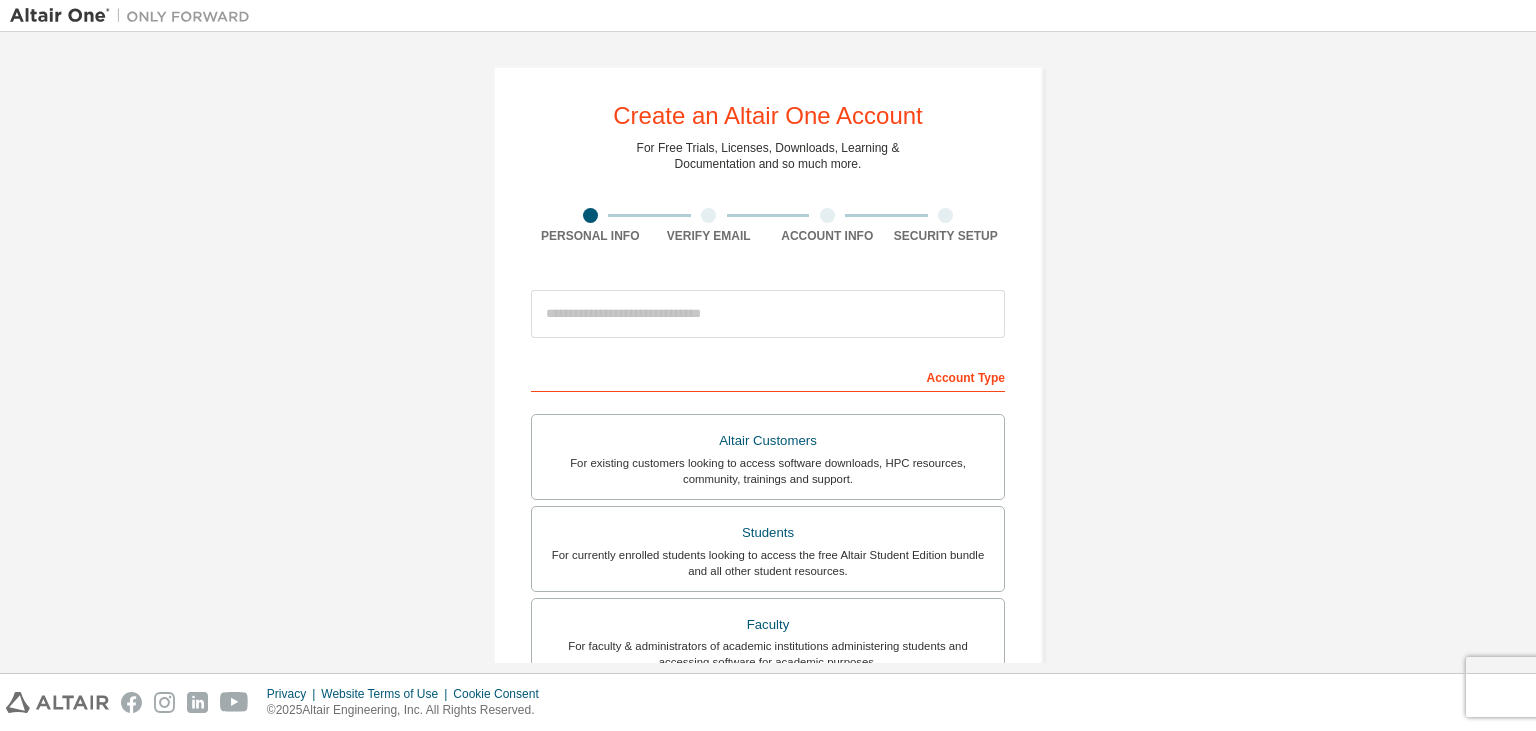 scroll, scrollTop: 0, scrollLeft: 0, axis: both 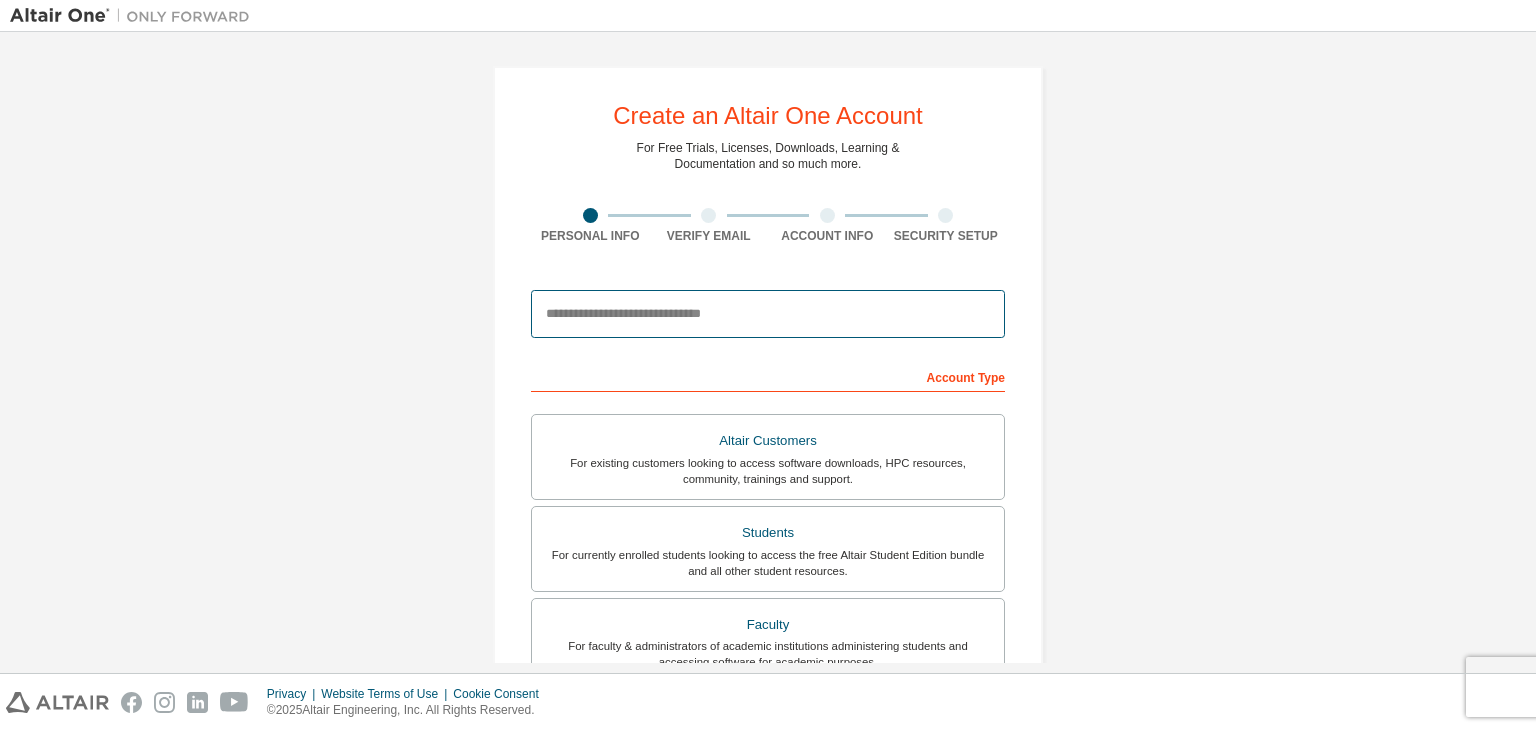 click at bounding box center [768, 314] 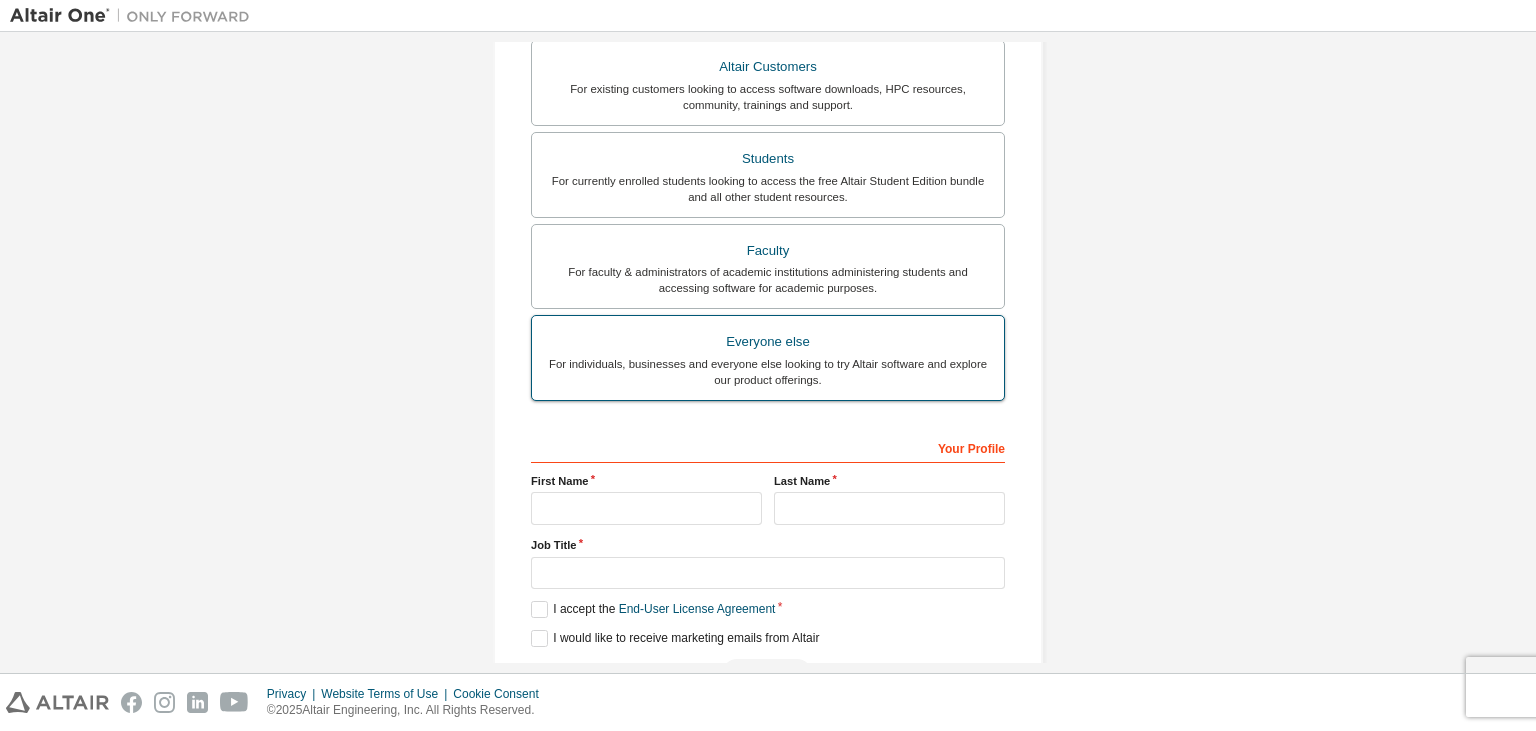 scroll, scrollTop: 146, scrollLeft: 0, axis: vertical 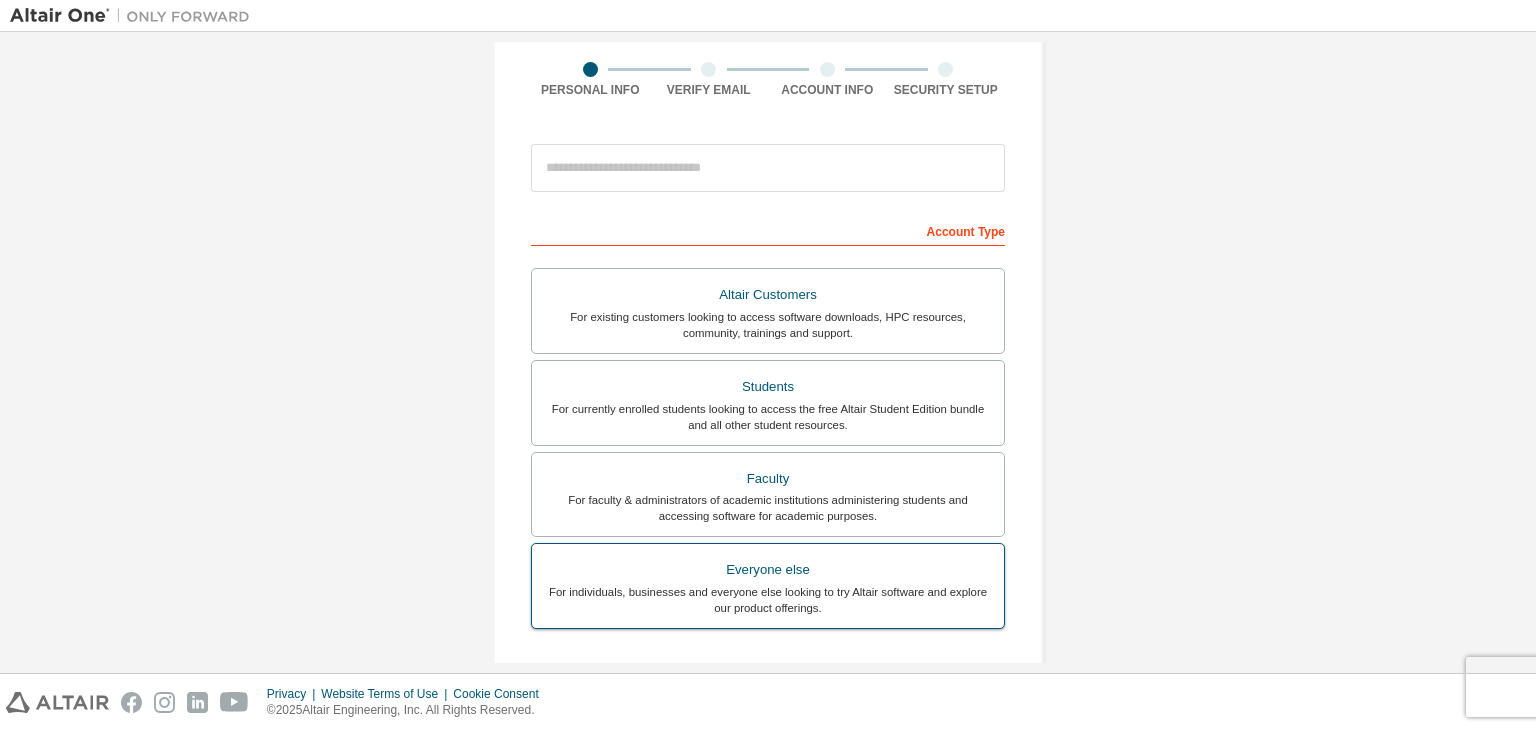 click on "Everyone else" at bounding box center (768, 570) 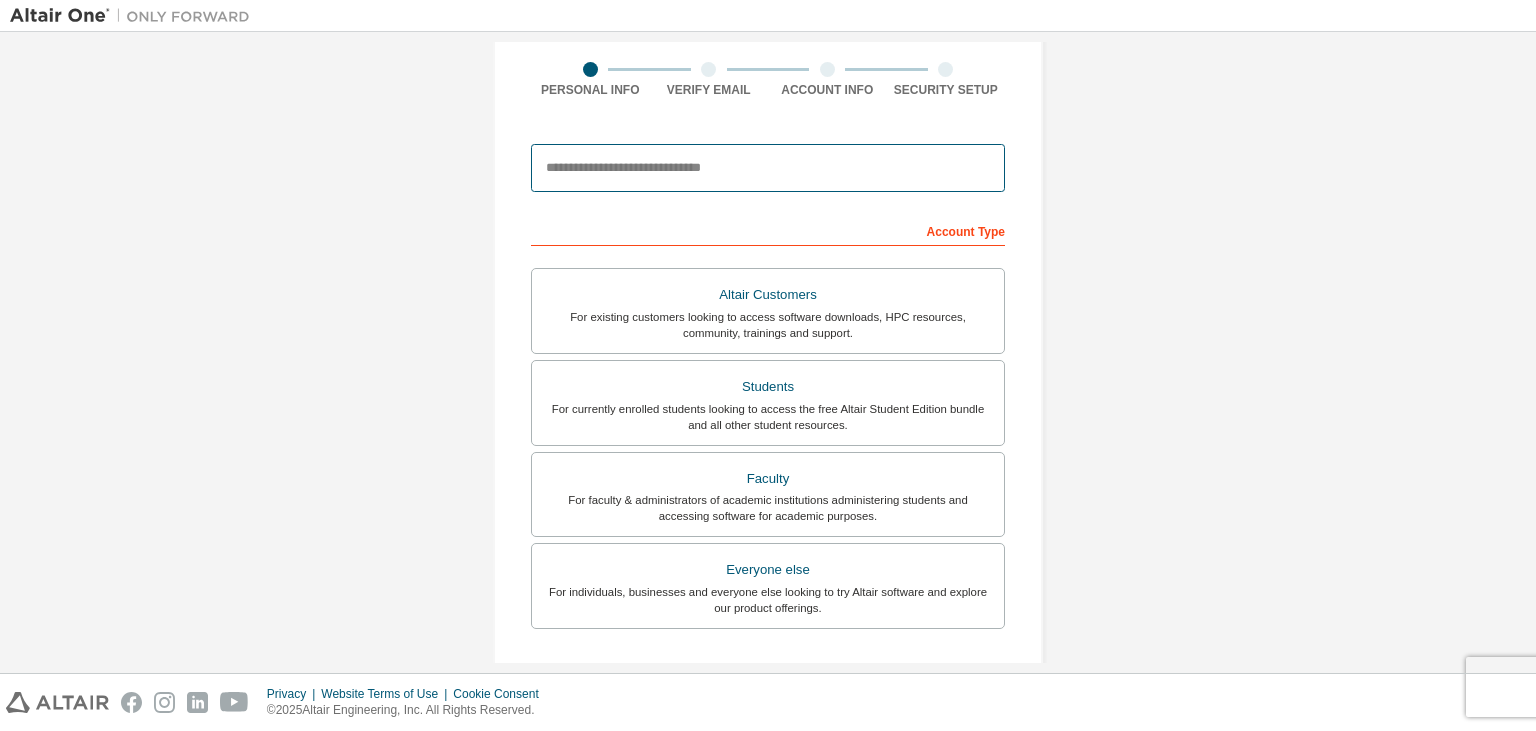click at bounding box center [768, 168] 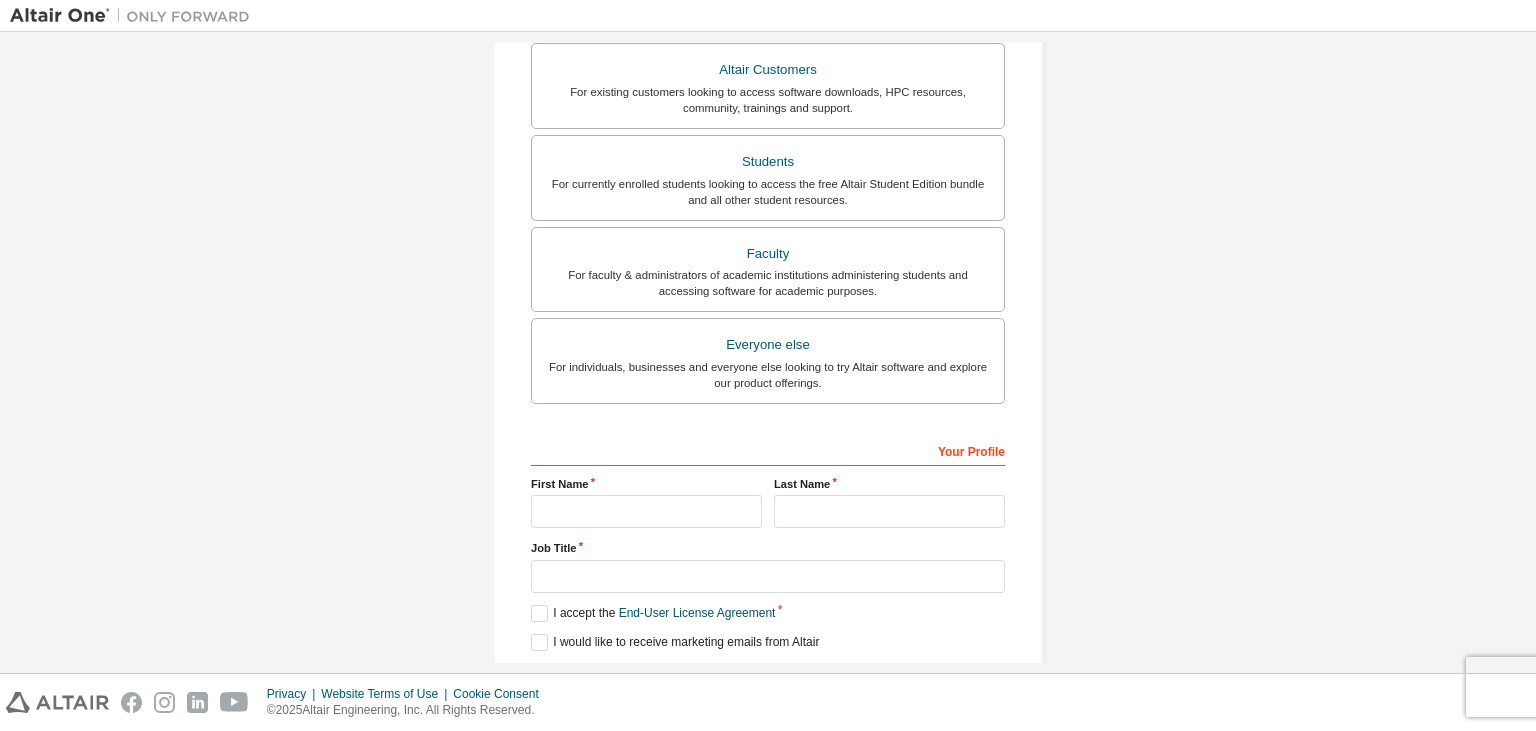 scroll, scrollTop: 497, scrollLeft: 0, axis: vertical 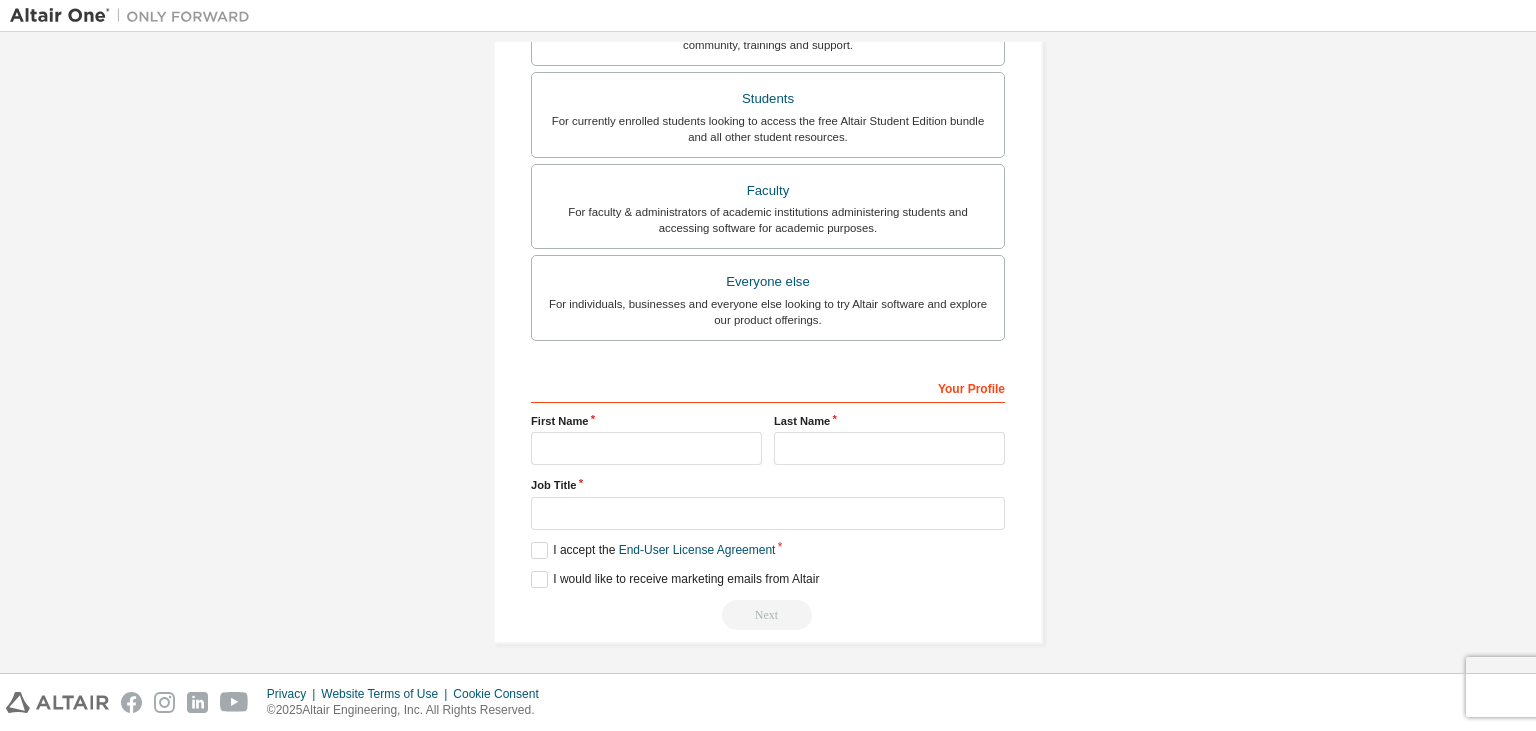 type on "**********" 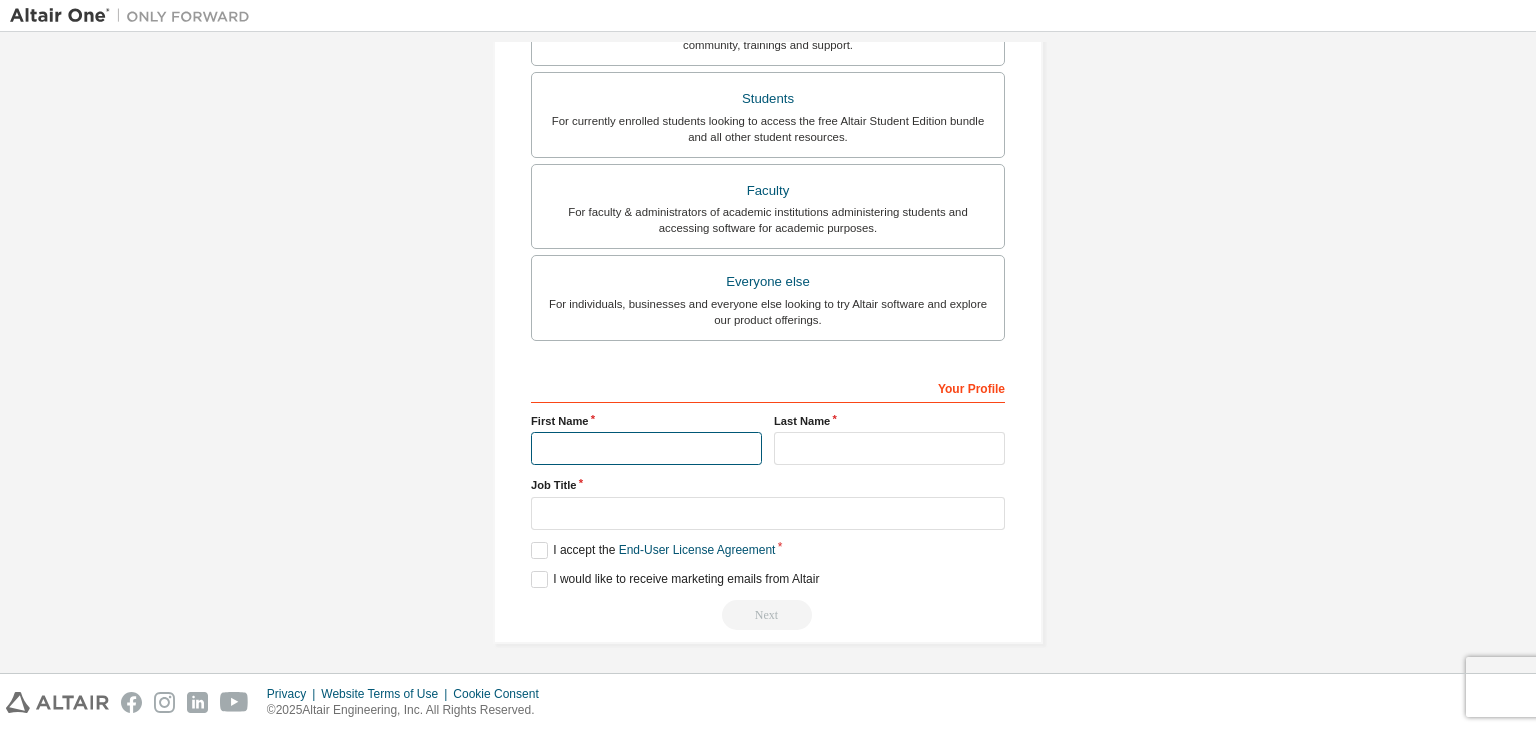 click at bounding box center (646, 448) 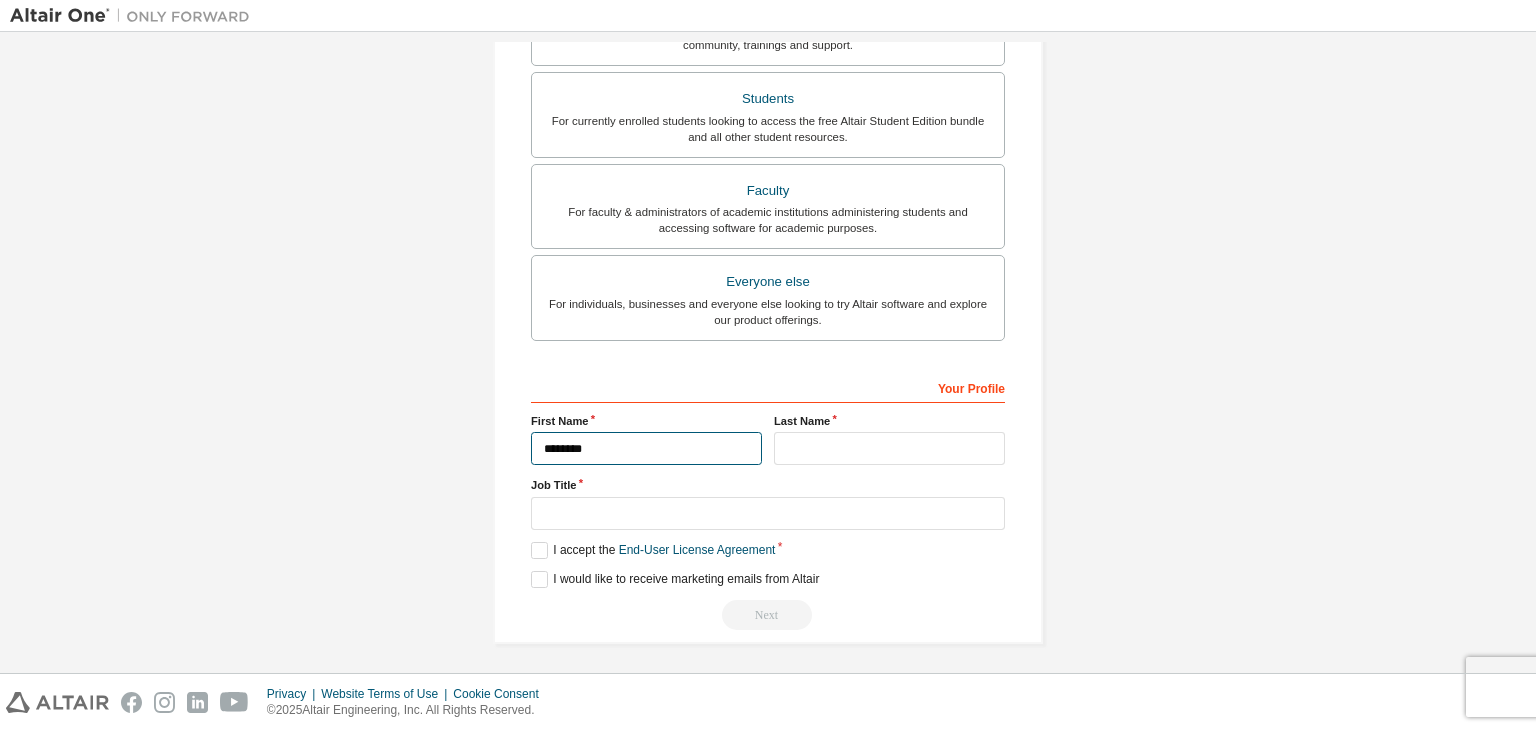 type on "********" 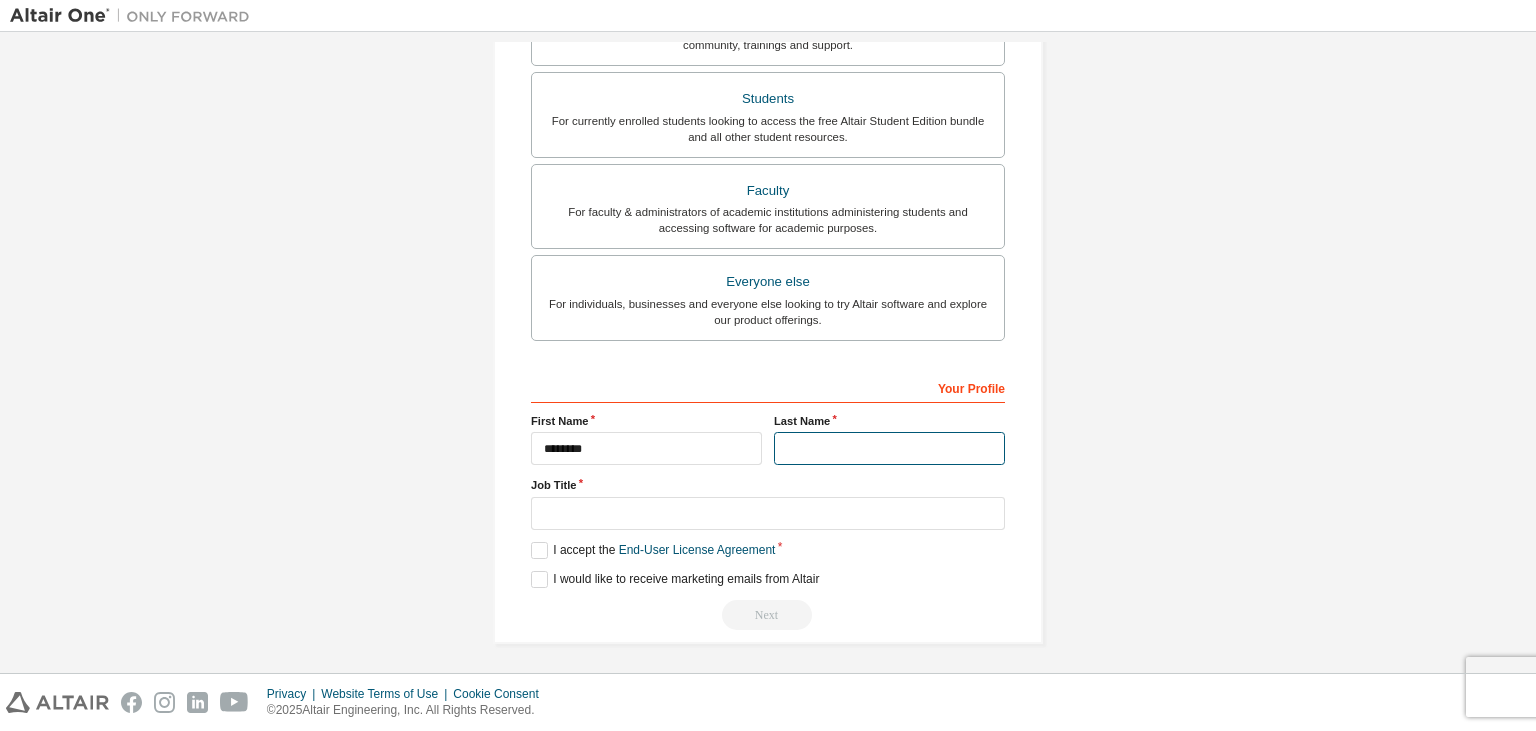 click at bounding box center (889, 448) 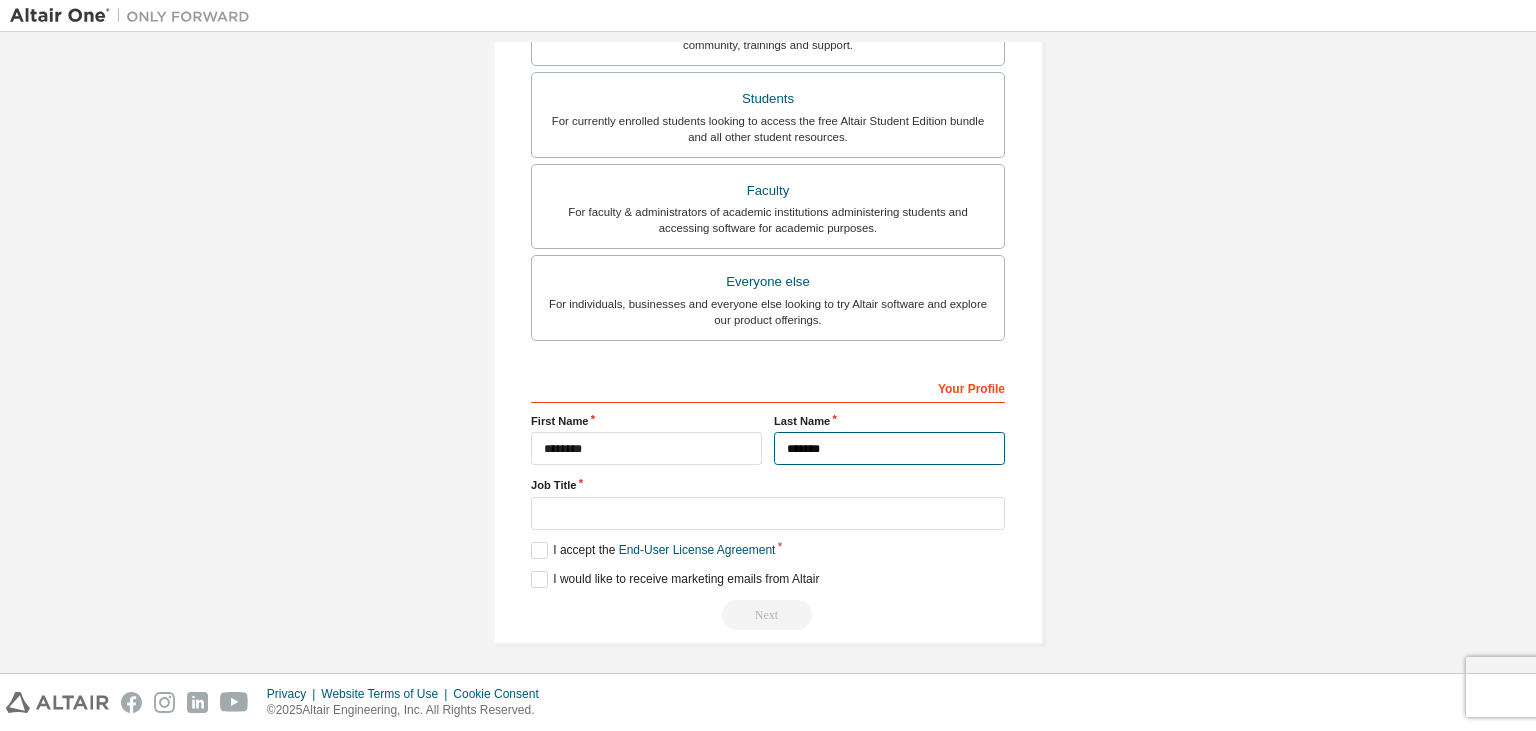 type on "*******" 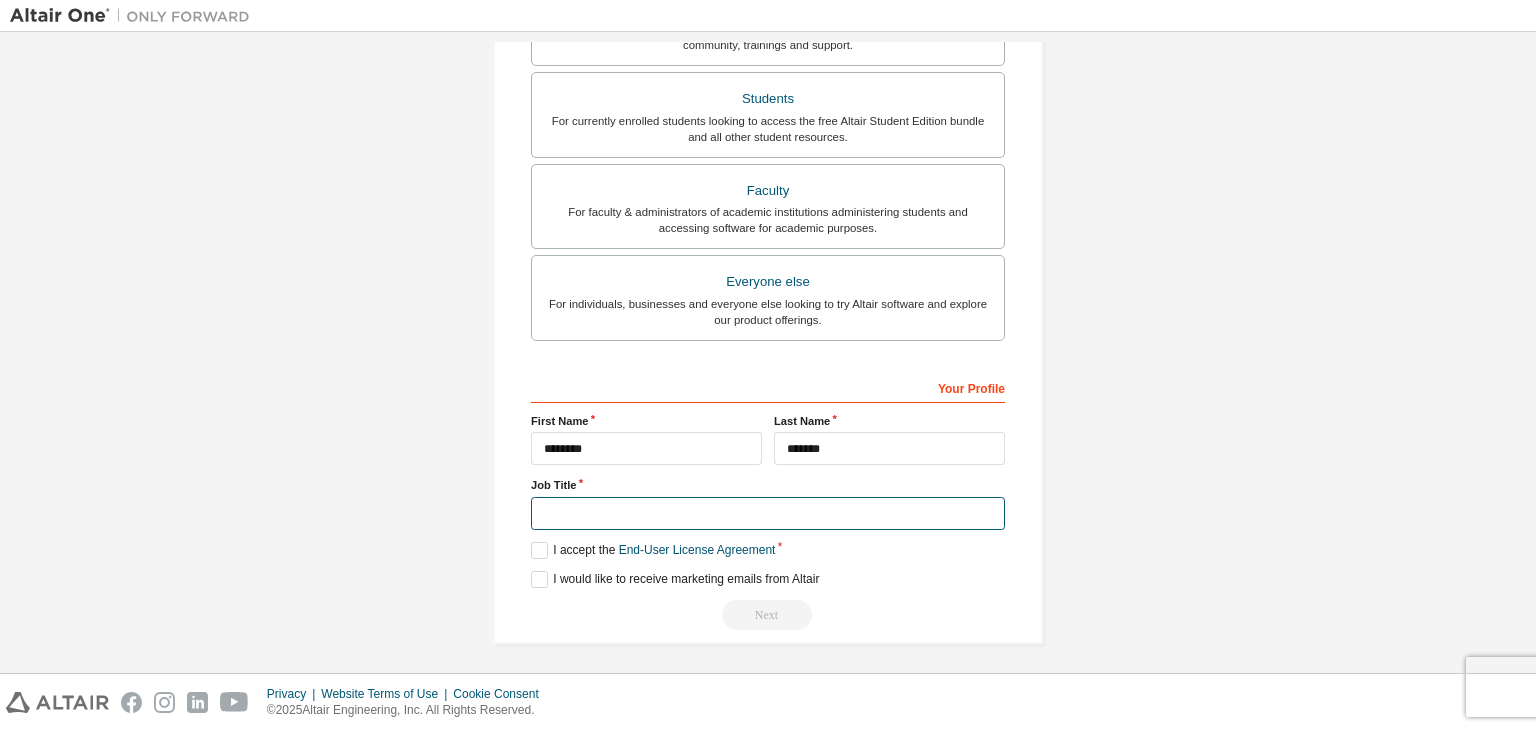 click at bounding box center (768, 513) 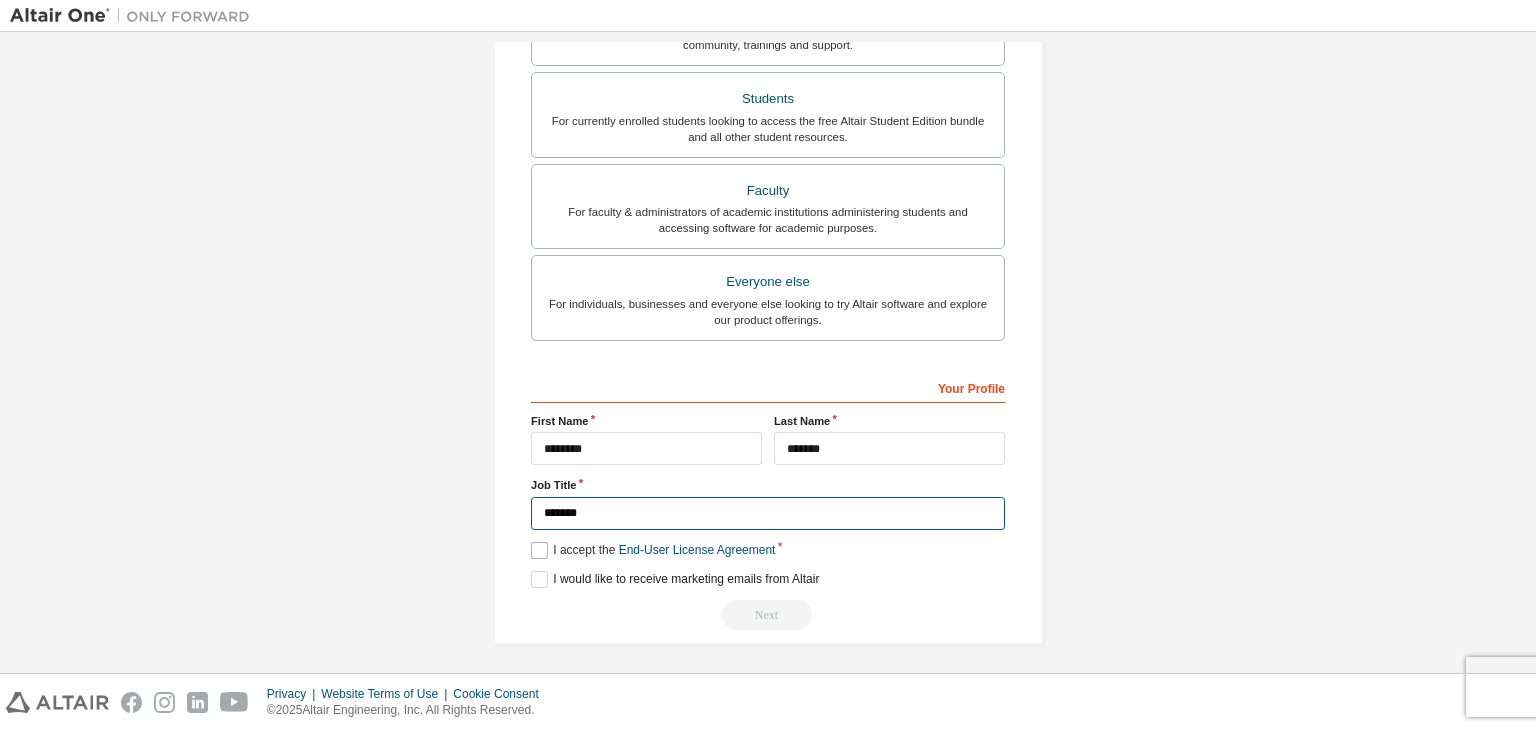 type on "*******" 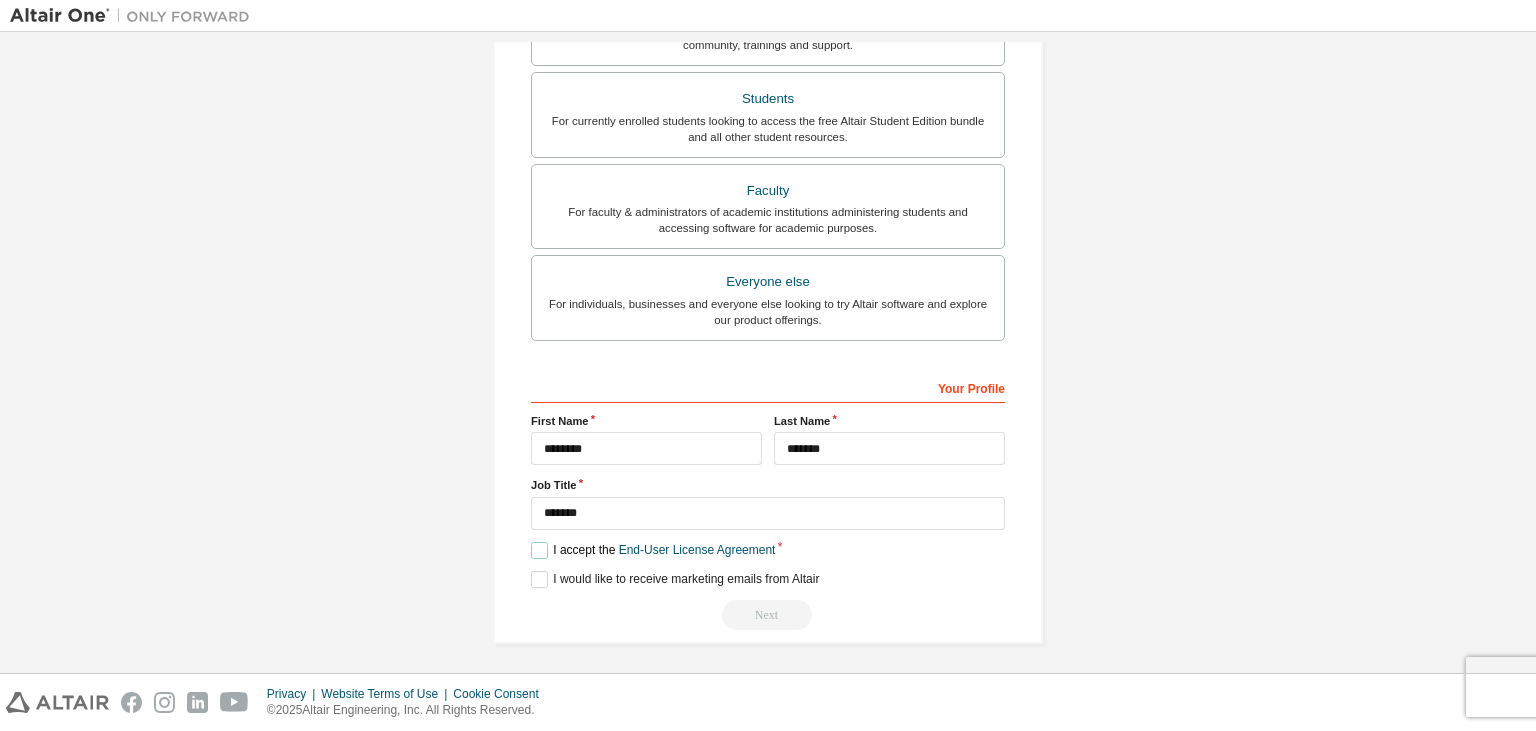click on "I accept the    End-User License Agreement" at bounding box center [653, 550] 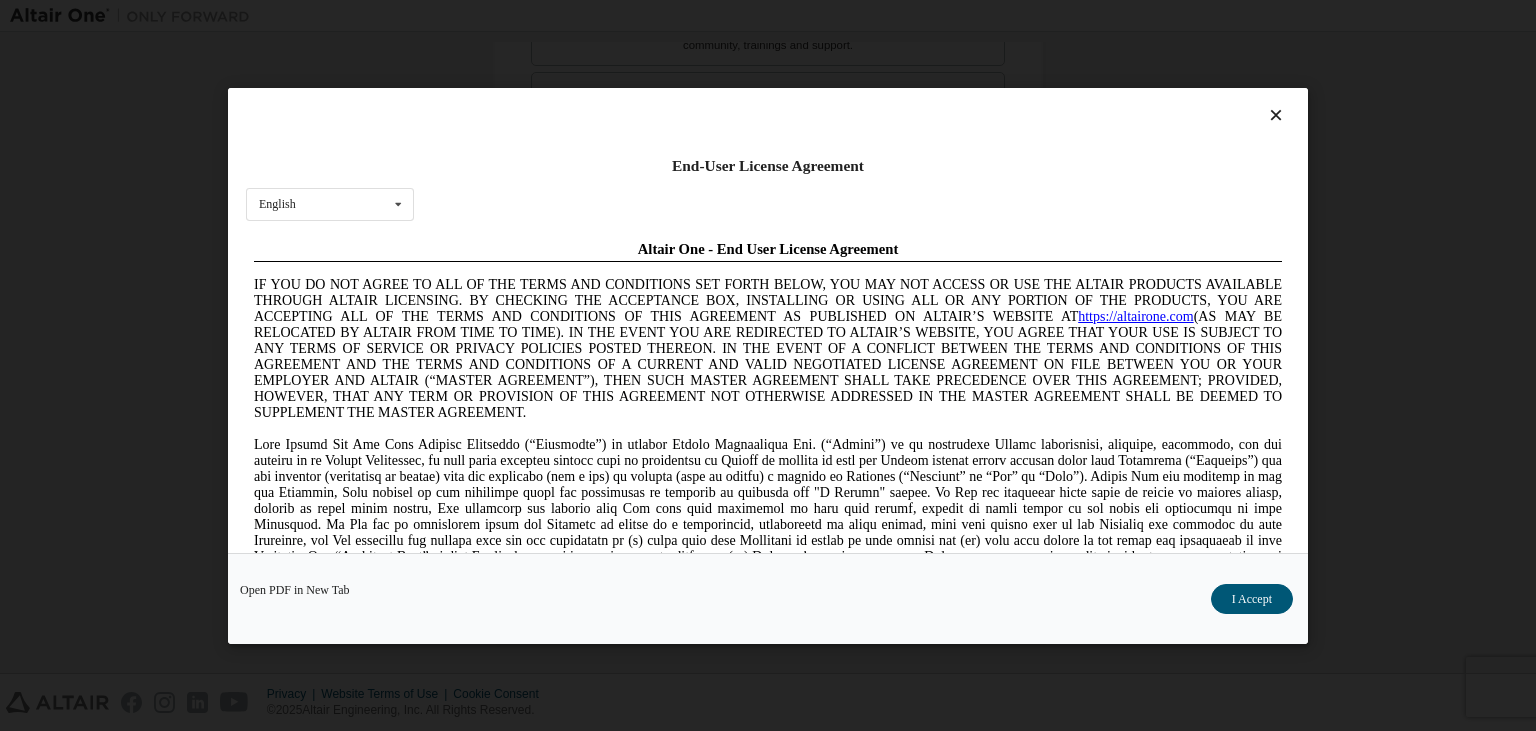 scroll, scrollTop: 0, scrollLeft: 0, axis: both 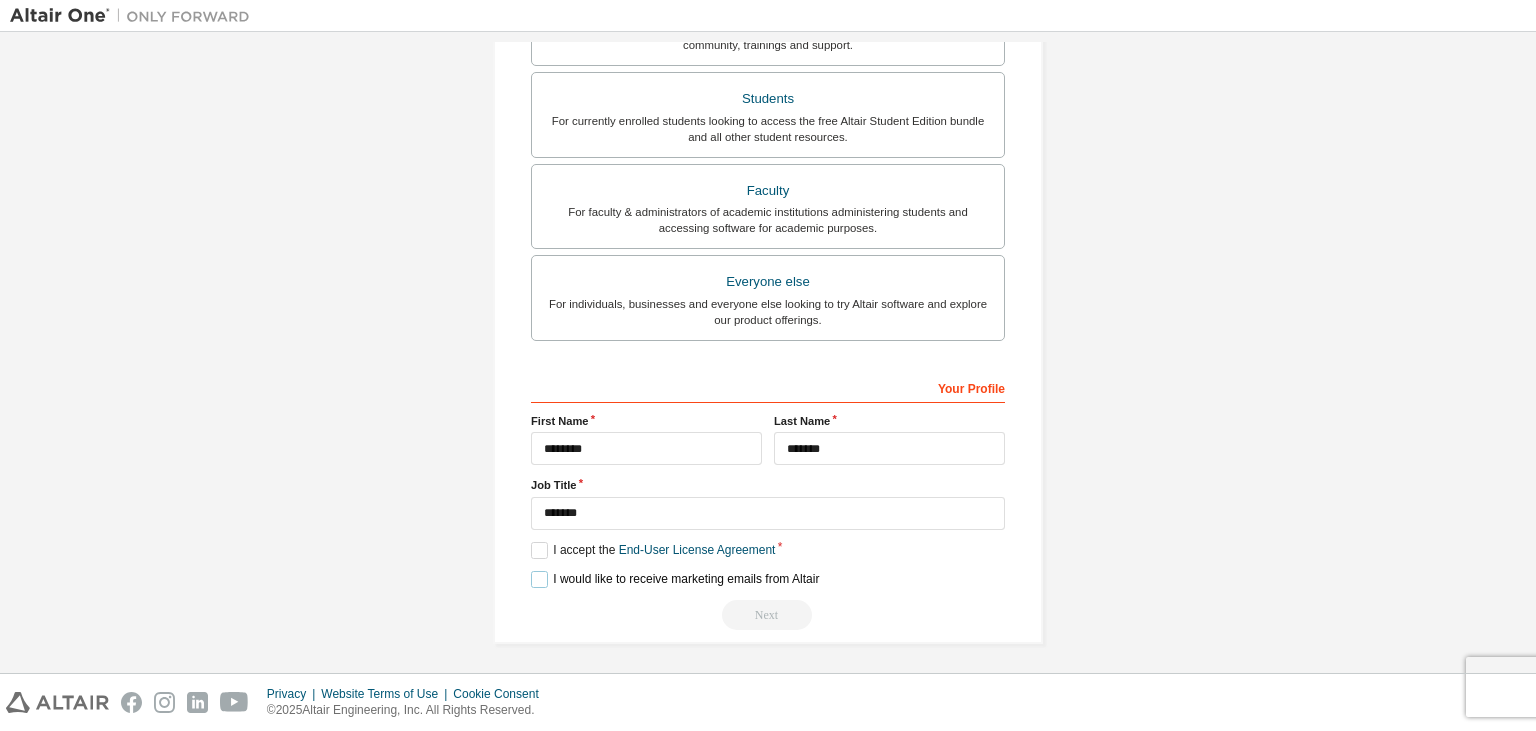 click on "I would like to receive marketing emails from Altair" at bounding box center (675, 579) 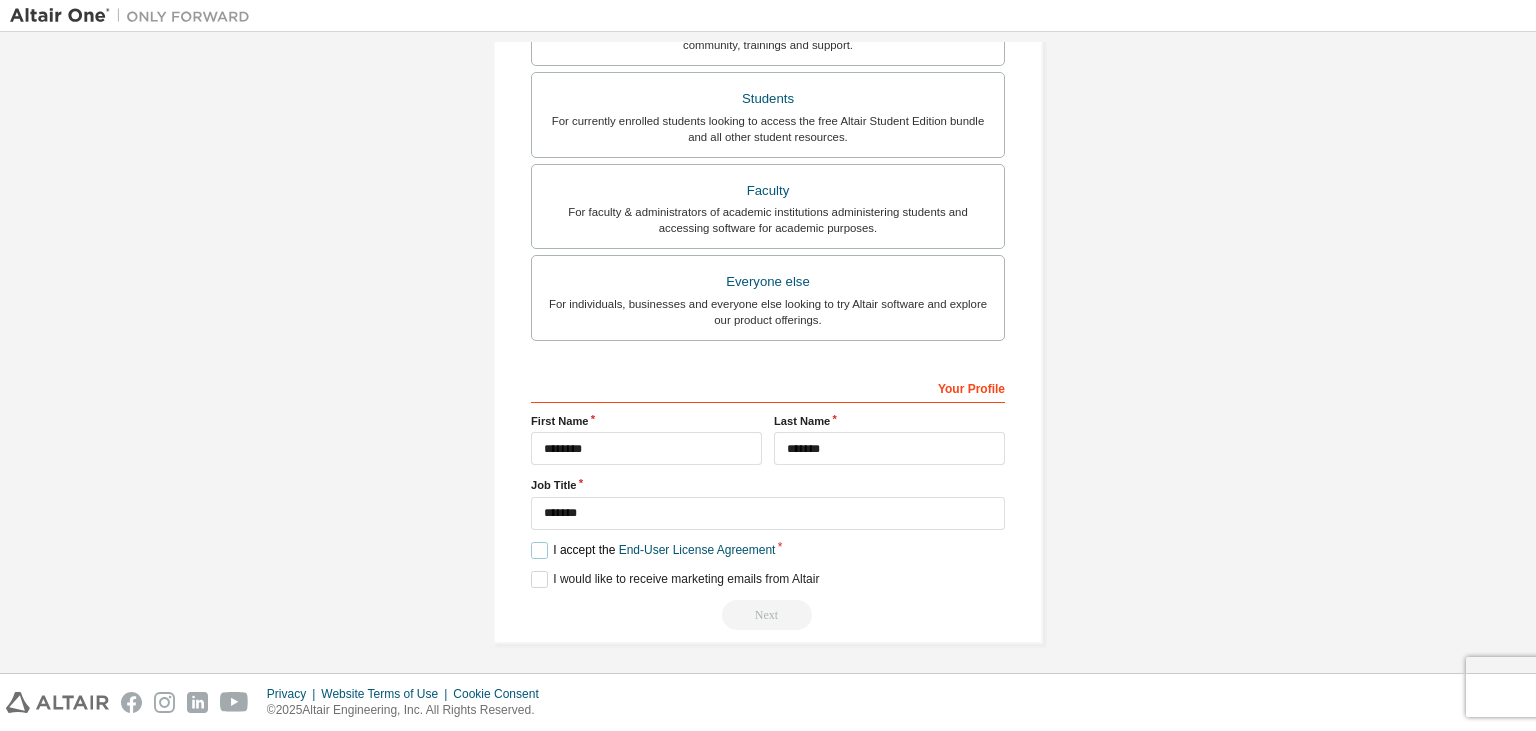 click on "I accept the    End-User License Agreement" at bounding box center [653, 550] 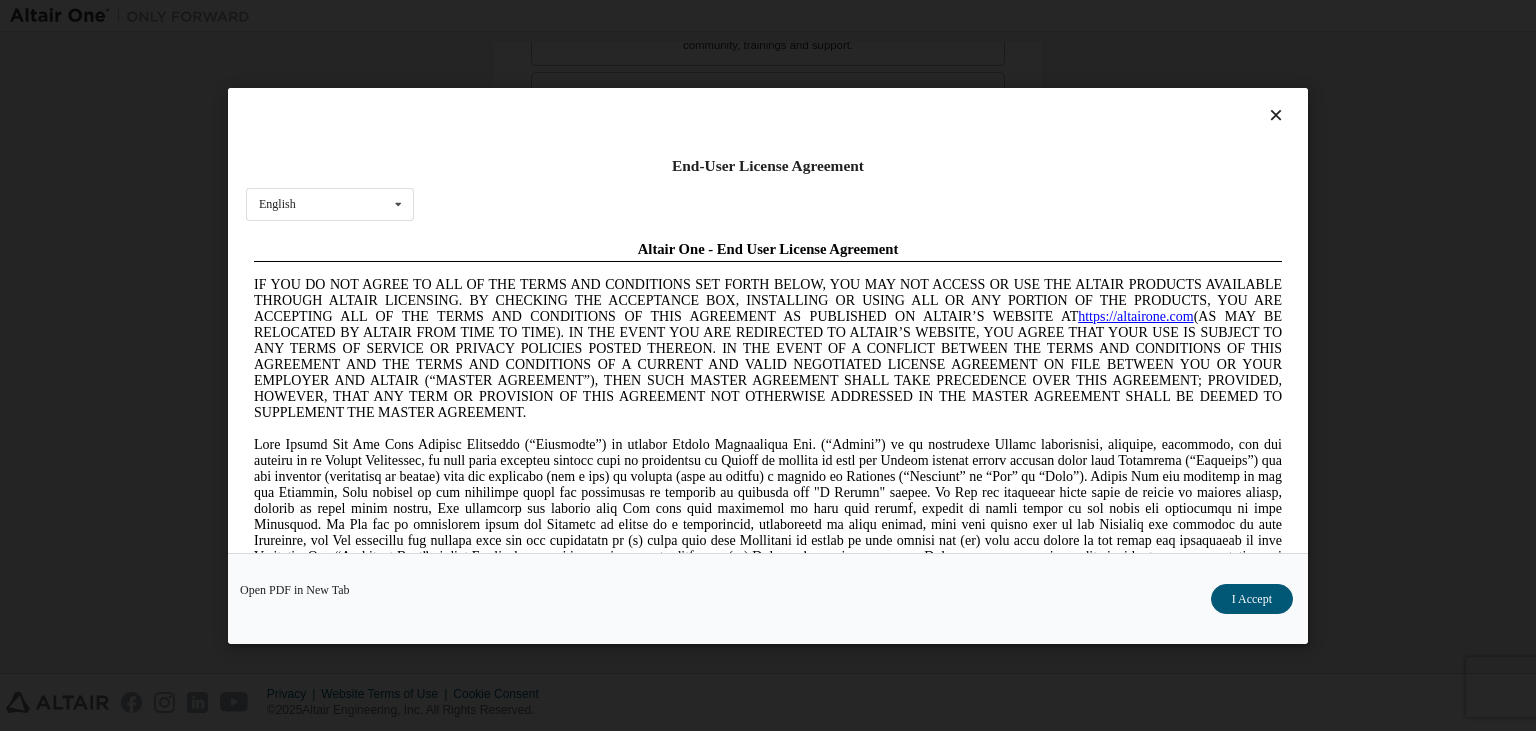 scroll, scrollTop: 0, scrollLeft: 0, axis: both 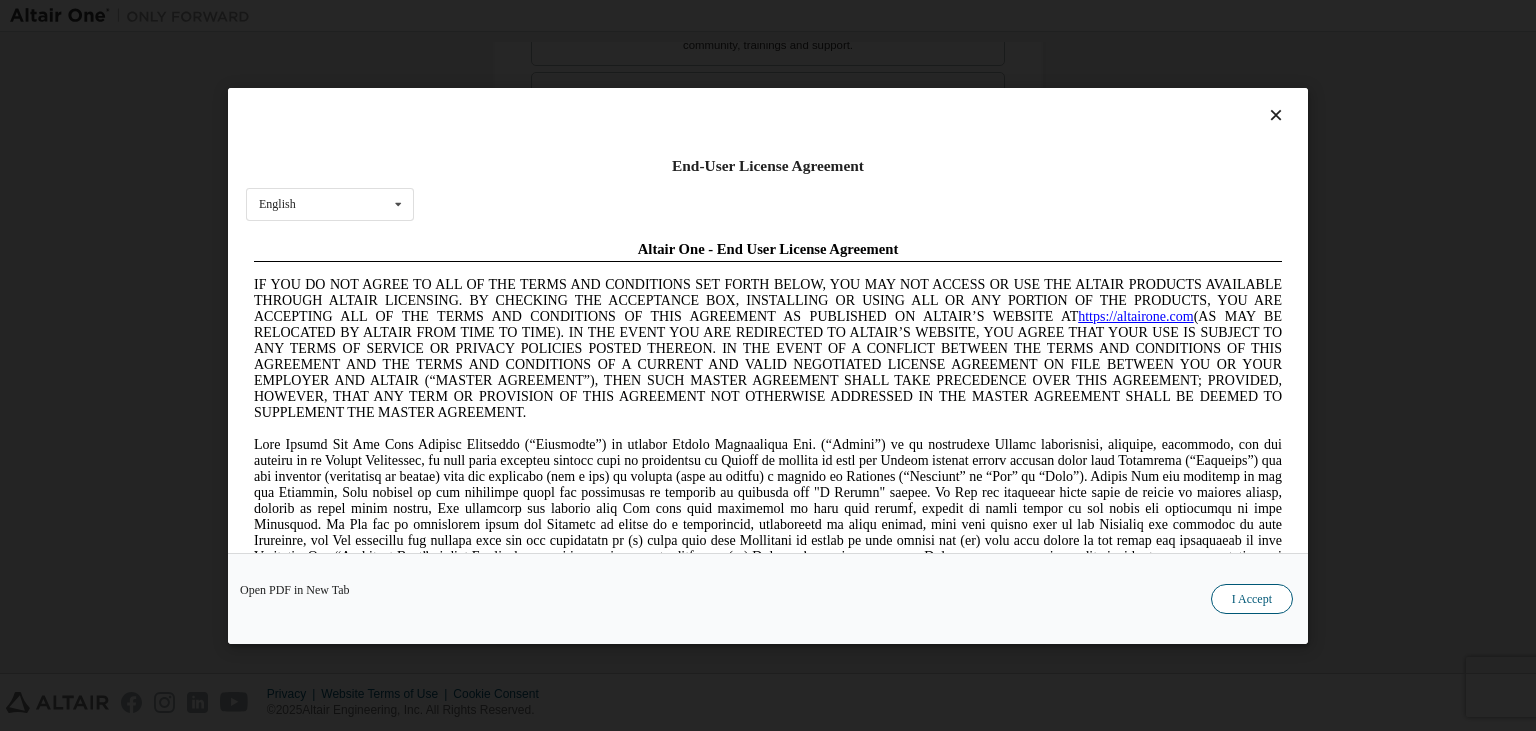 click on "I Accept" at bounding box center [1252, 598] 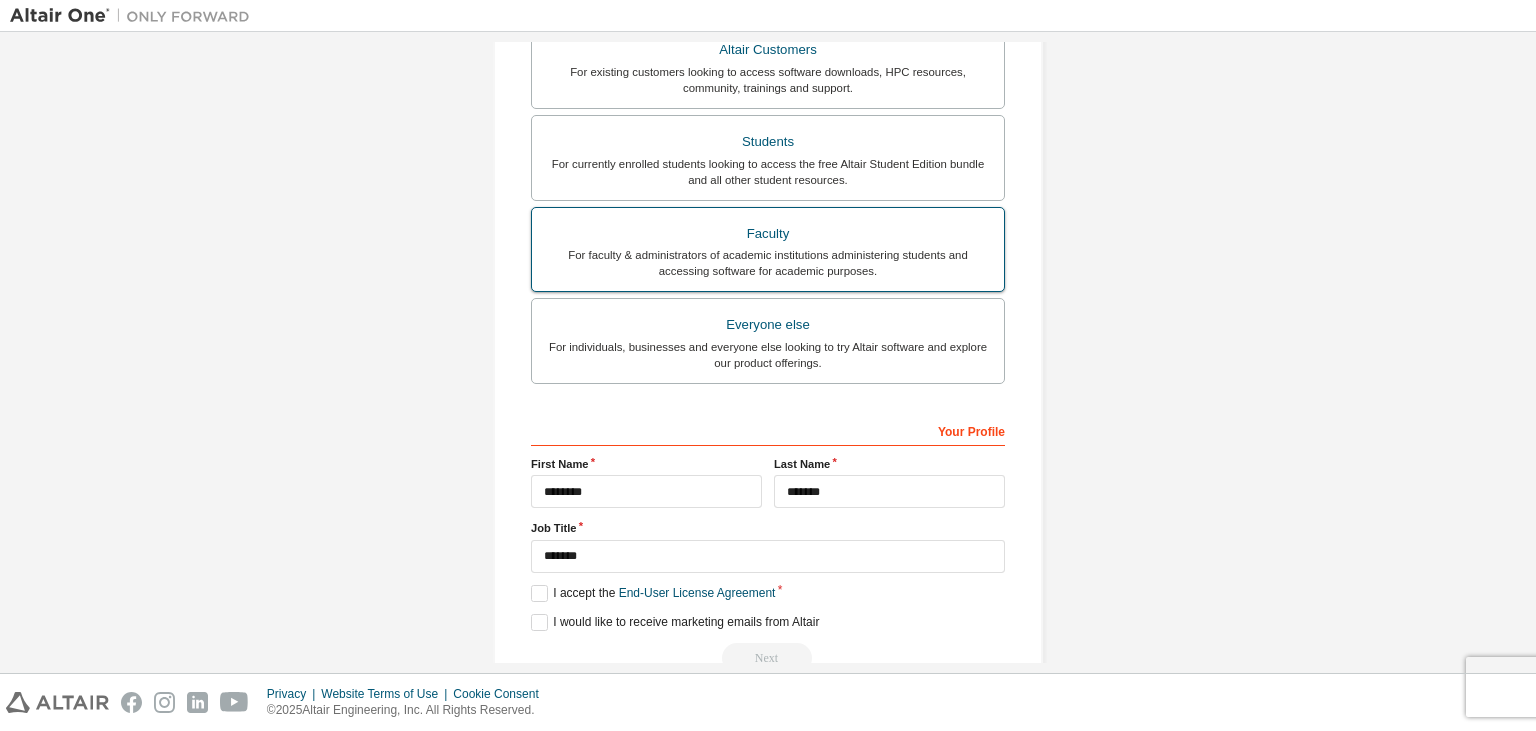 scroll, scrollTop: 498, scrollLeft: 0, axis: vertical 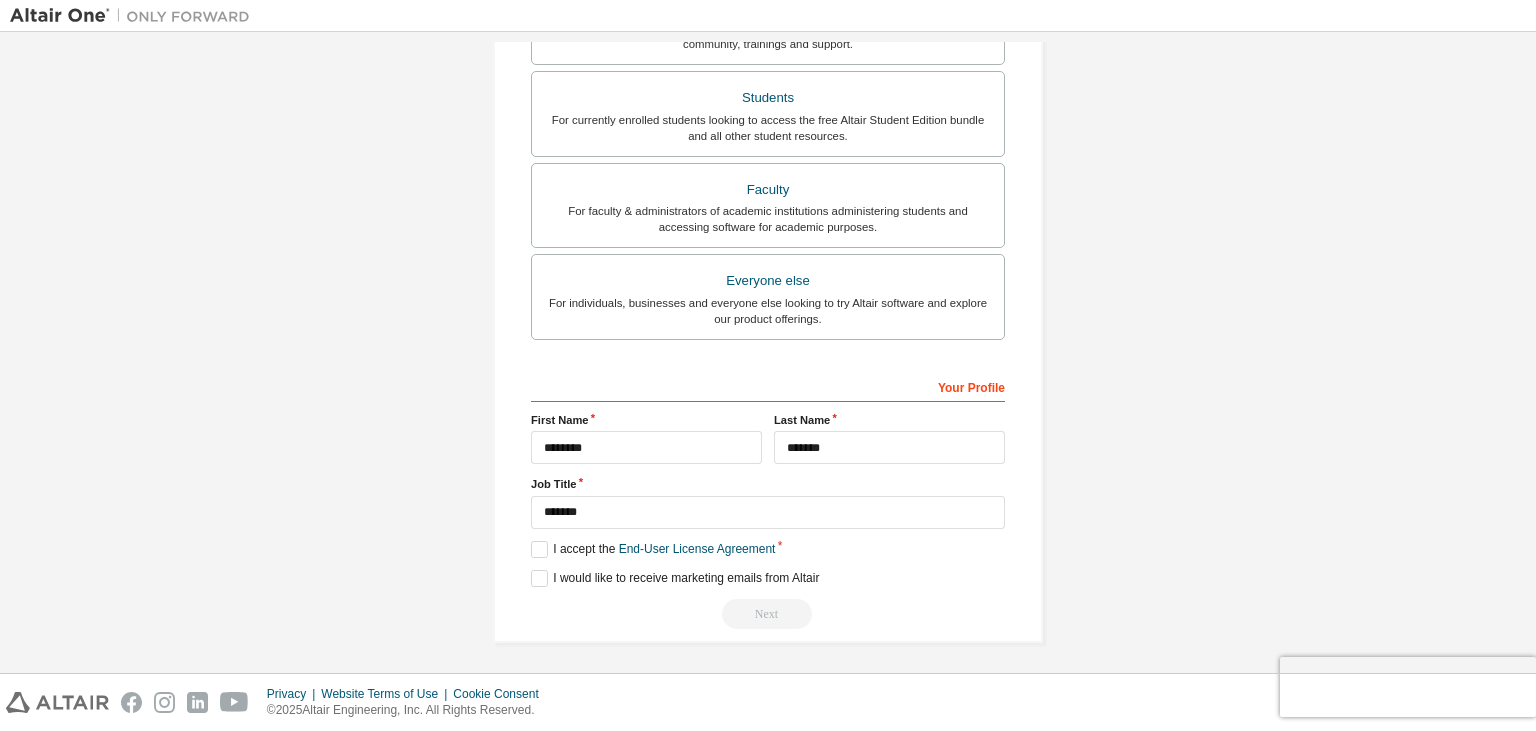 click on "Privacy Website Terms of Use Cookie Consent ©  2025  Altair Engineering, Inc. All Rights Reserved." at bounding box center (768, 702) 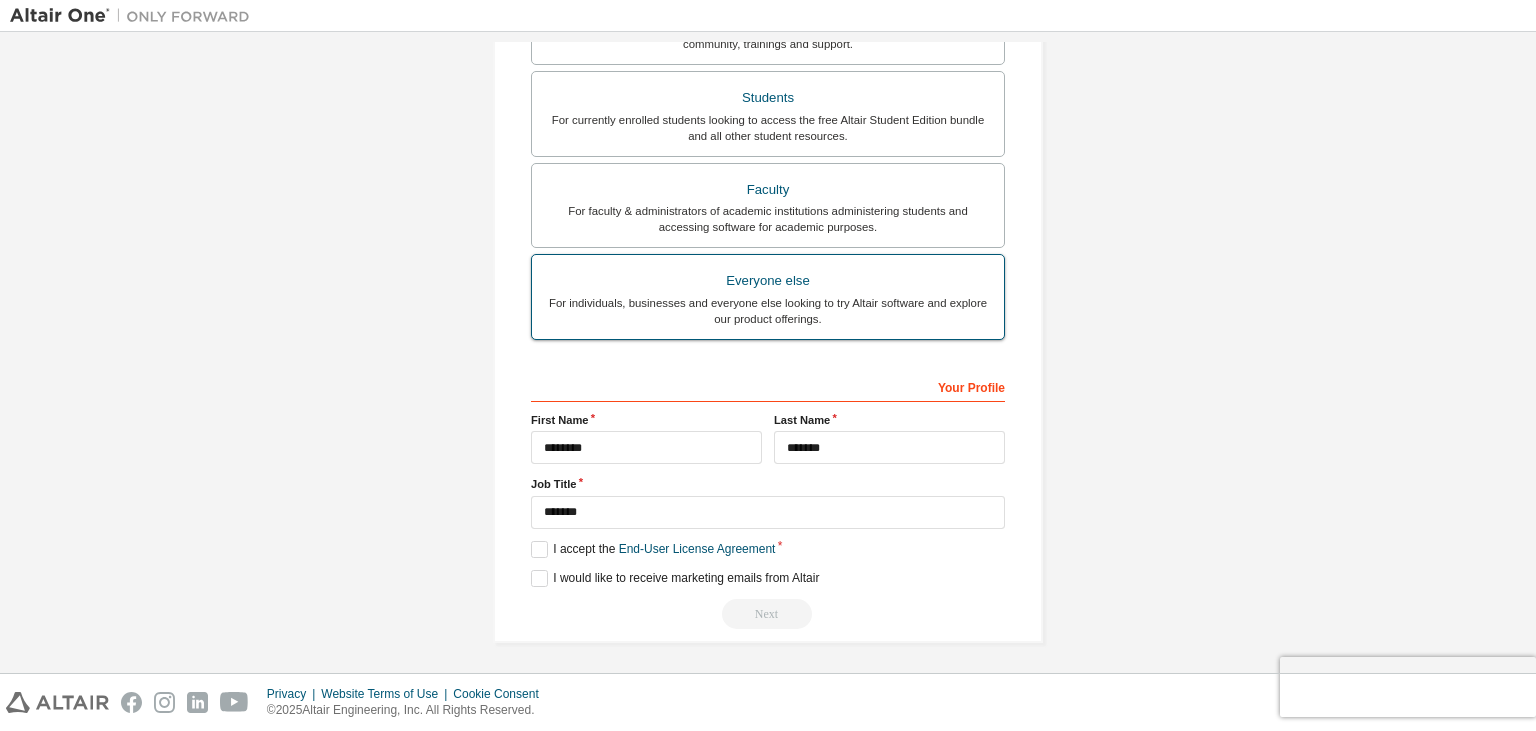 click on "Everyone else" at bounding box center (768, 281) 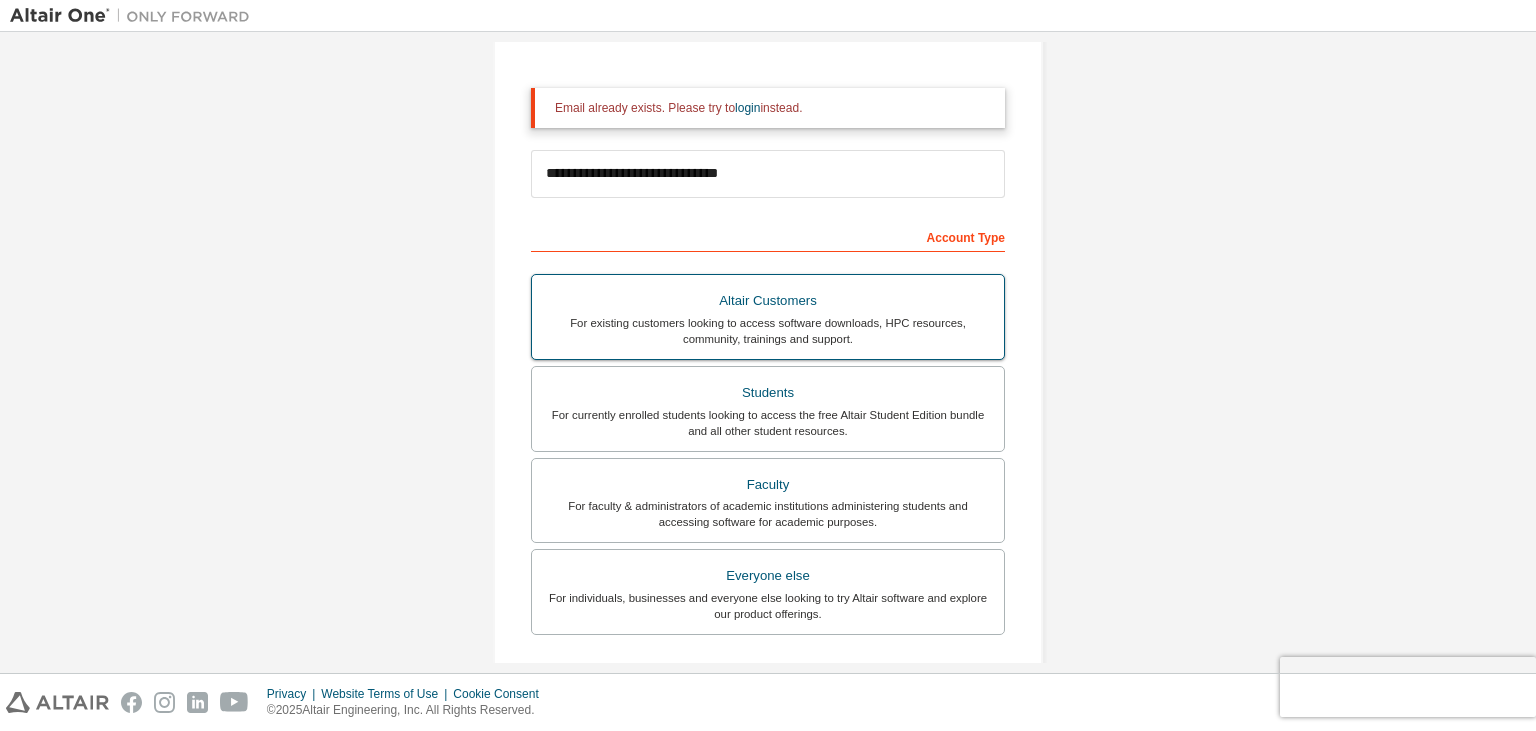 scroll, scrollTop: 114, scrollLeft: 0, axis: vertical 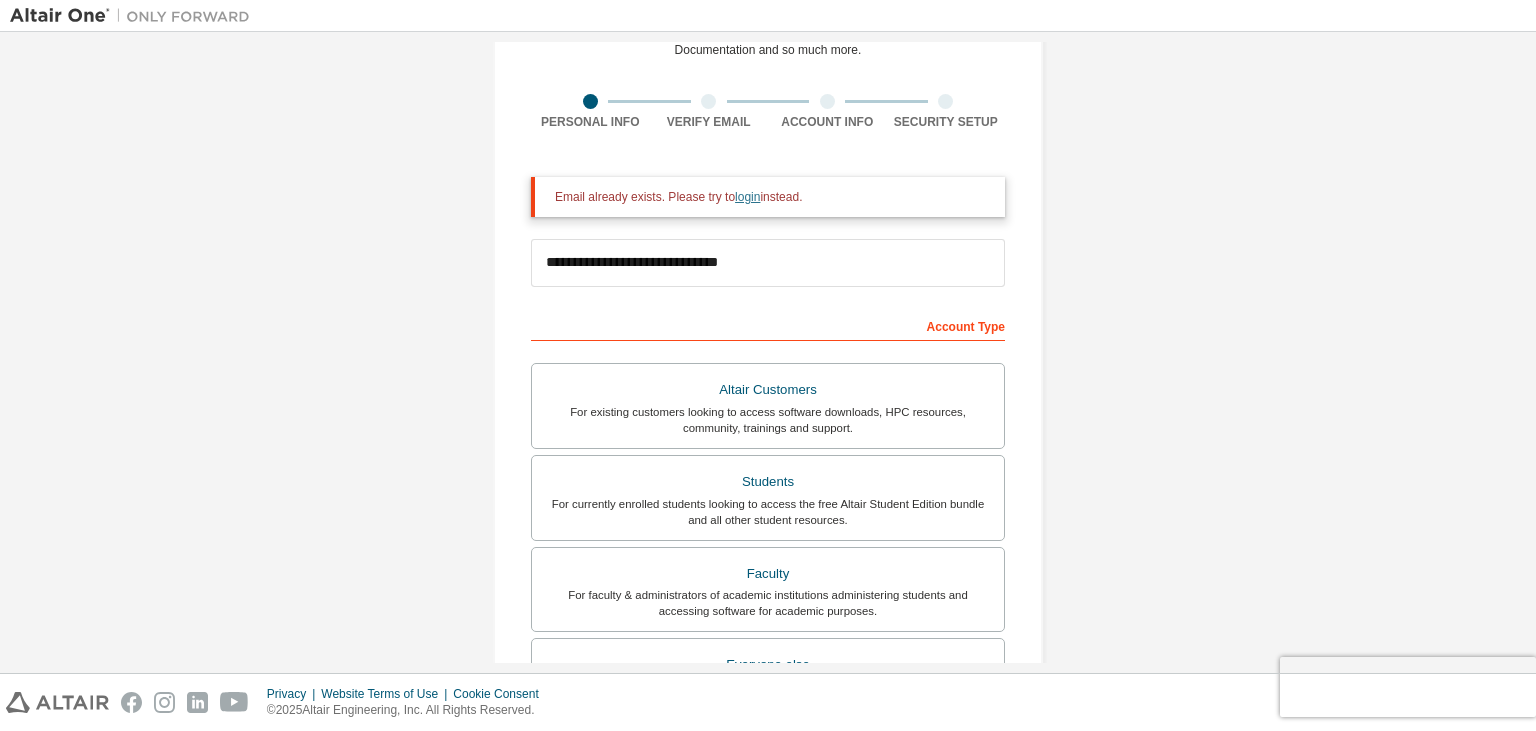 click on "login" at bounding box center [747, 197] 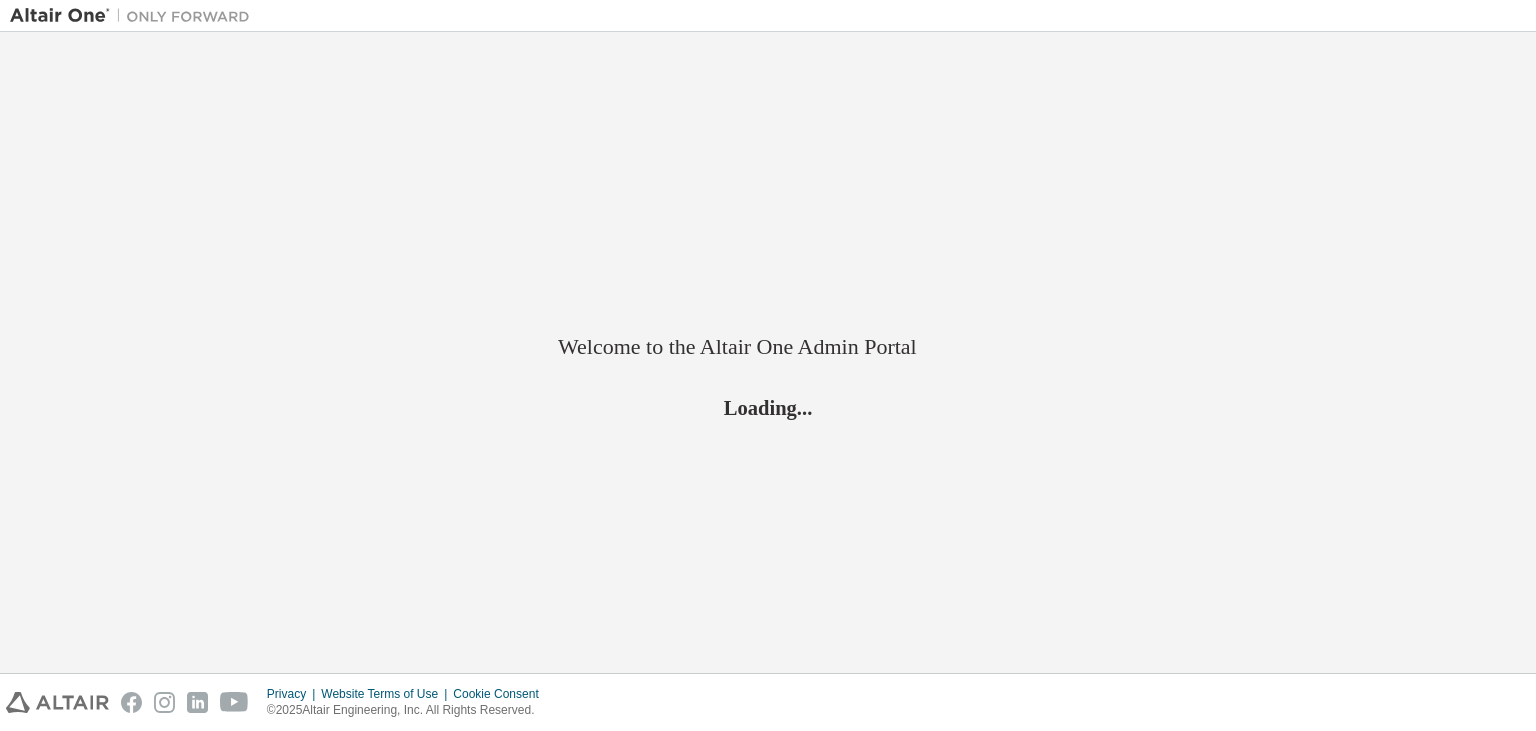 scroll, scrollTop: 0, scrollLeft: 0, axis: both 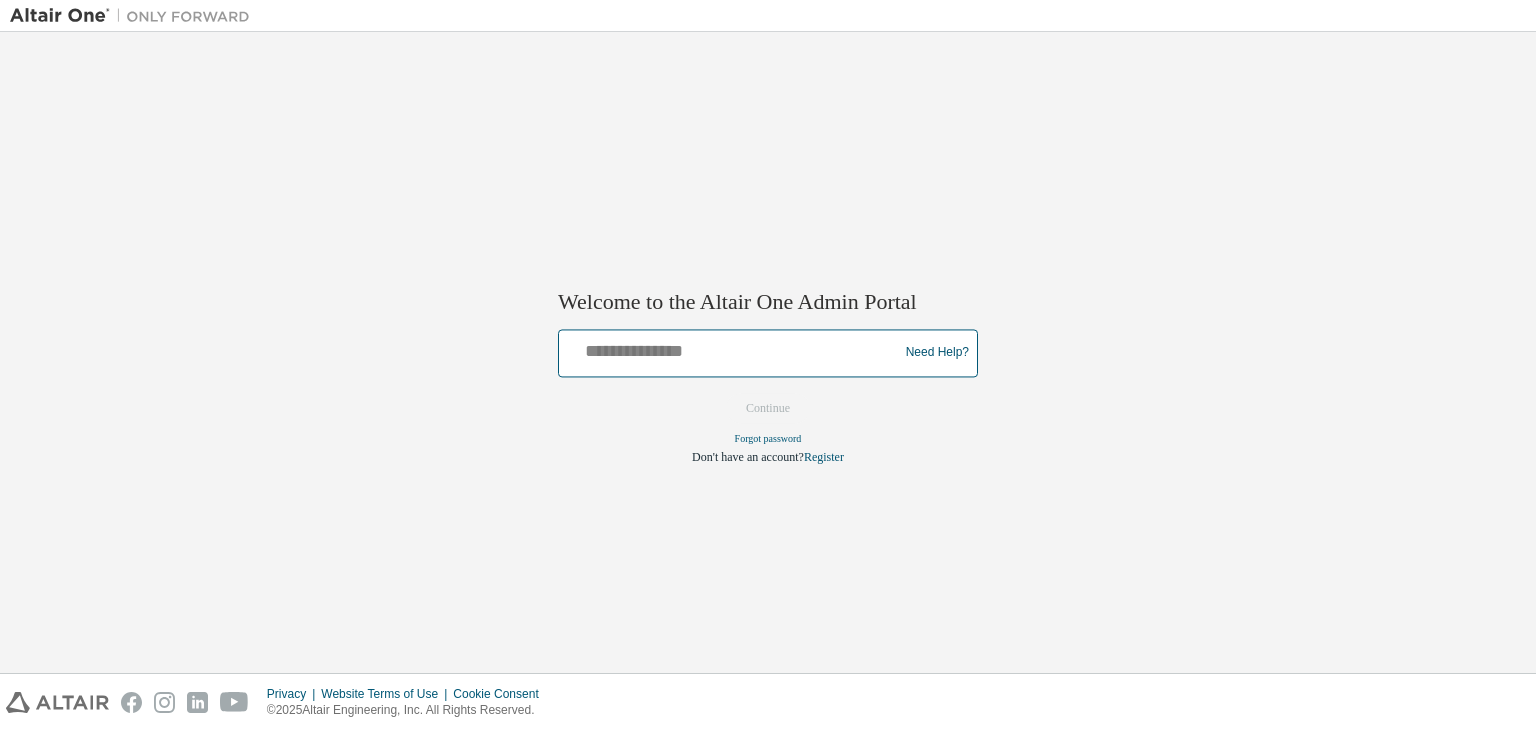 click at bounding box center [731, 348] 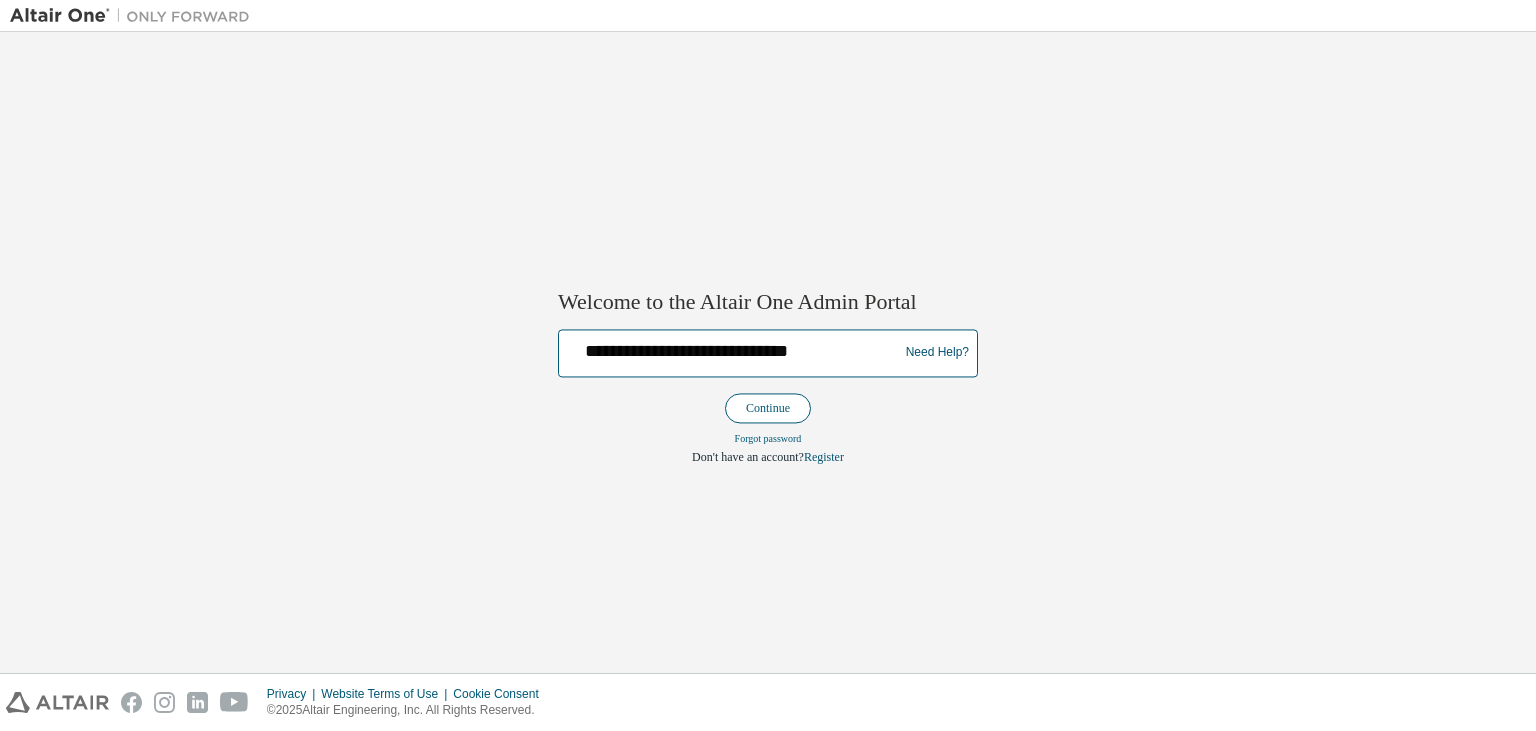 type on "**********" 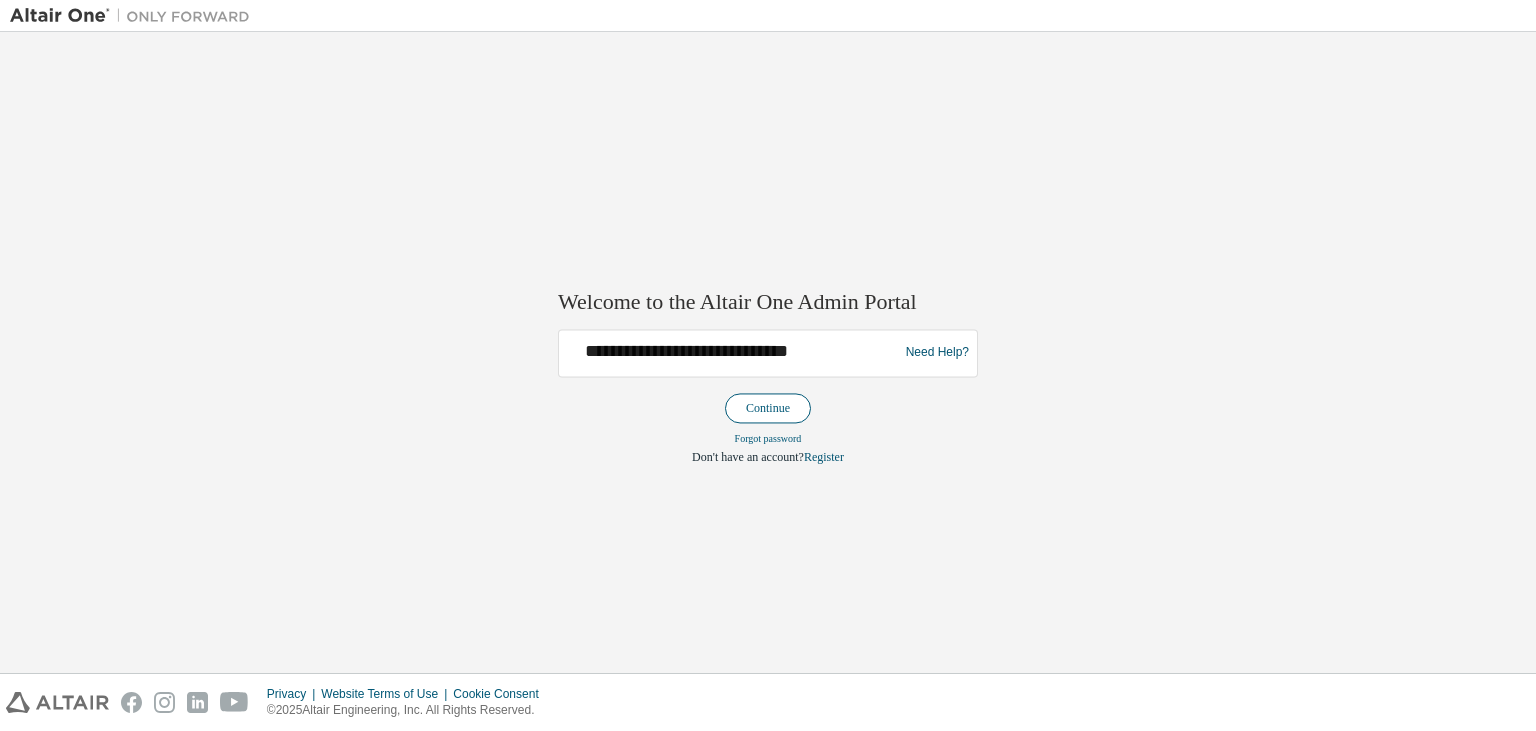 click on "Continue" at bounding box center [768, 408] 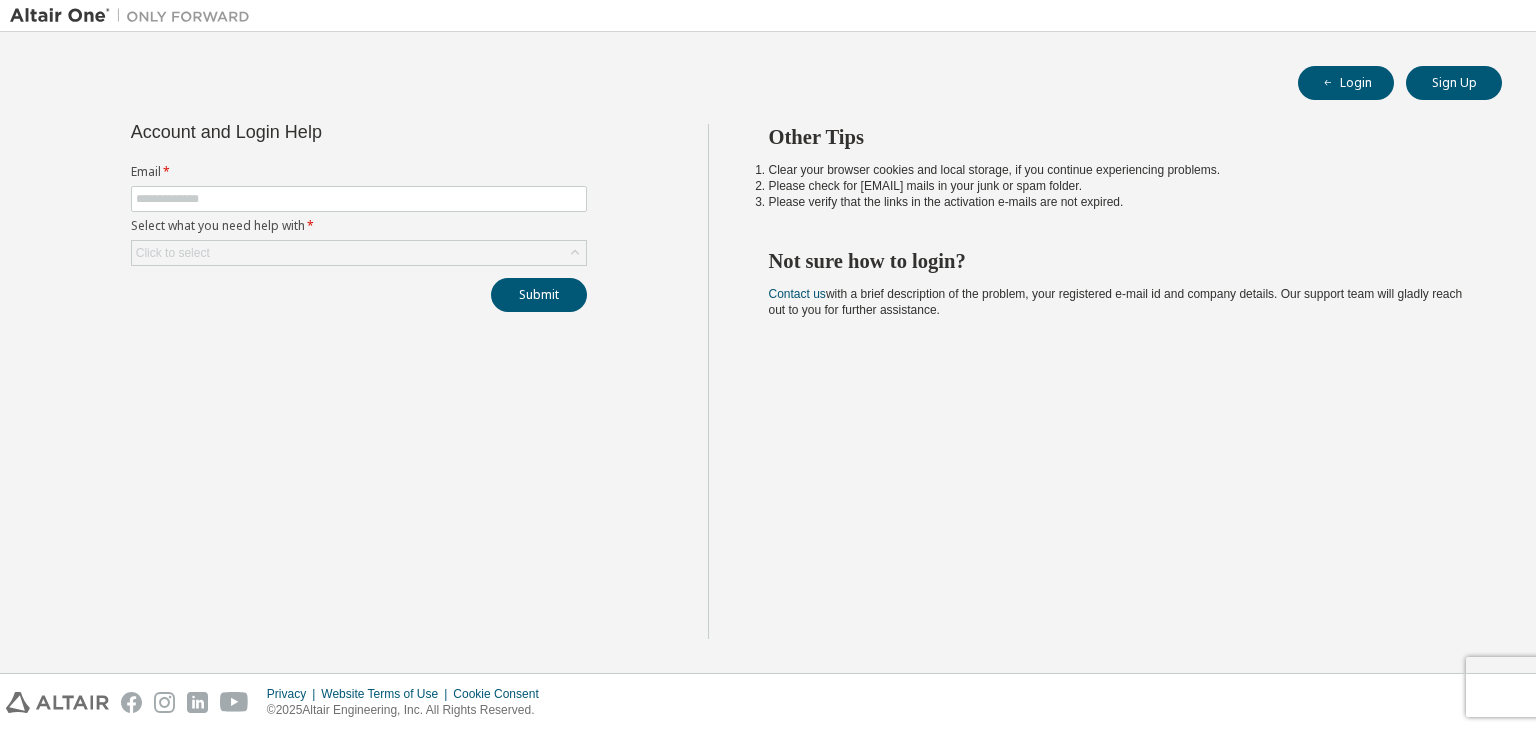 scroll, scrollTop: 0, scrollLeft: 0, axis: both 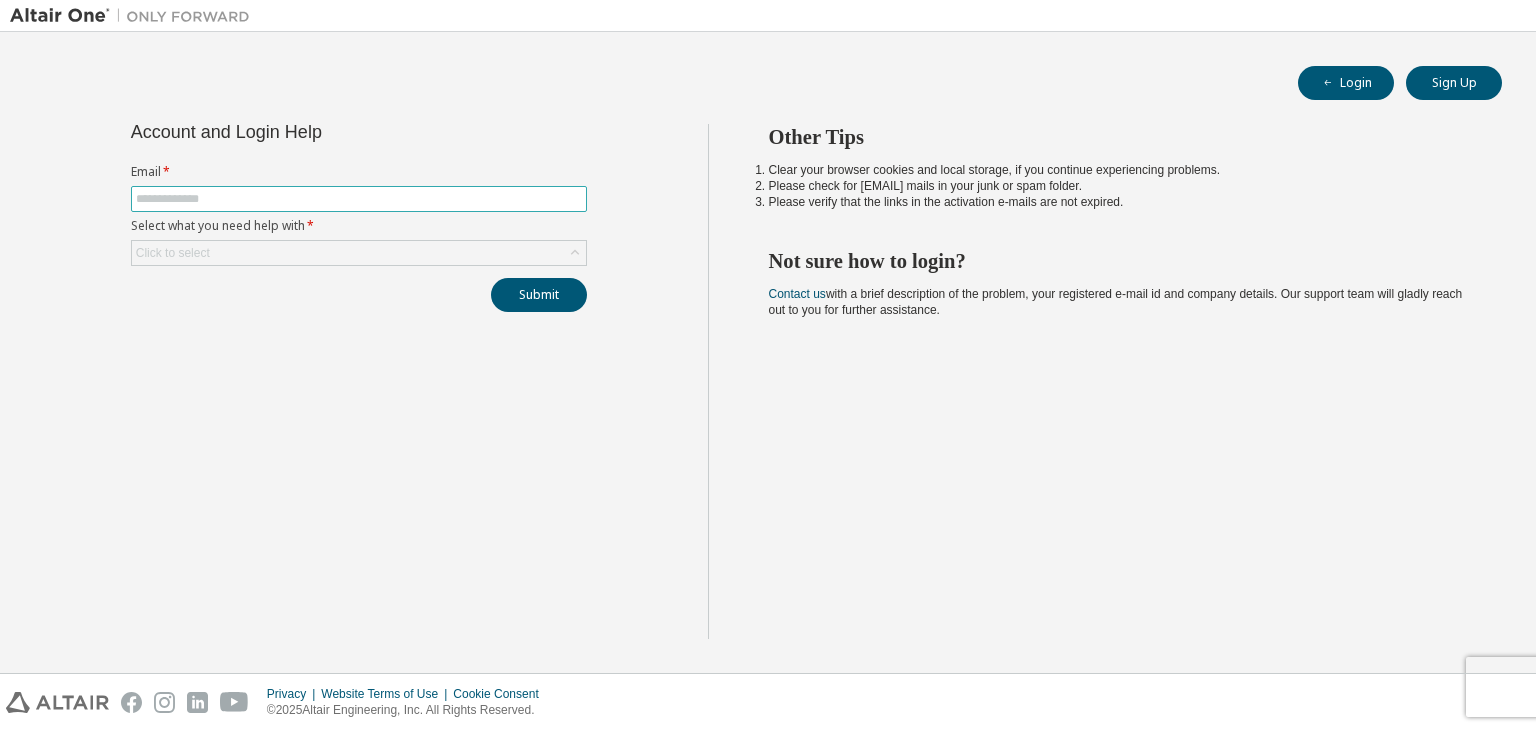 click at bounding box center [359, 199] 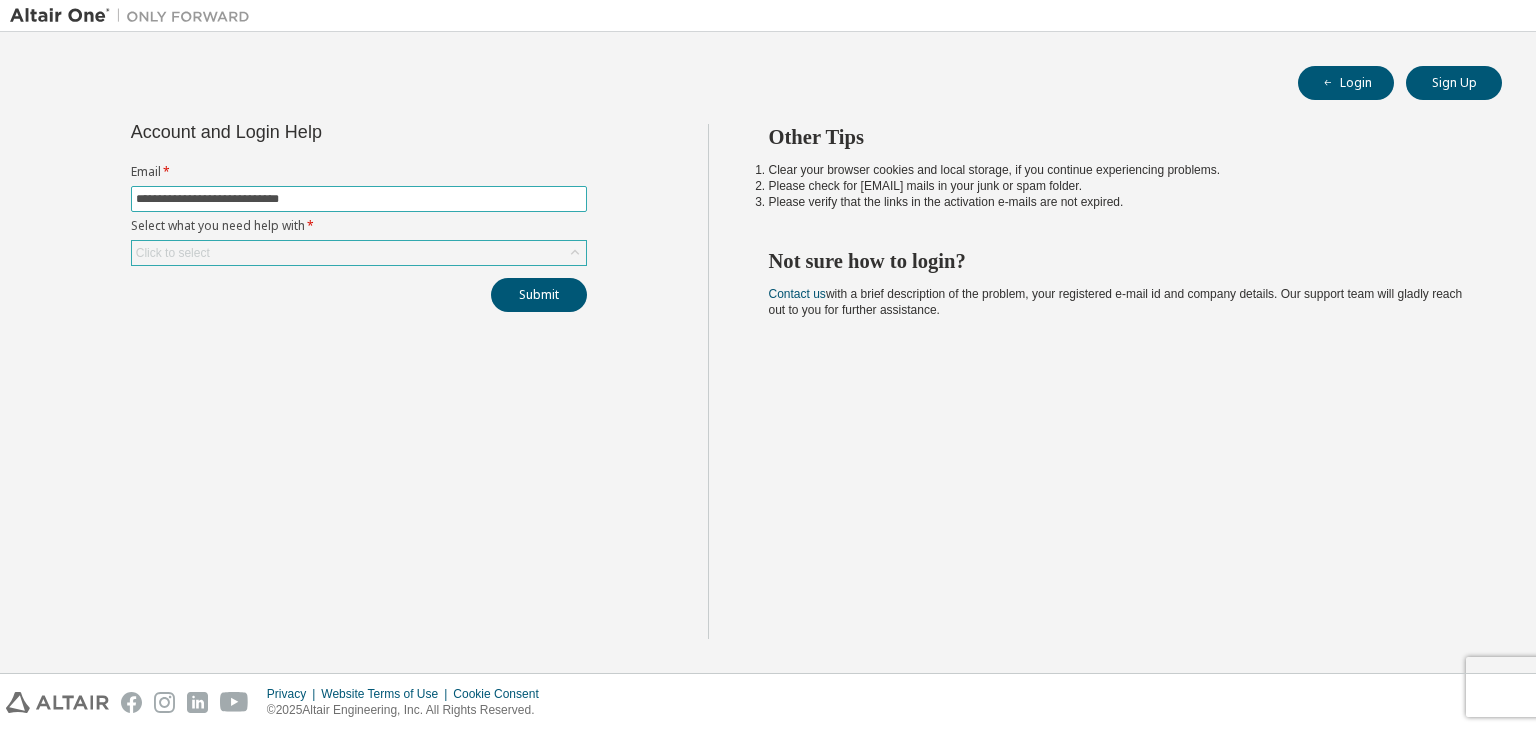 type on "**********" 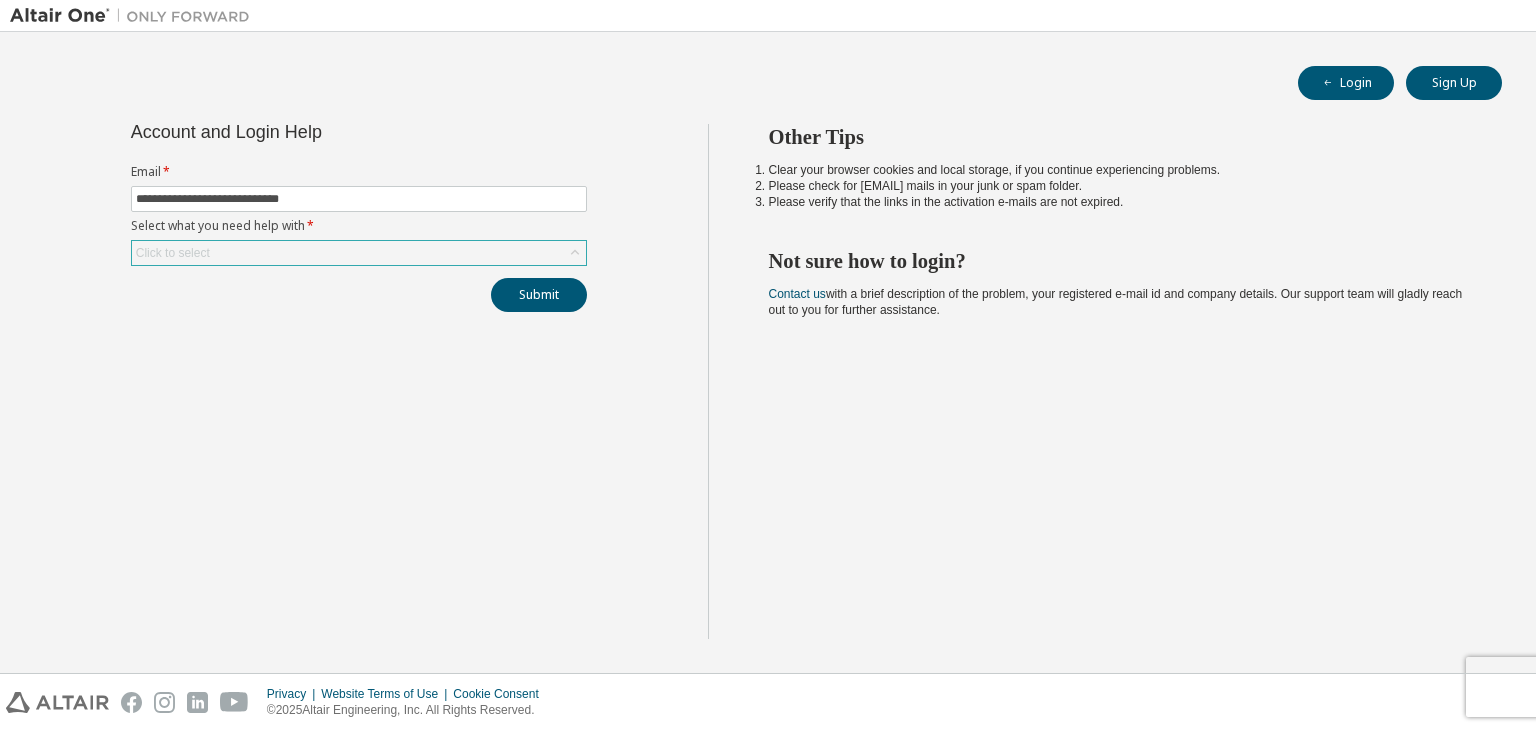 click on "Click to select" at bounding box center (359, 253) 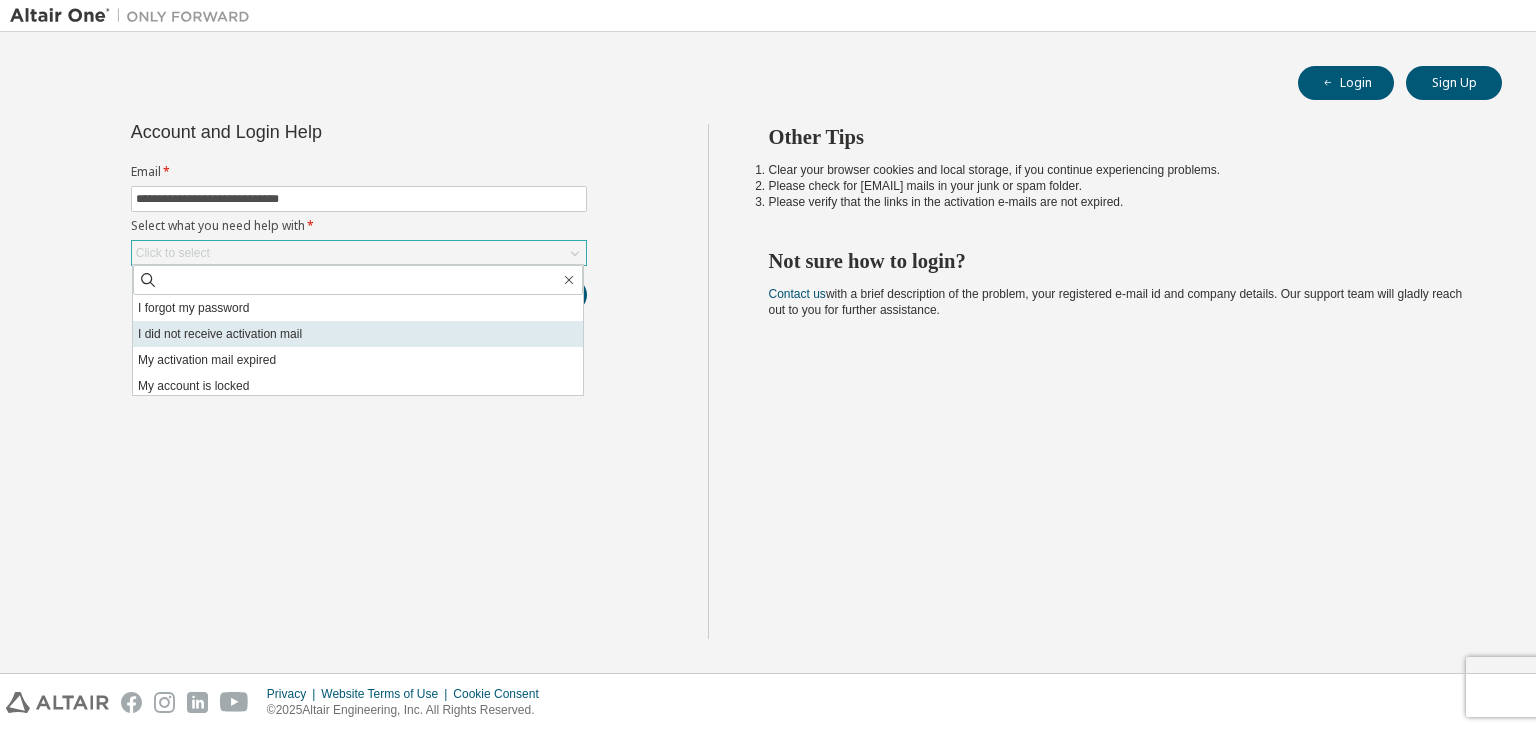 click on "I did not receive activation mail" at bounding box center (358, 334) 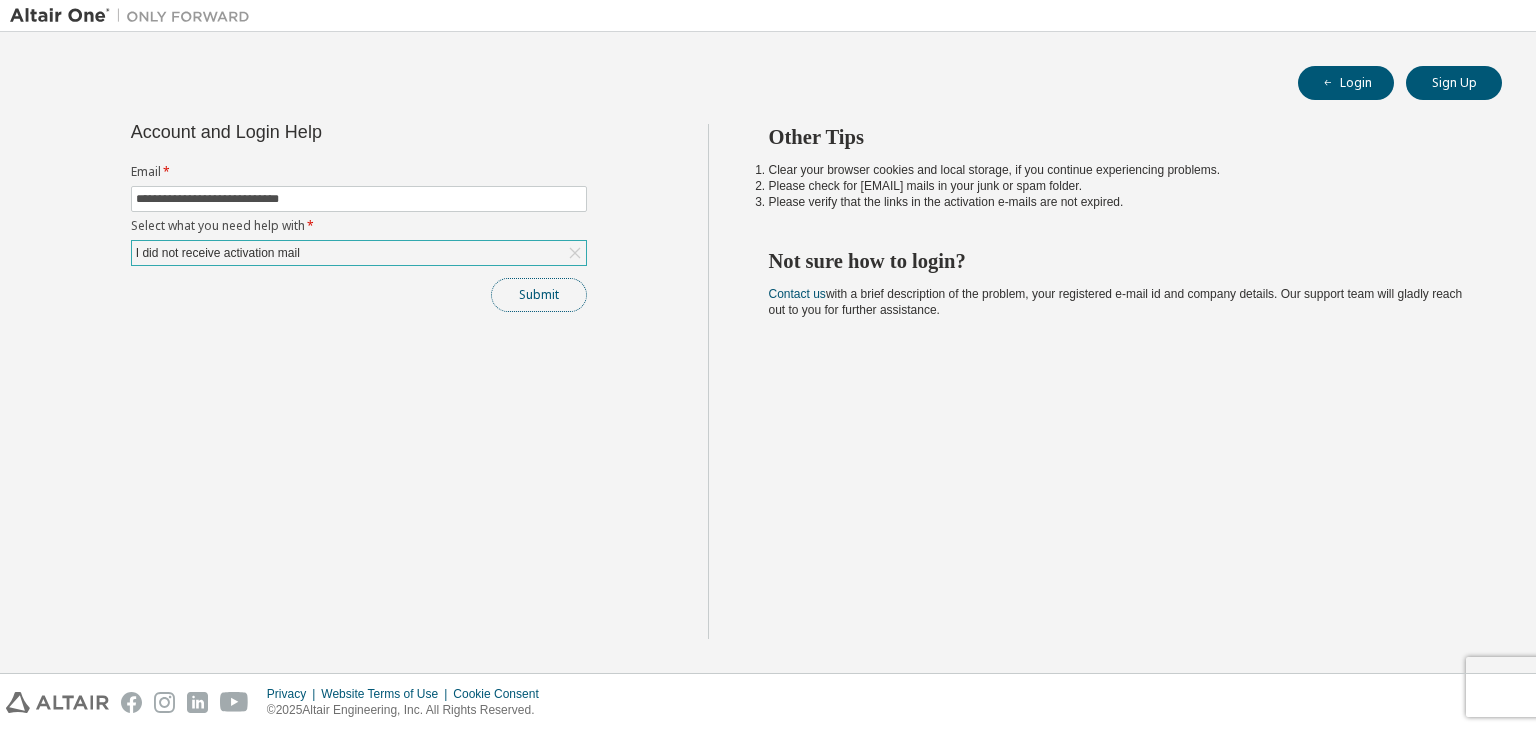 click on "Submit" at bounding box center [539, 295] 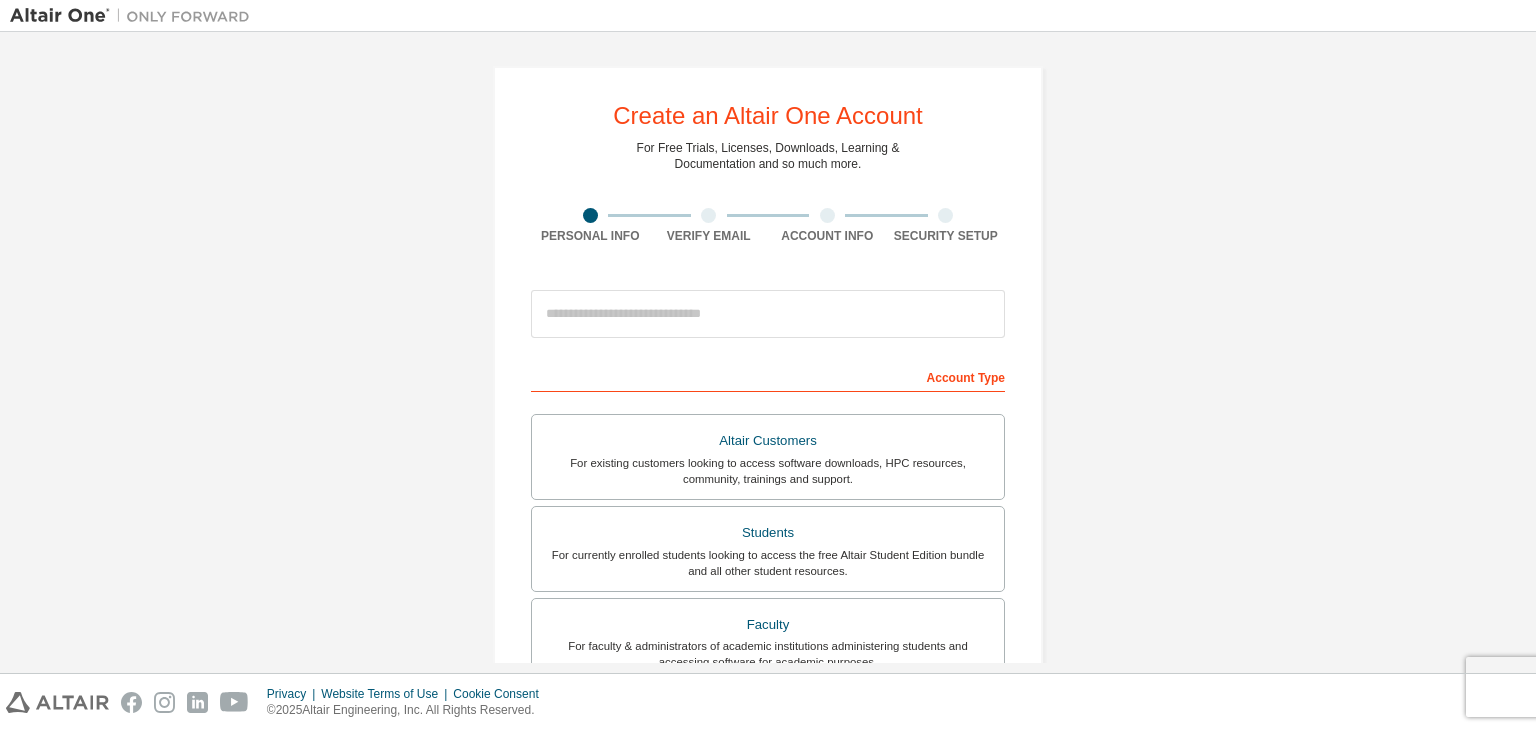 scroll, scrollTop: 0, scrollLeft: 0, axis: both 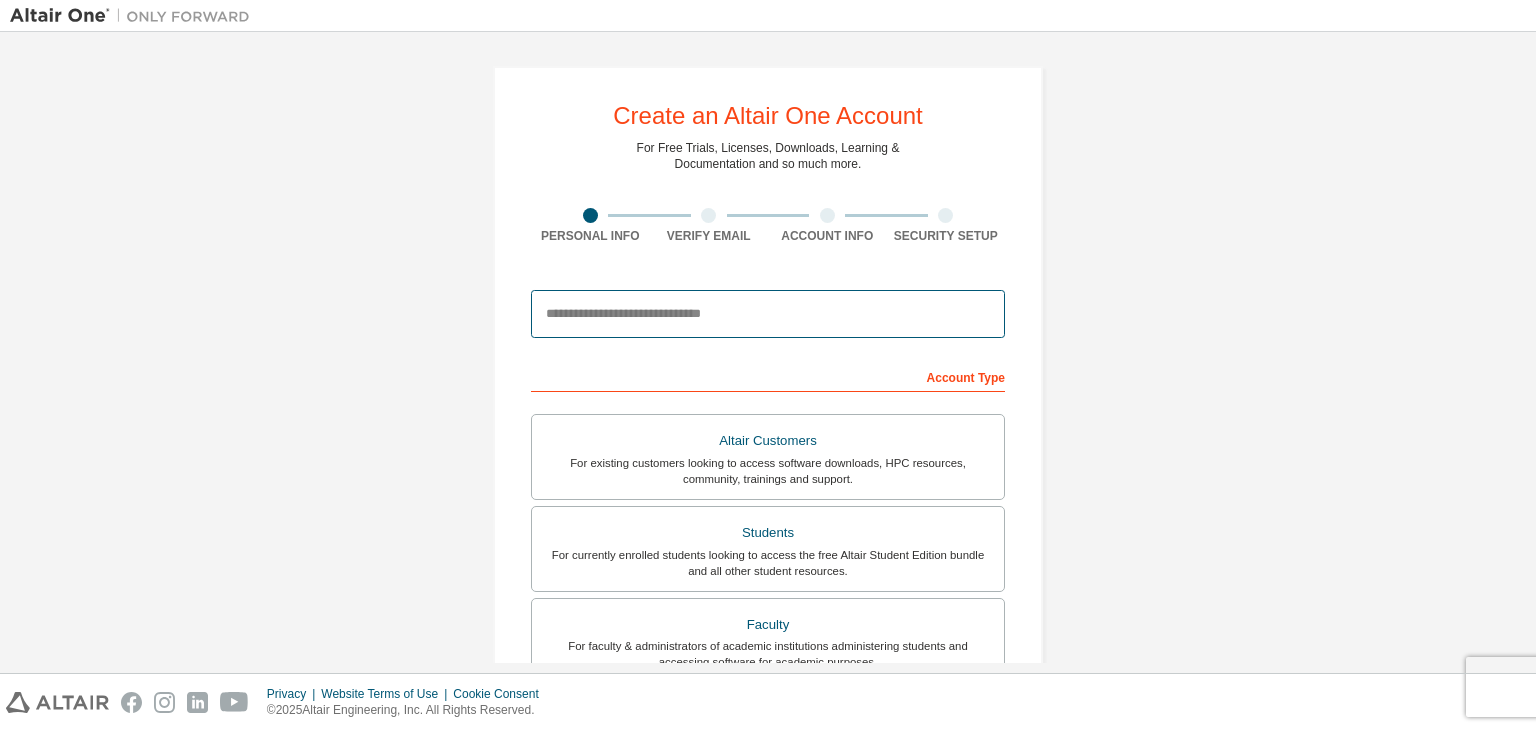 click at bounding box center (768, 314) 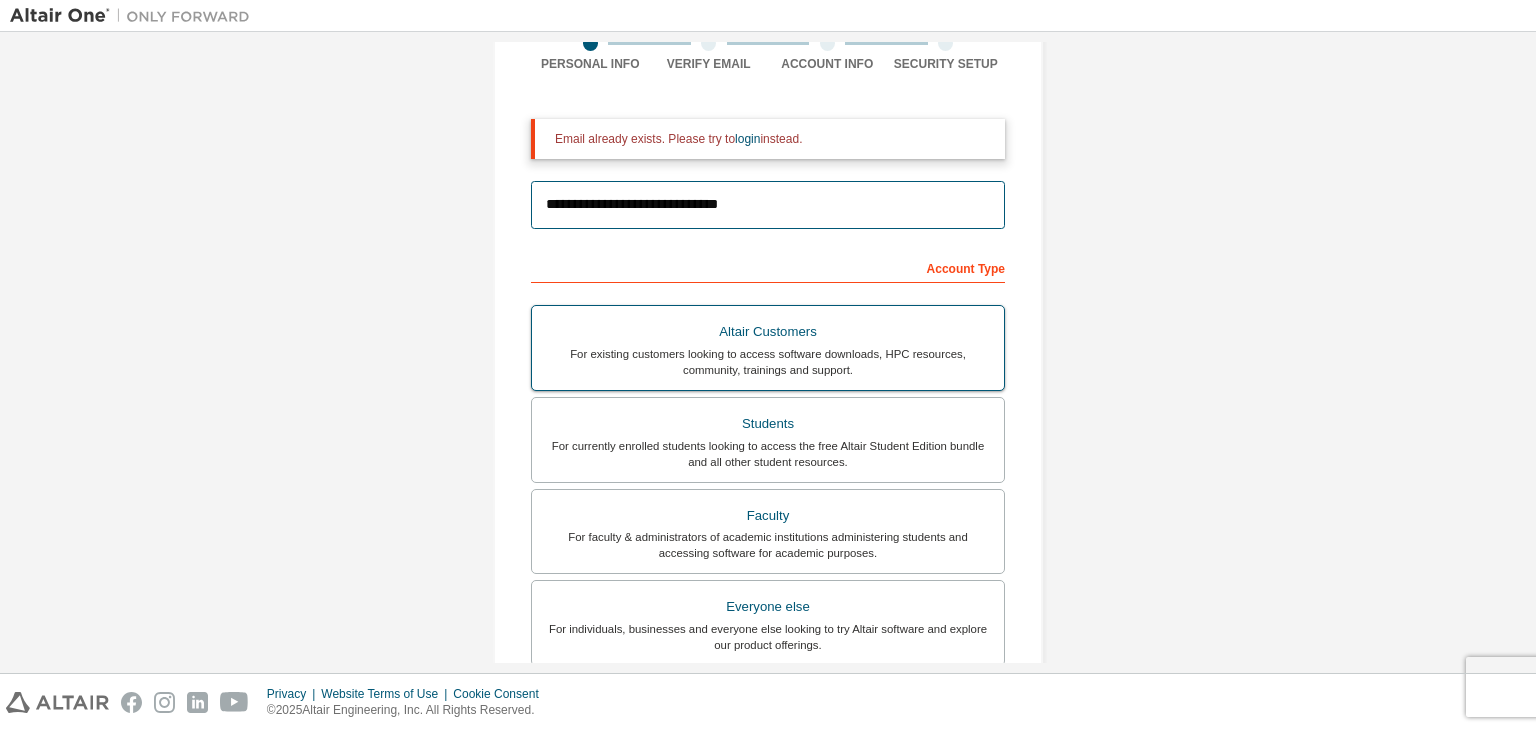 scroll, scrollTop: 288, scrollLeft: 0, axis: vertical 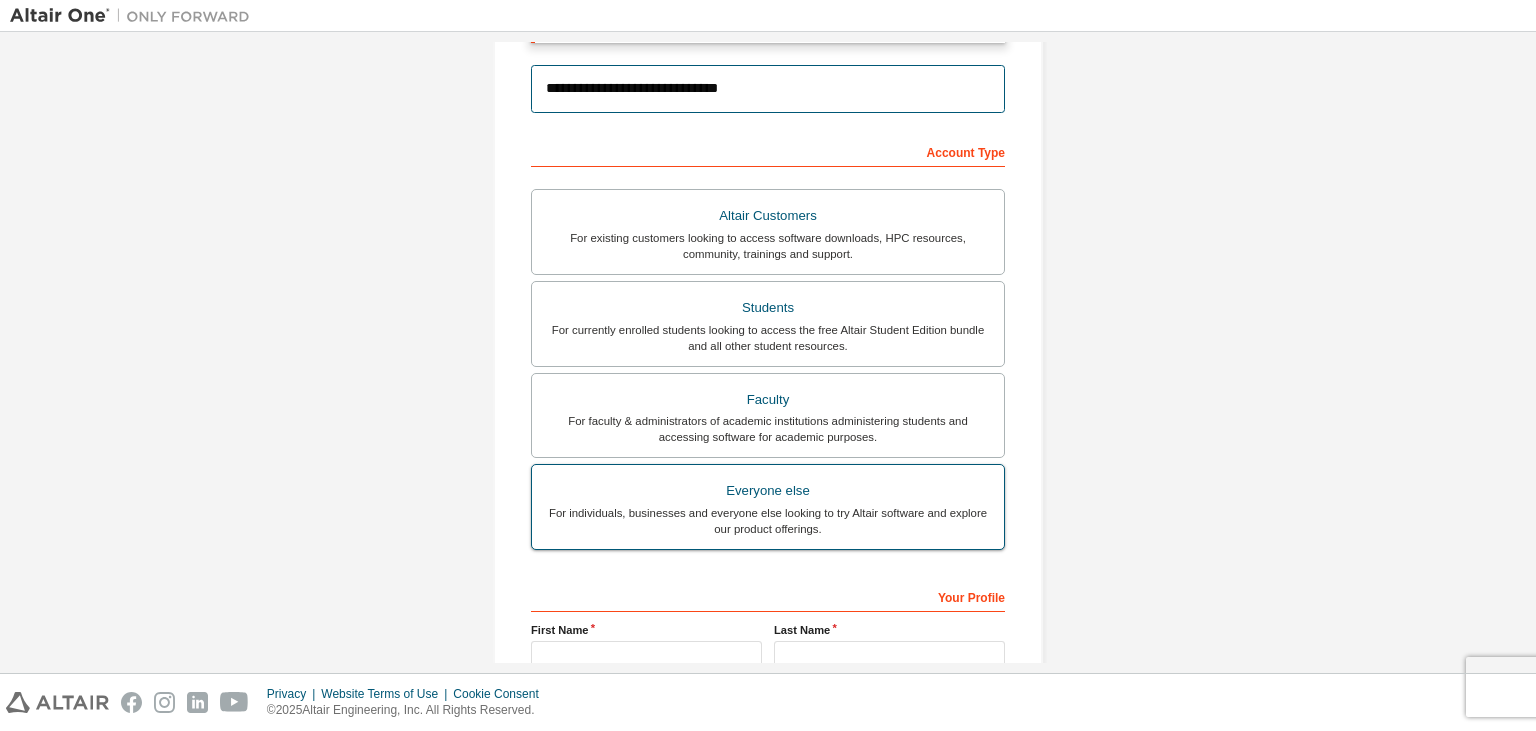 type on "**********" 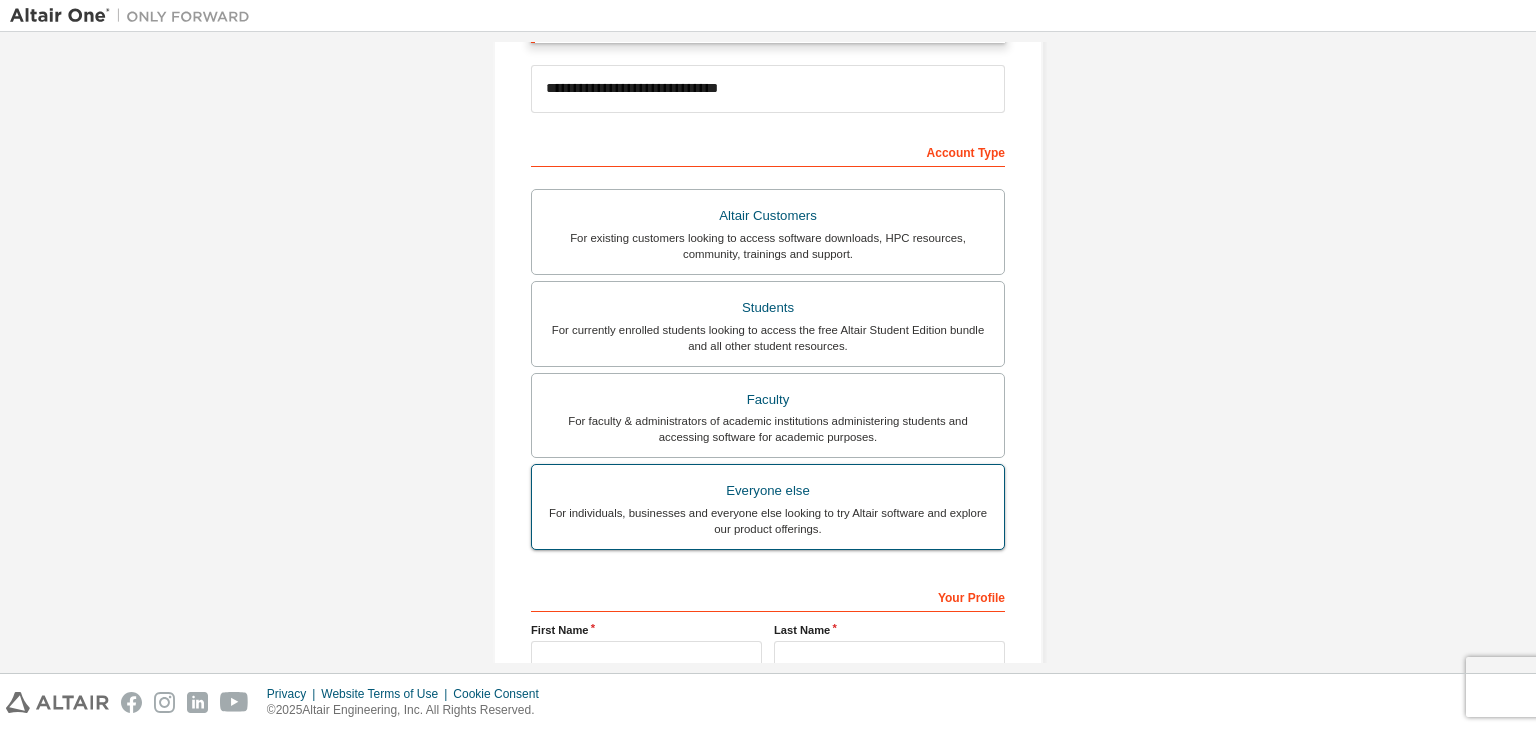 click on "Everyone else" at bounding box center [768, 491] 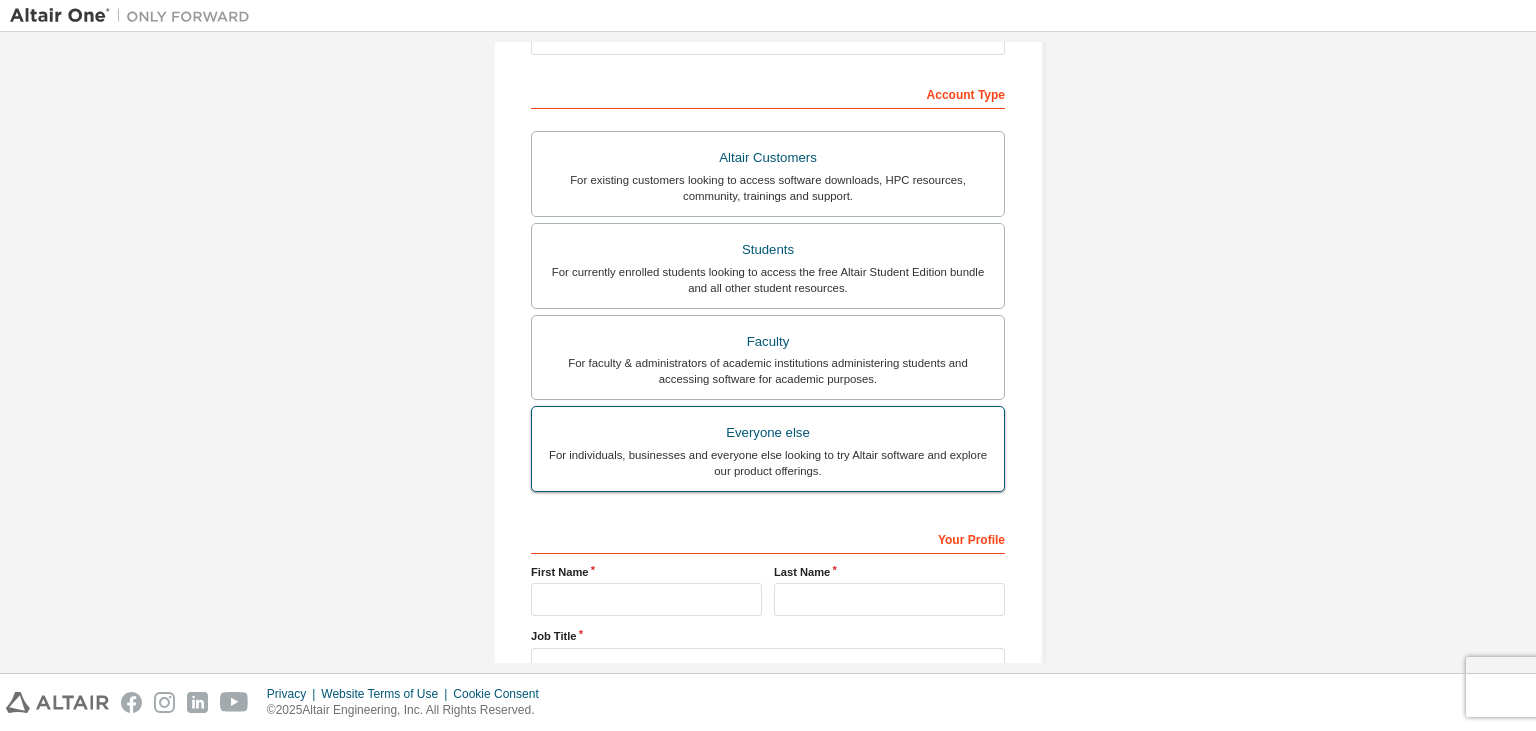 scroll, scrollTop: 480, scrollLeft: 0, axis: vertical 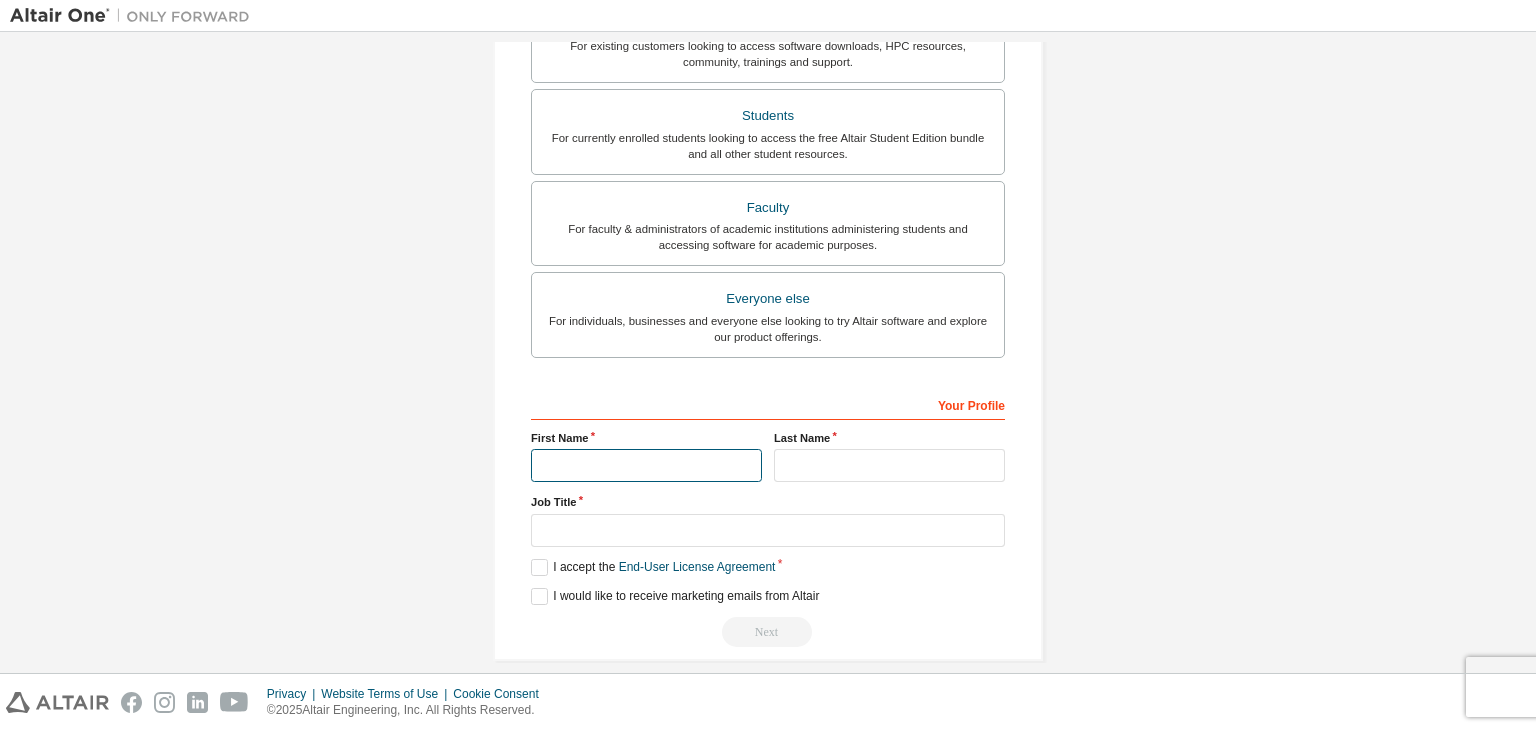 click at bounding box center (646, 465) 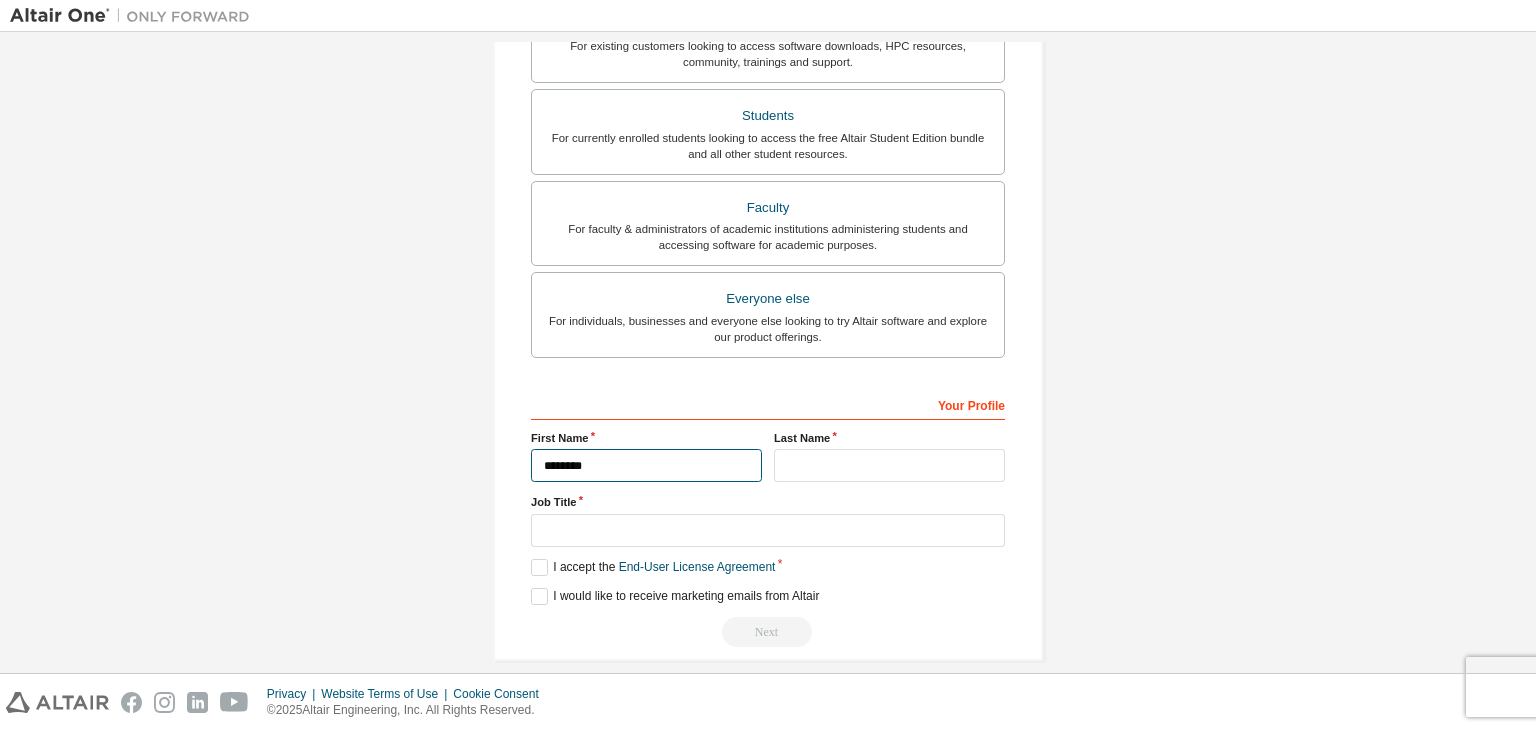 type on "********" 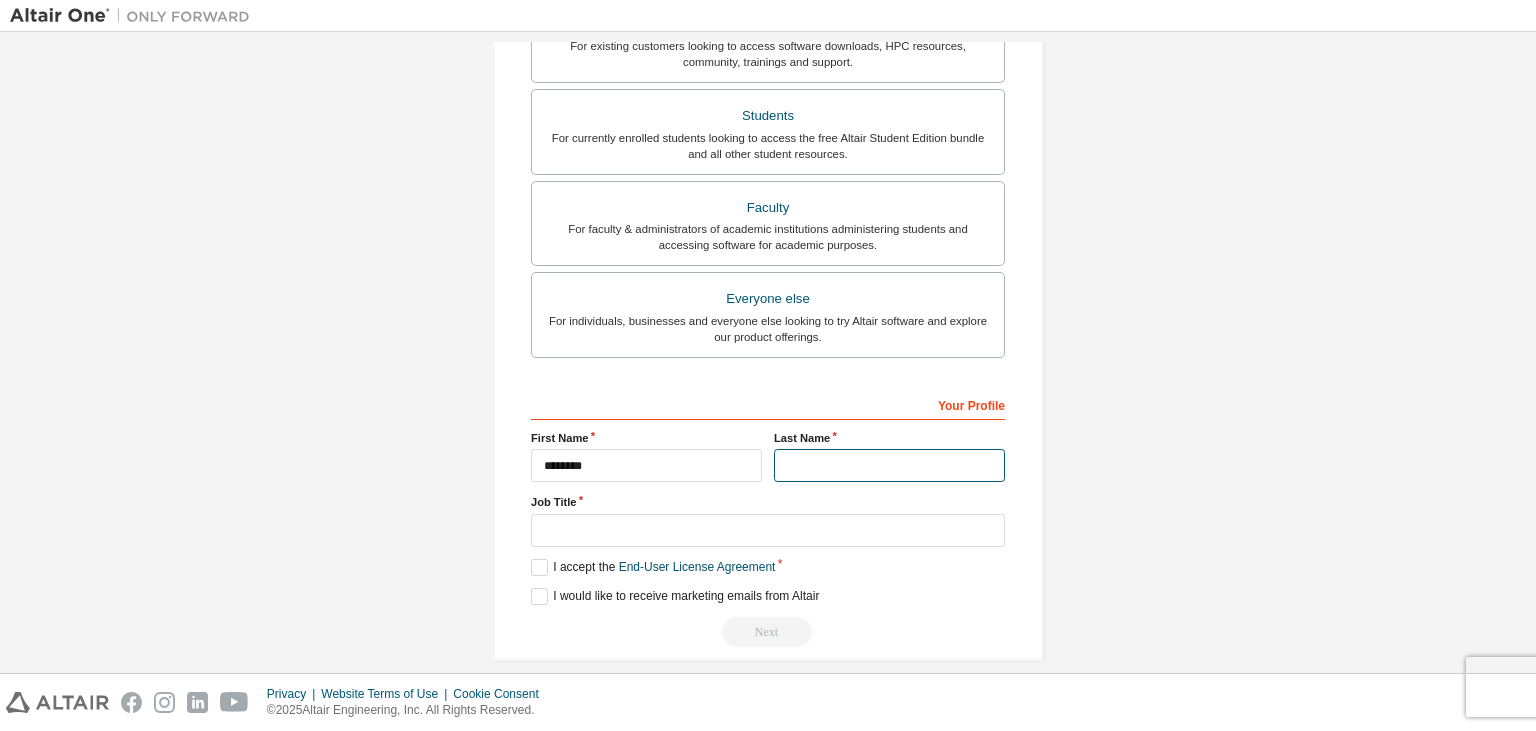 click at bounding box center [889, 465] 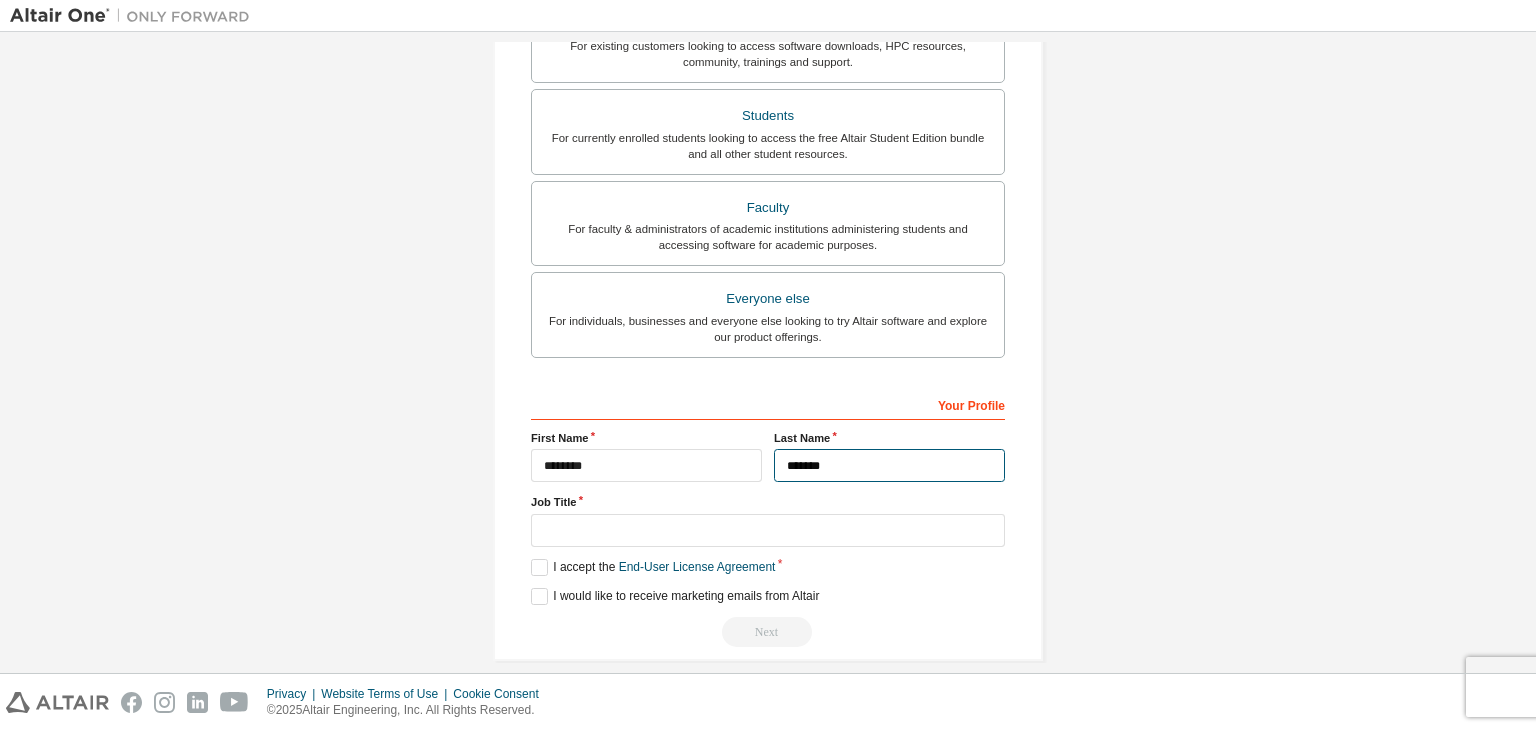 type on "*******" 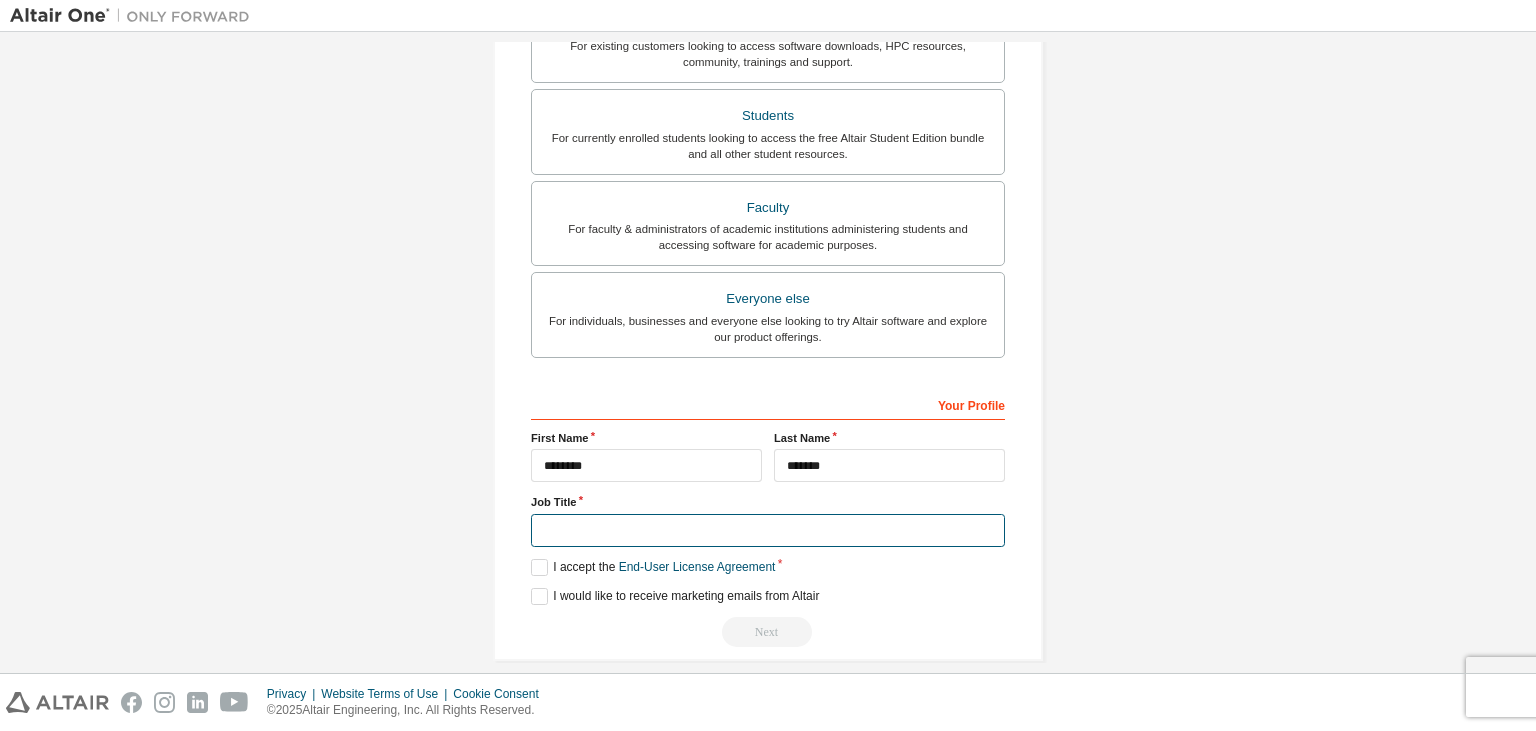 click at bounding box center [768, 530] 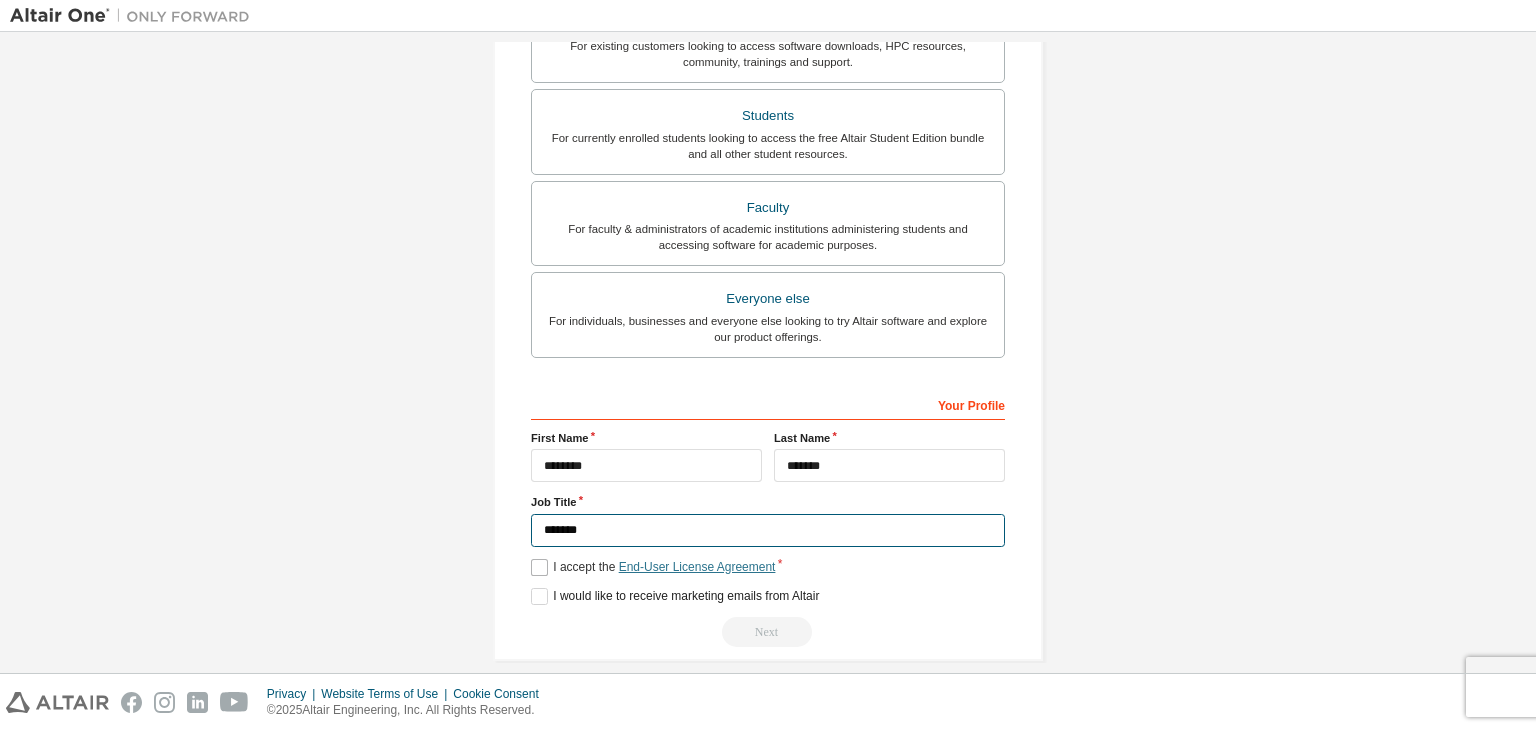 type on "*******" 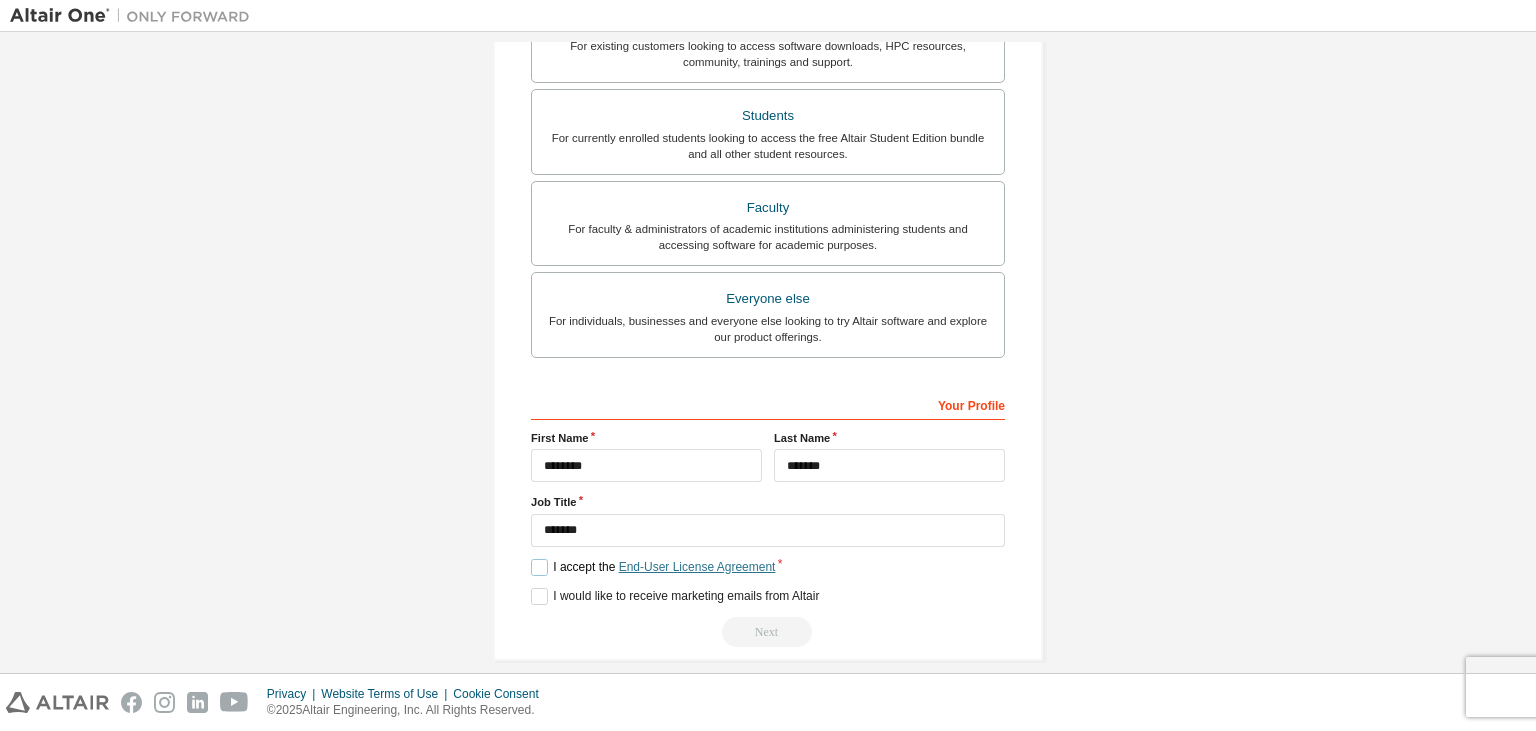 click on "End-User License Agreement" at bounding box center [697, 567] 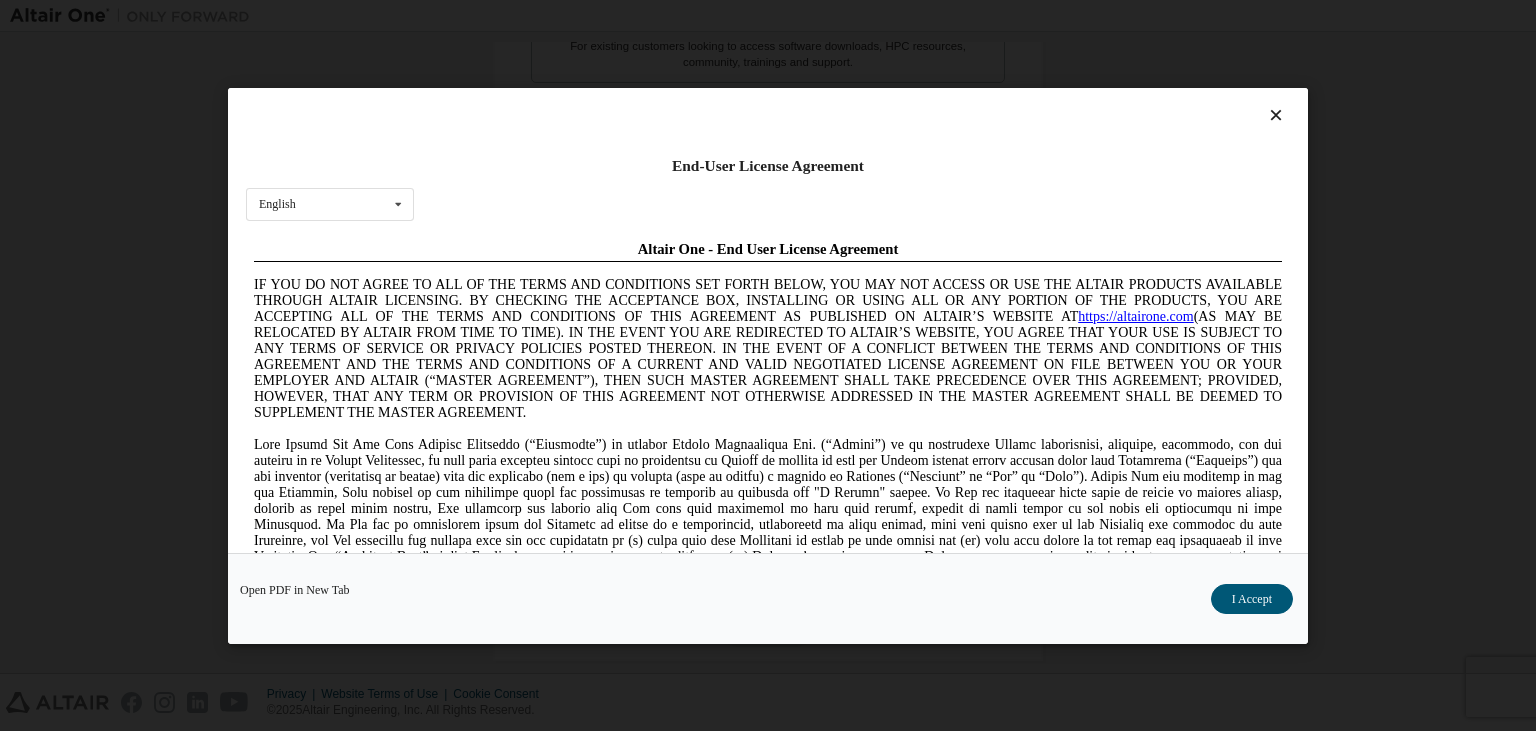 scroll, scrollTop: 0, scrollLeft: 0, axis: both 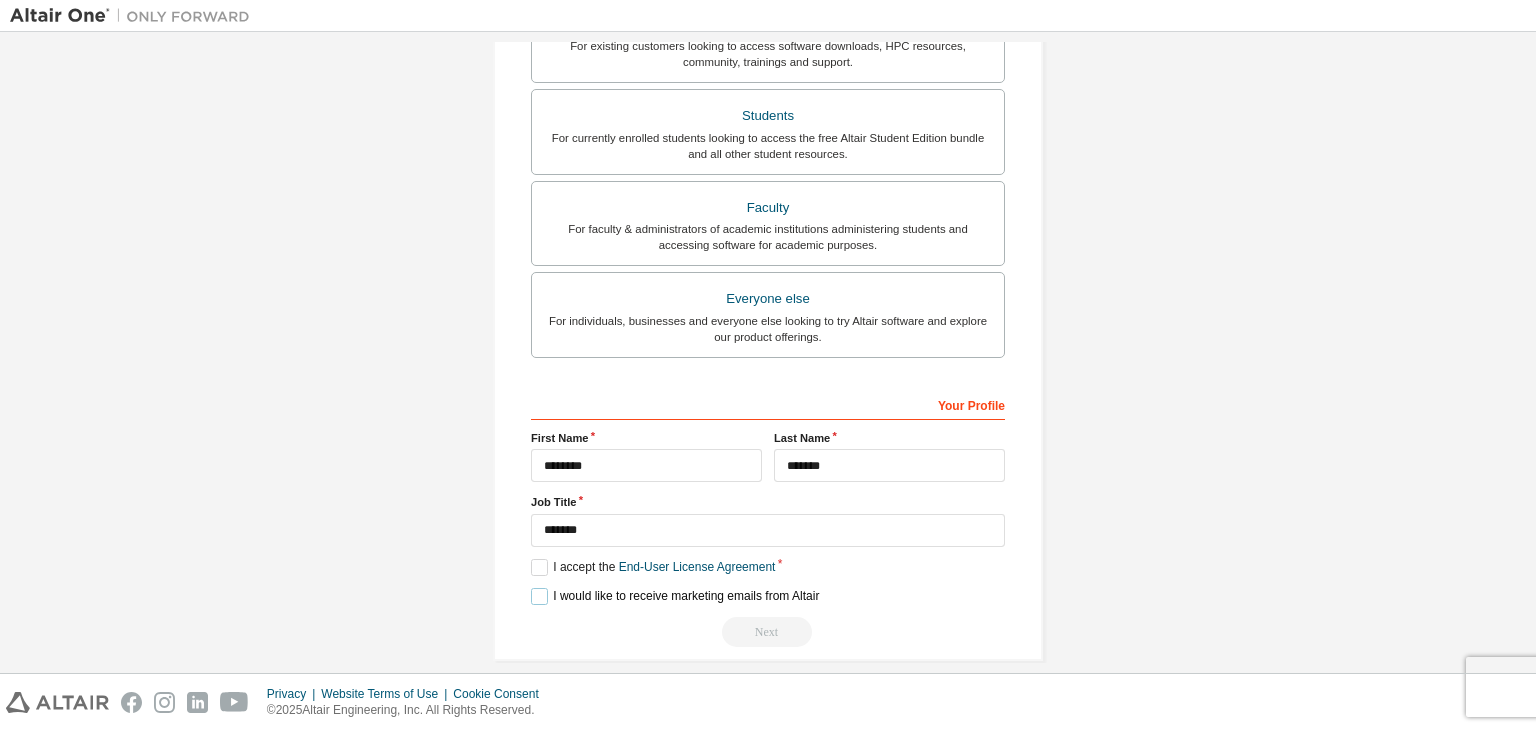 click on "I would like to receive marketing emails from Altair" at bounding box center (675, 596) 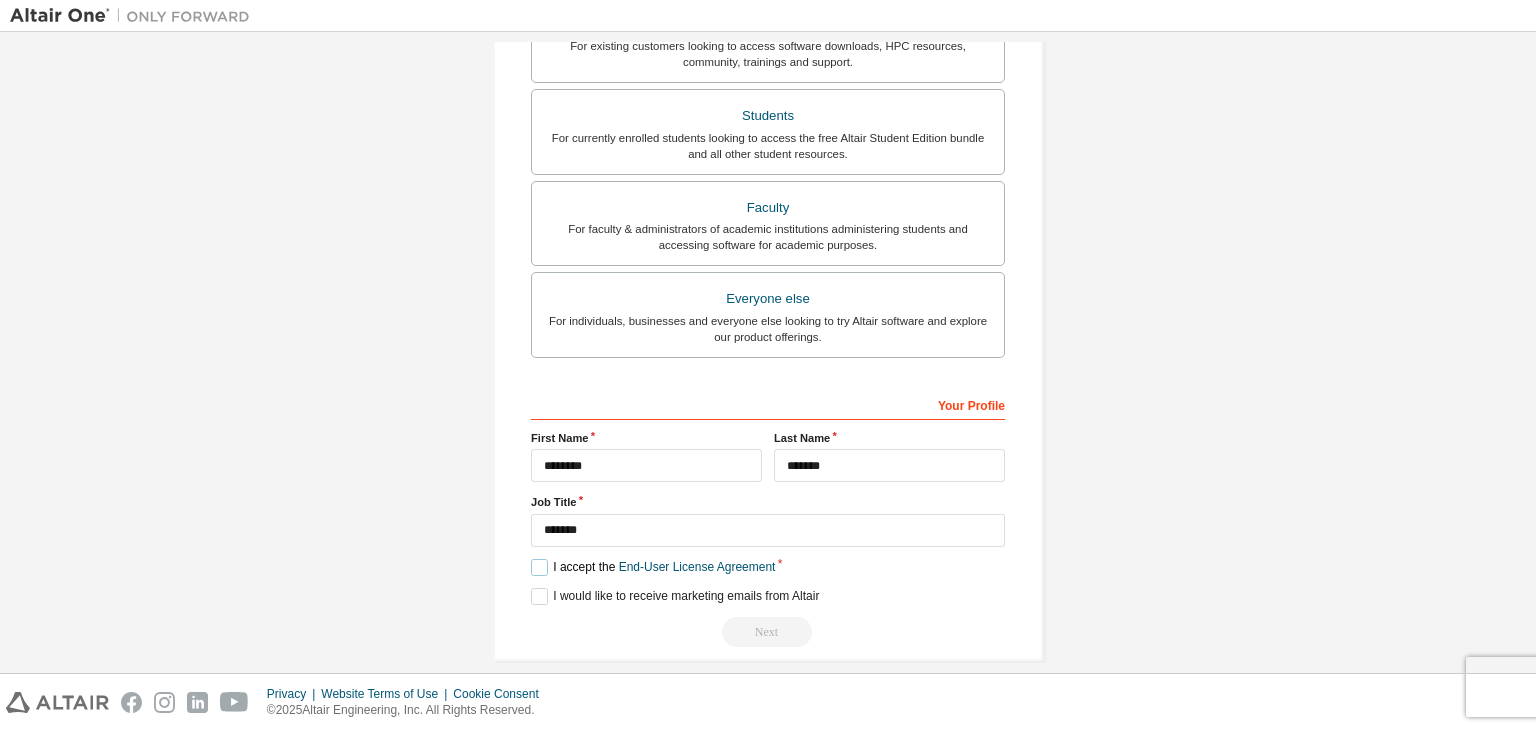 click on "I accept the    End-User License Agreement" at bounding box center (653, 567) 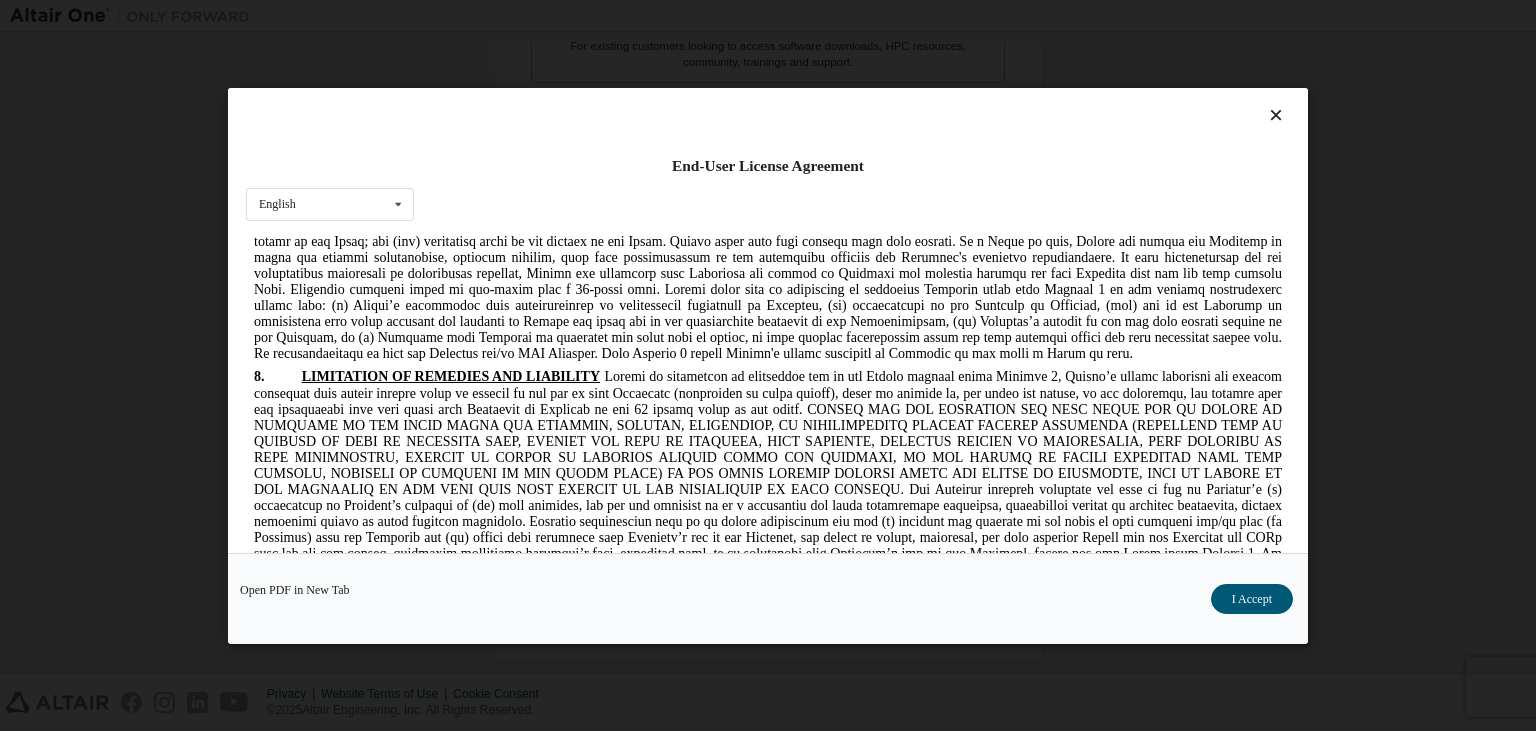 scroll, scrollTop: 3379, scrollLeft: 0, axis: vertical 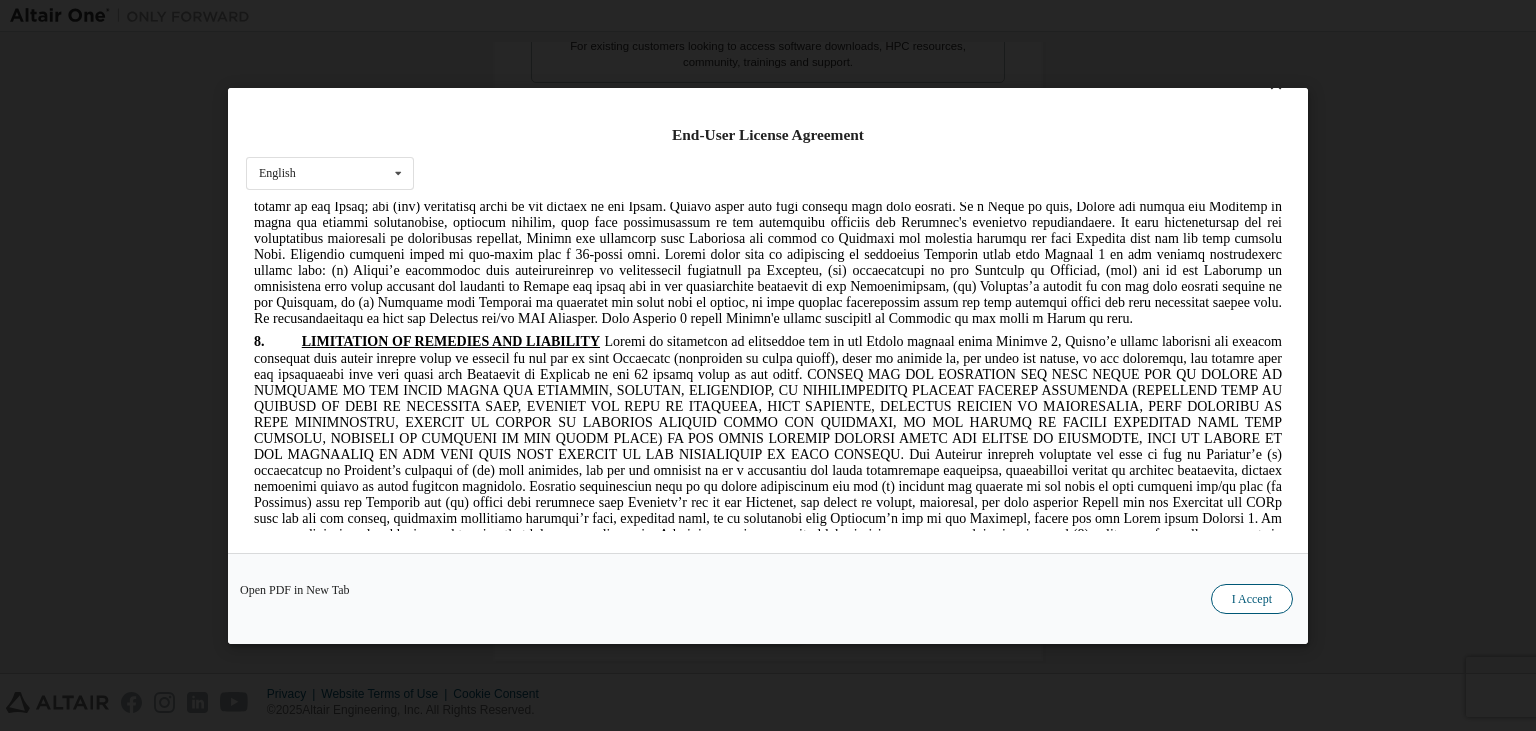 click on "I Accept" at bounding box center [1252, 598] 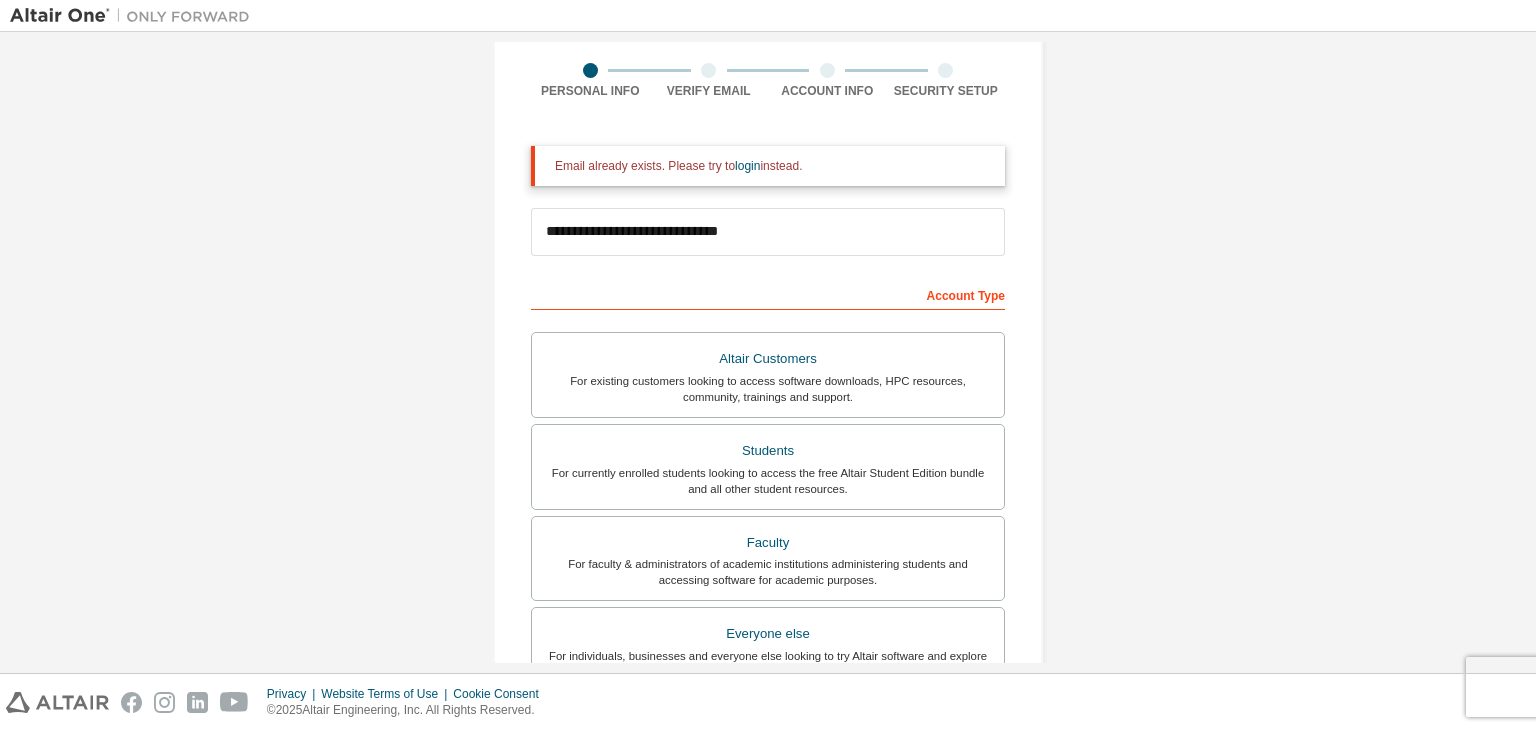 scroll, scrollTop: 114, scrollLeft: 0, axis: vertical 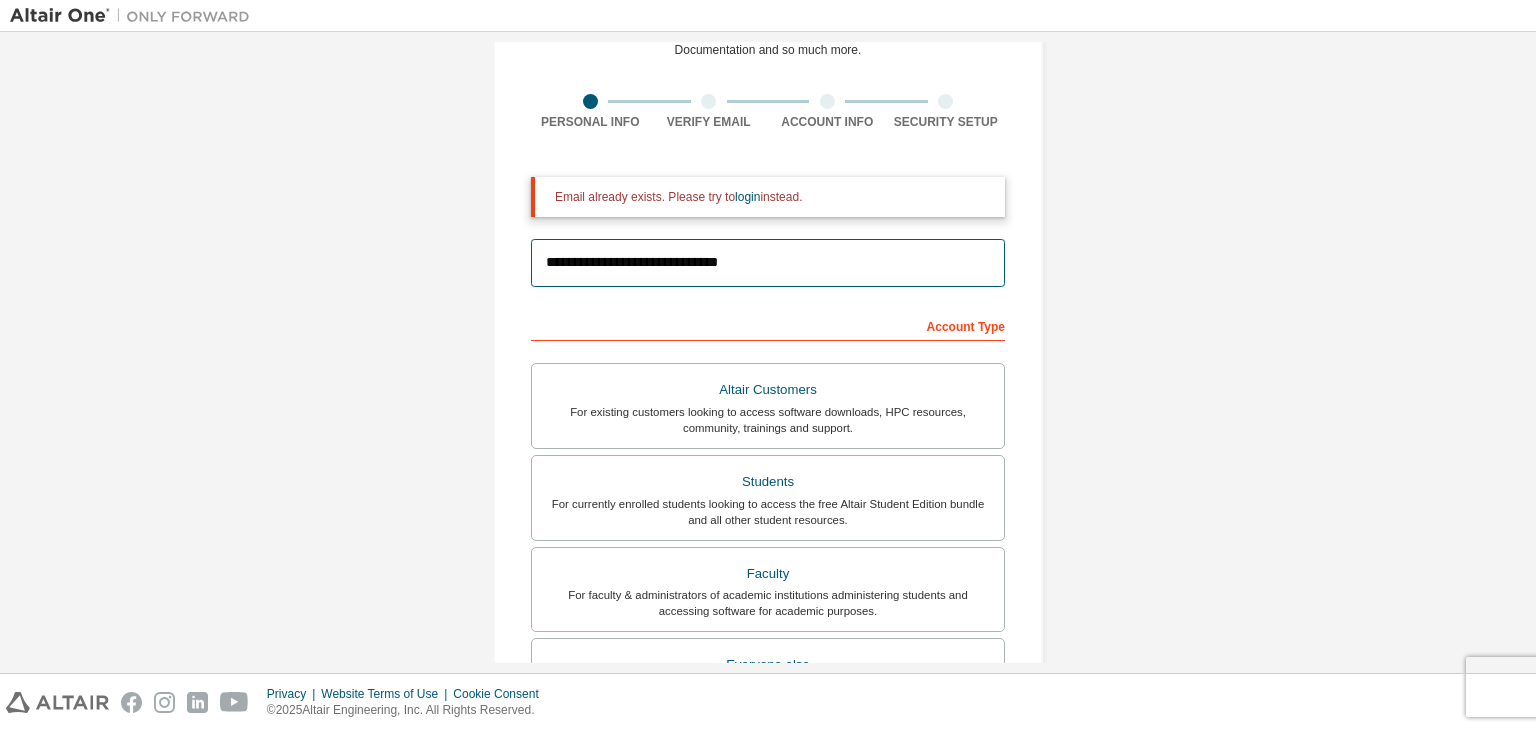 drag, startPoint x: 769, startPoint y: 270, endPoint x: 498, endPoint y: 268, distance: 271.0074 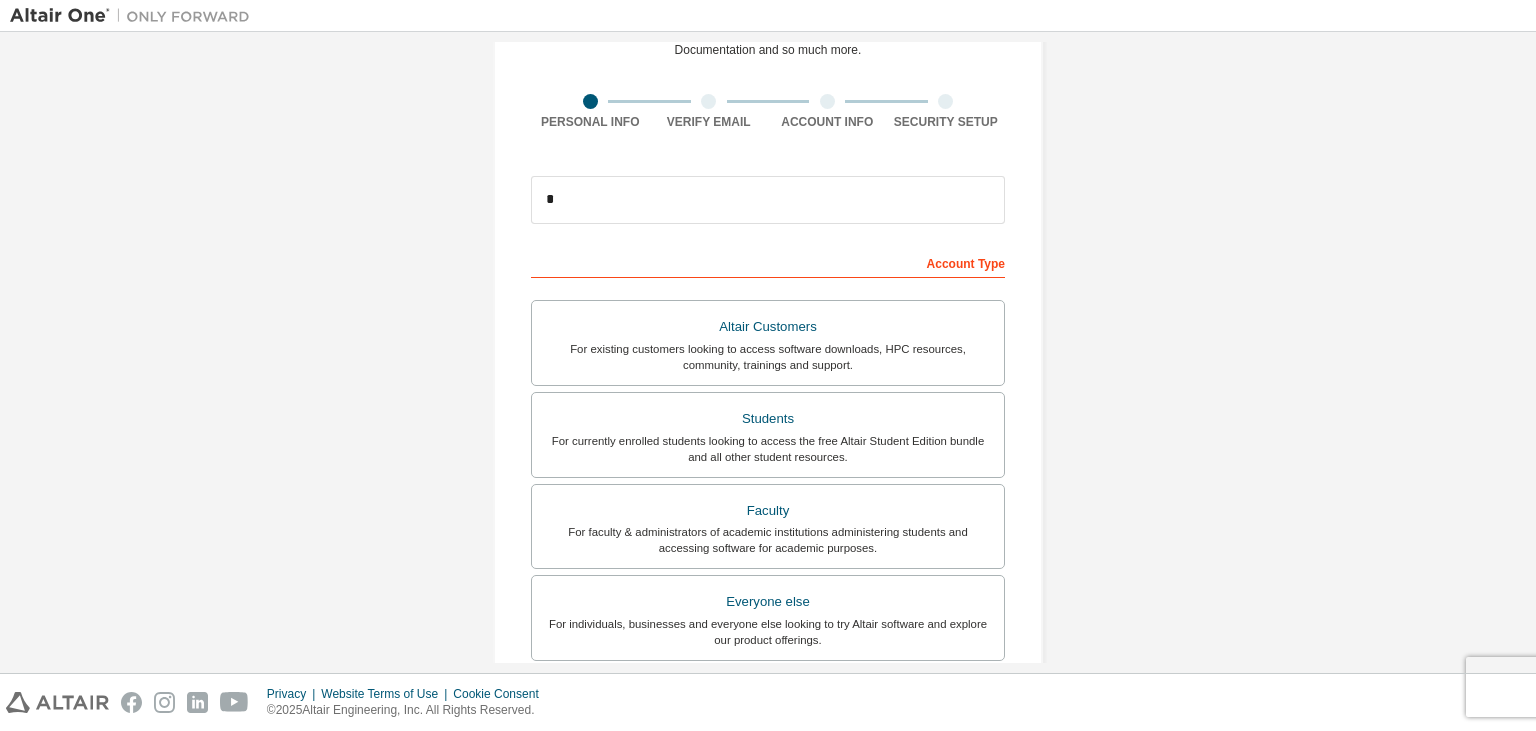click on "Create an Altair One Account For Free Trials, Licenses, Downloads, Learning &  Documentation and so much more. Personal Info Verify Email Account Info Security Setup This is a federated email. No need to register a new account. You should be able to  login  by using your company's SSO credentials. Email already exists. Please try to  login  instead. * Account Type Altair Customers For existing customers looking to access software downloads, HPC resources, community, trainings and support. Students For currently enrolled students looking to access the free Altair Student Edition bundle and all other student resources. Faculty For faculty & administrators of academic institutions administering students and accessing software for academic purposes. Everyone else For individuals, businesses and everyone else looking to try Altair software and explore our product offerings. Your Profile First Name ******** Last Name ******* Job Title ******* I accept the    End-User License Agreement Next" at bounding box center (768, 457) 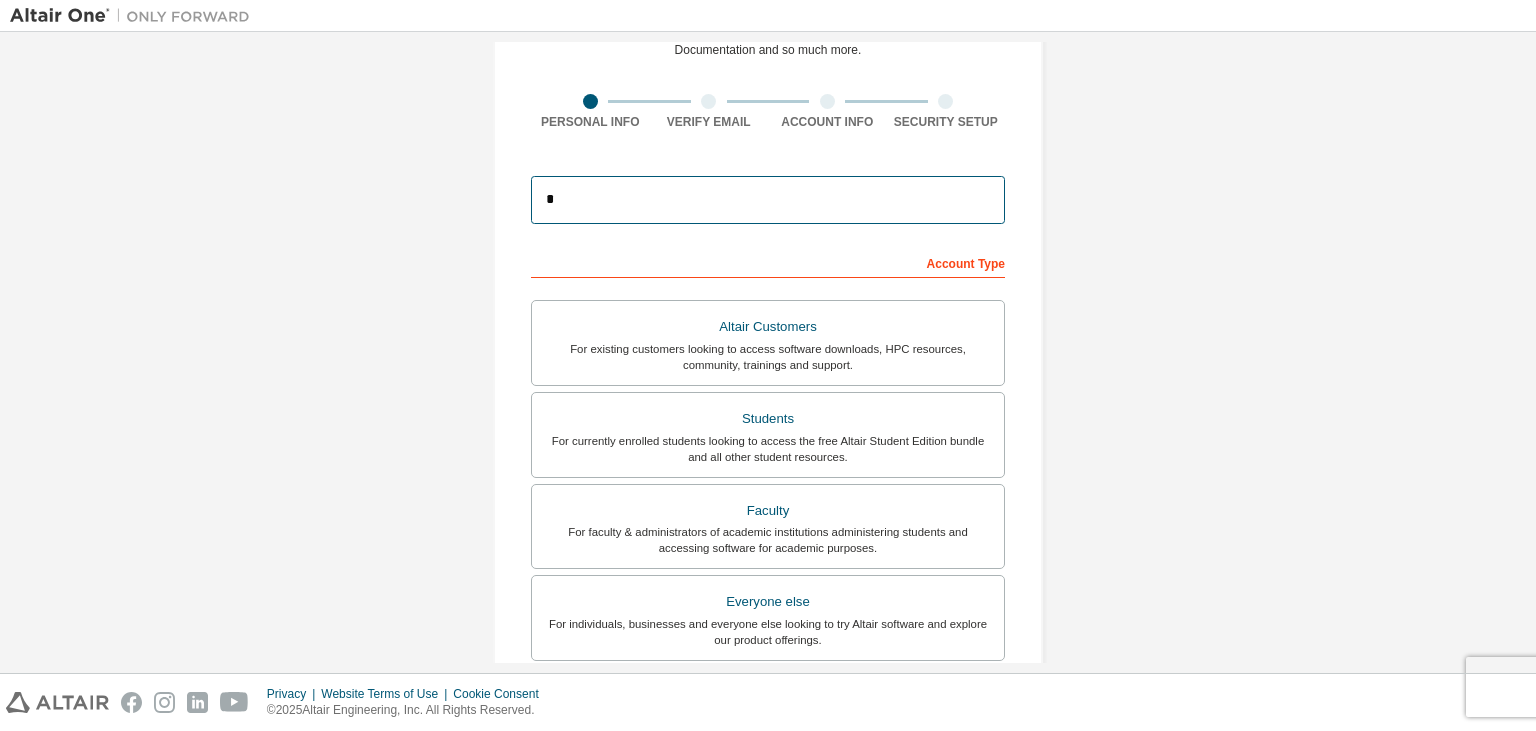 click on "*" at bounding box center (768, 200) 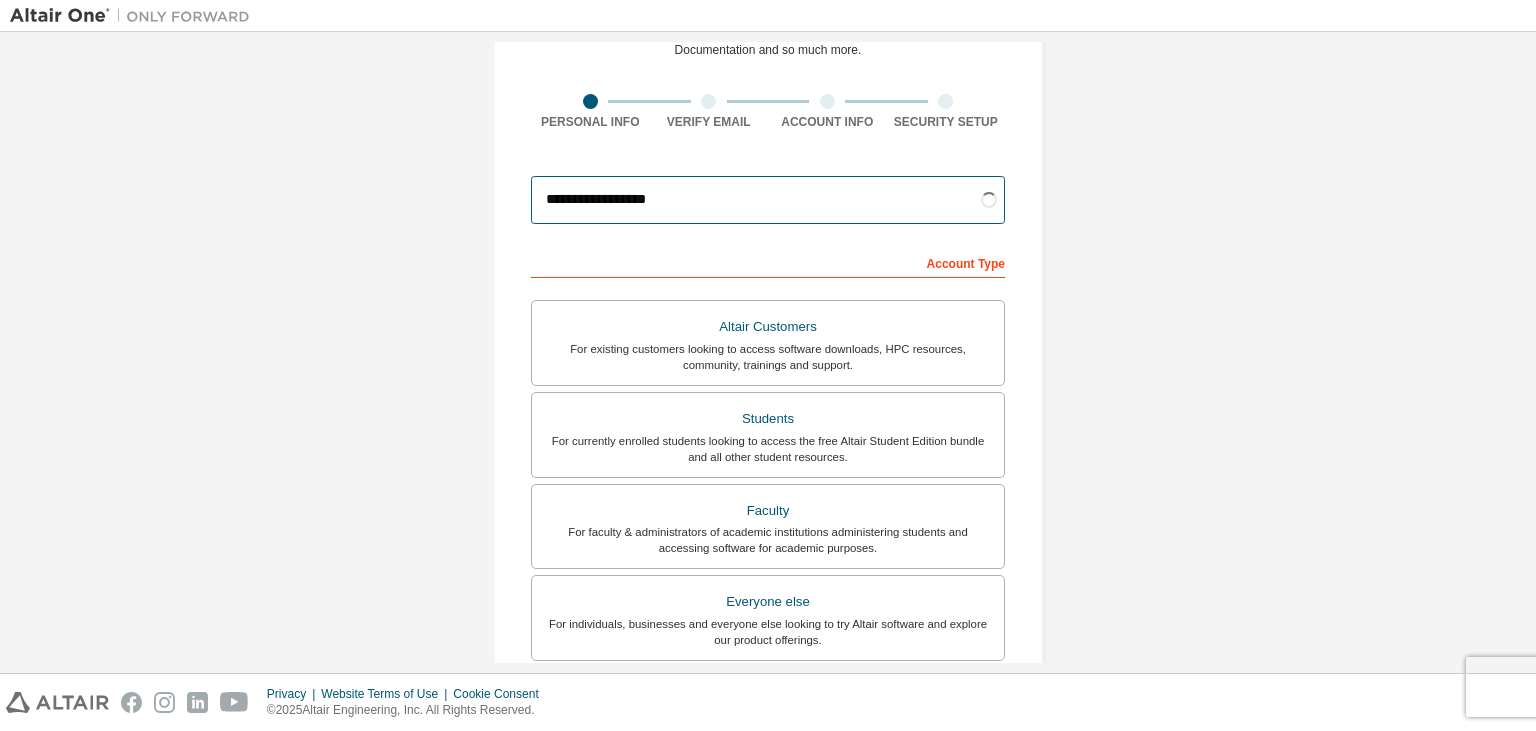 type on "**********" 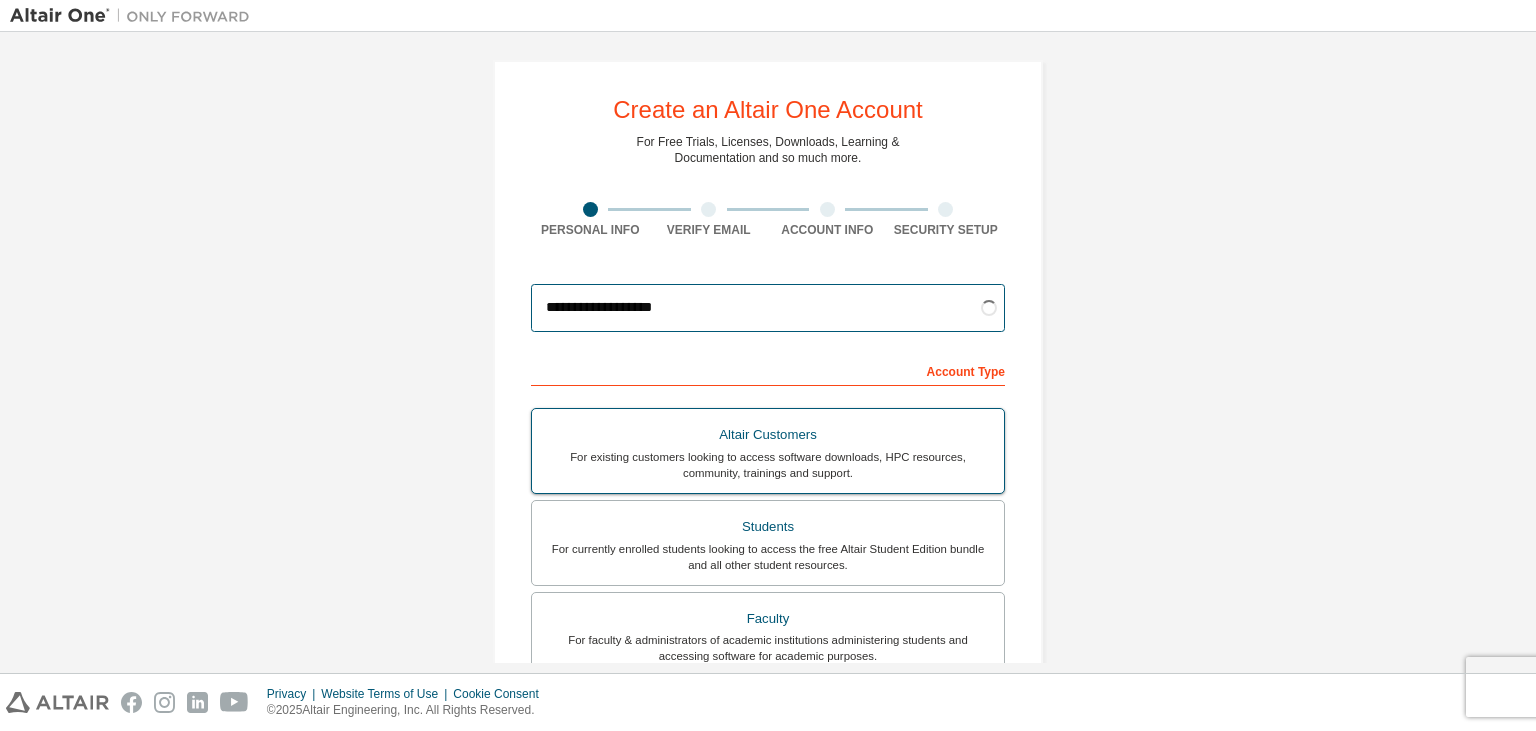 scroll, scrollTop: 0, scrollLeft: 0, axis: both 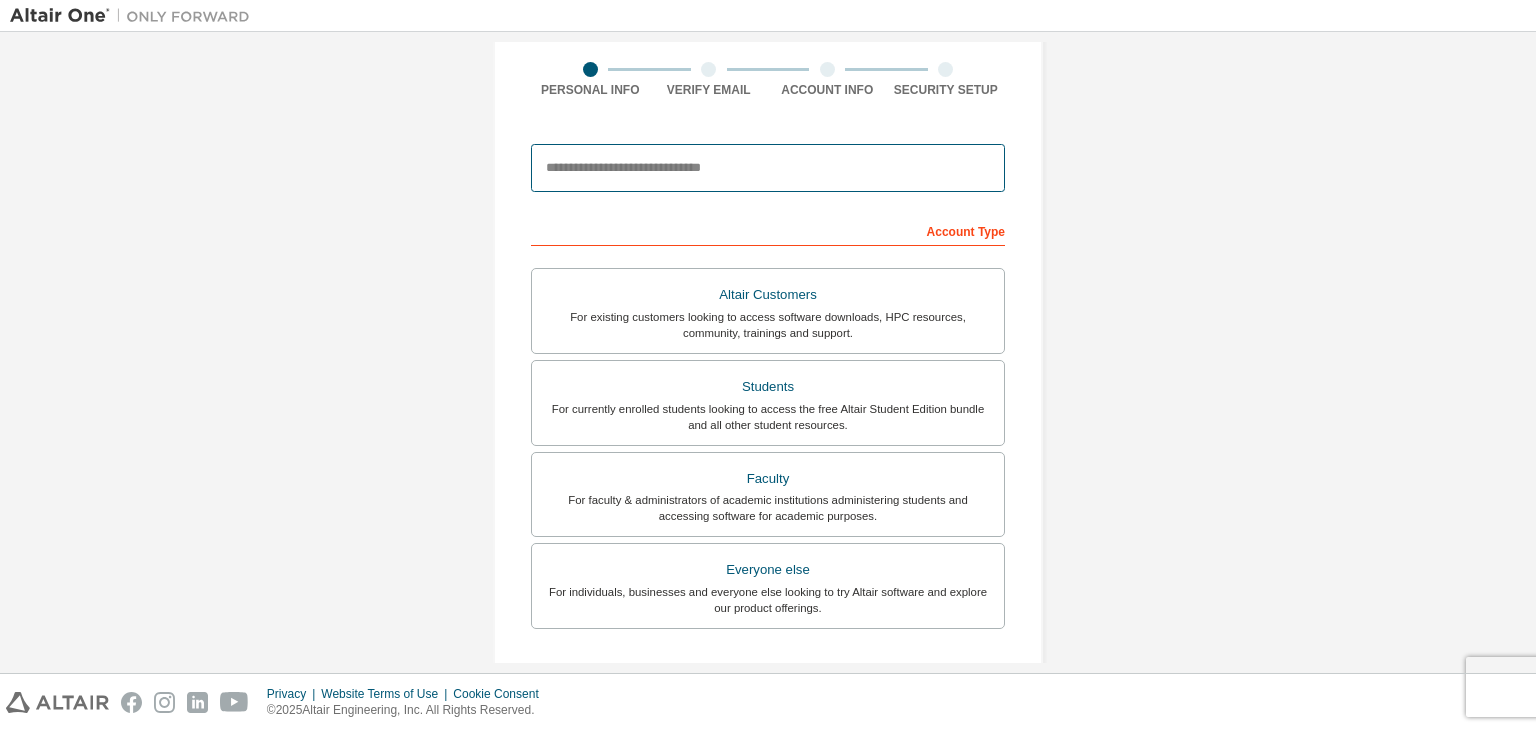 click at bounding box center [768, 168] 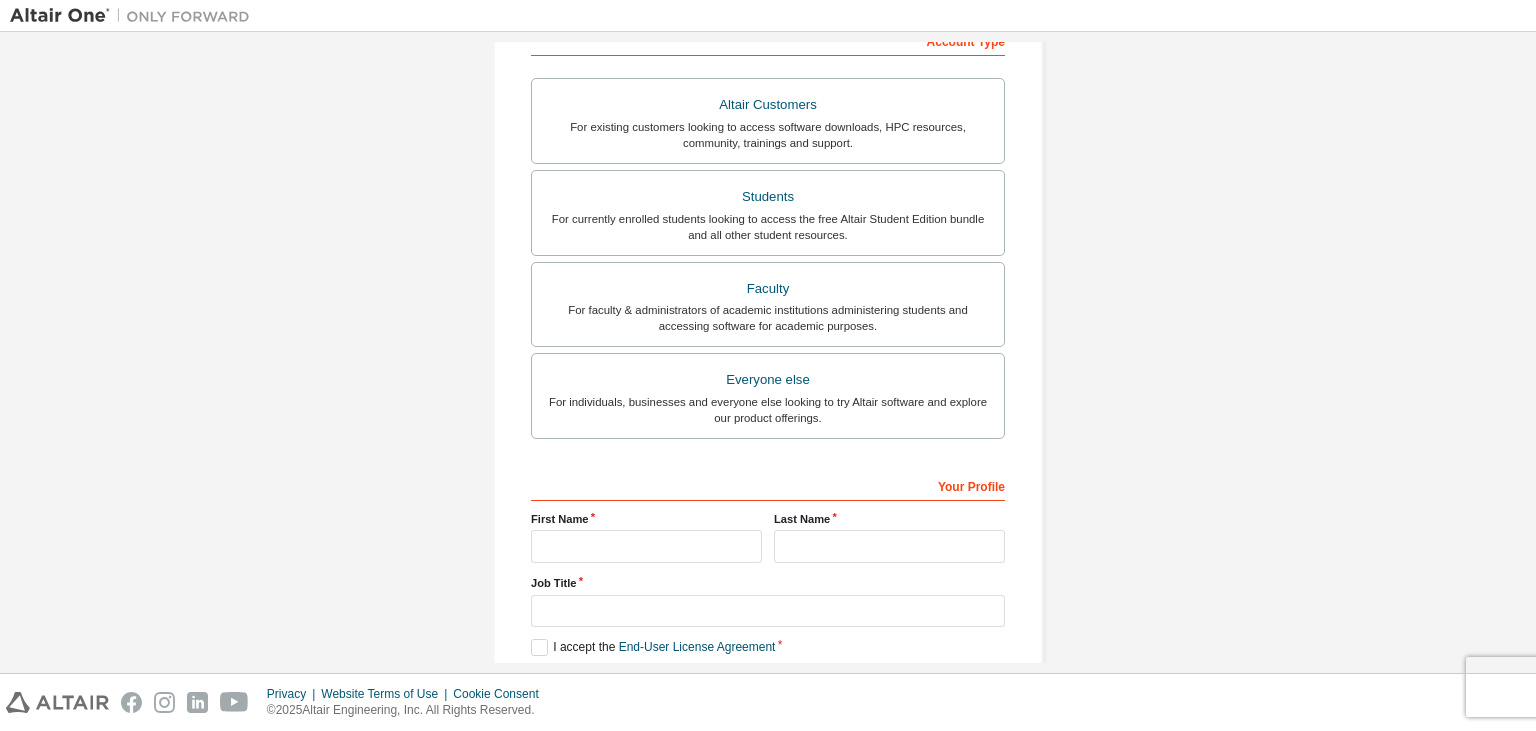 scroll, scrollTop: 338, scrollLeft: 0, axis: vertical 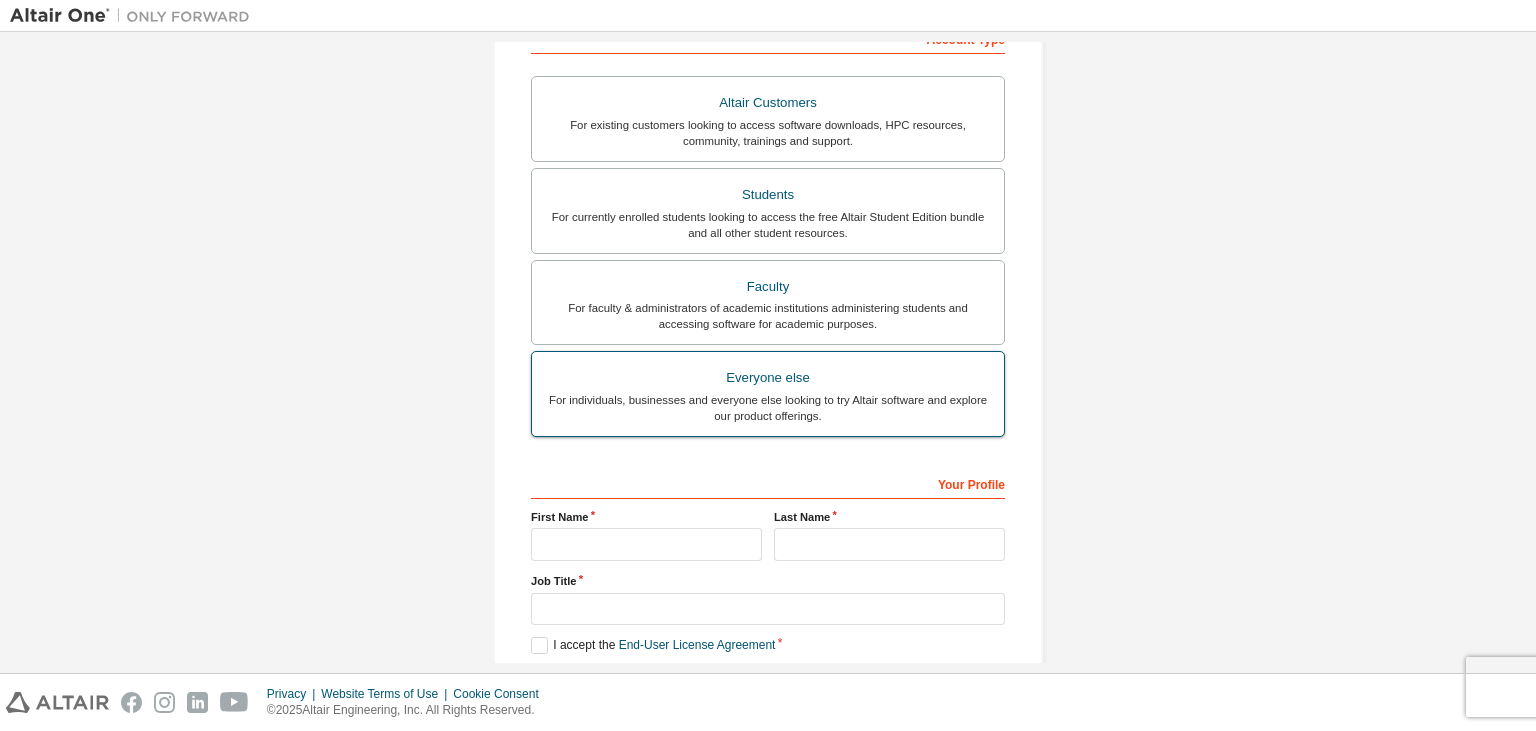 type on "**********" 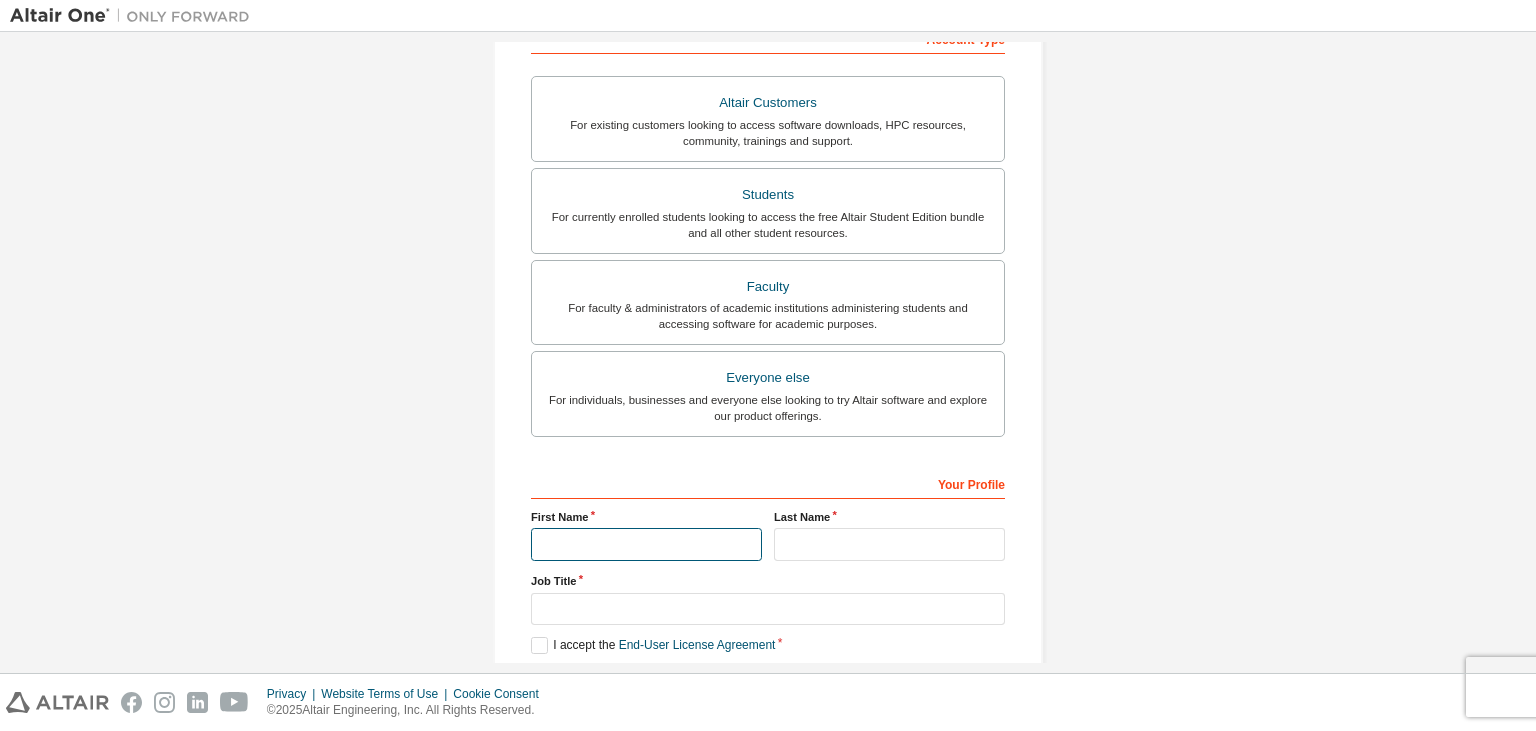 click at bounding box center [646, 544] 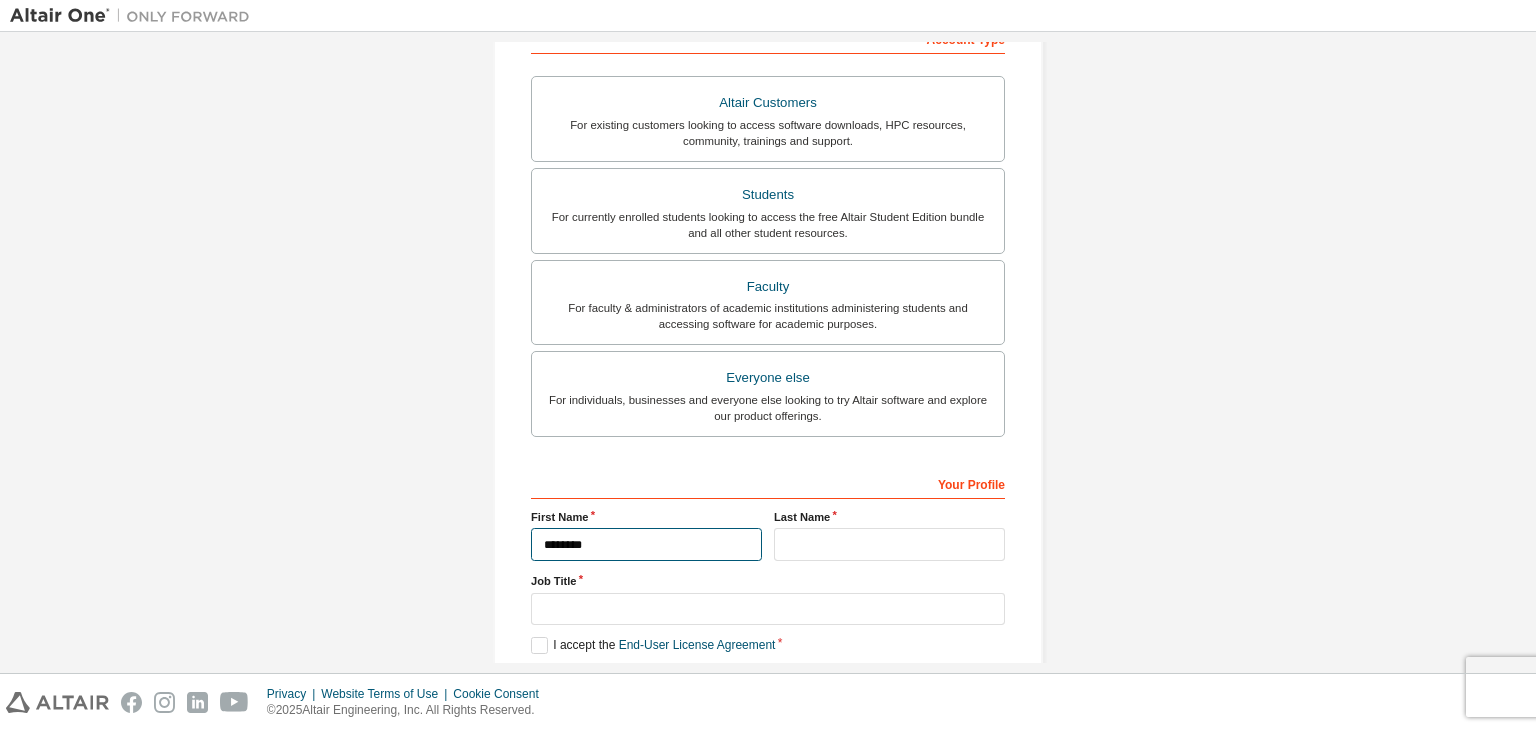 type on "********" 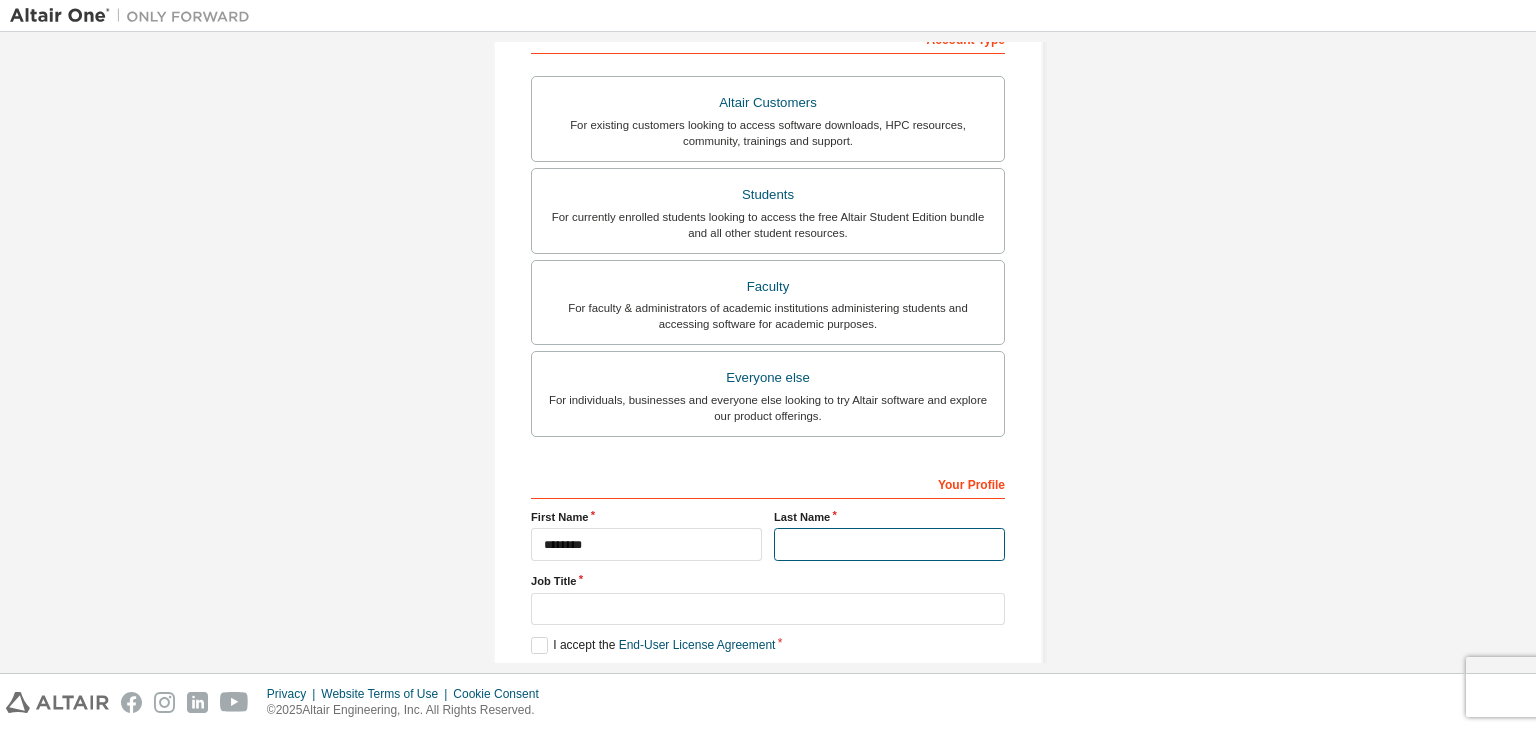 click at bounding box center (889, 544) 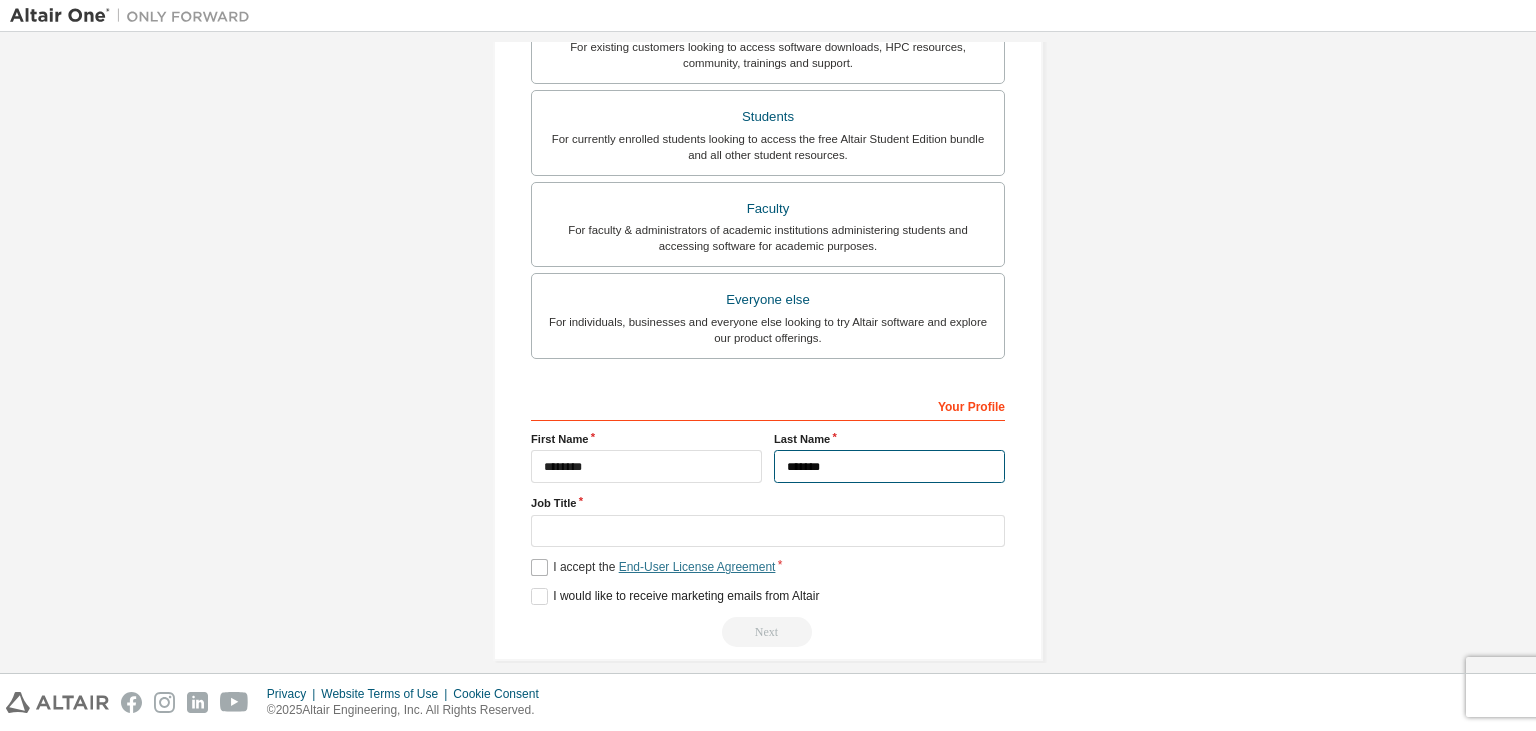 scroll, scrollTop: 434, scrollLeft: 0, axis: vertical 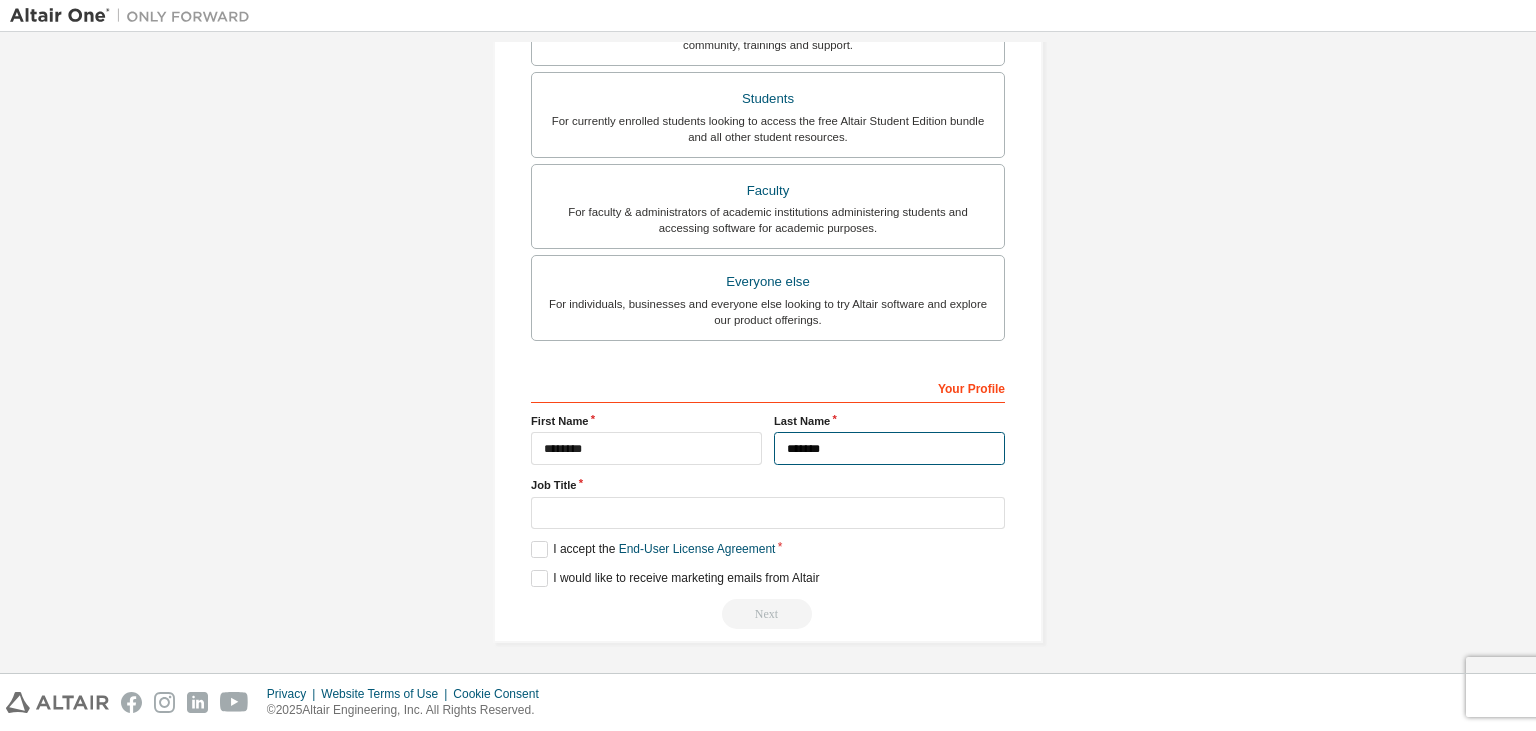 type on "*******" 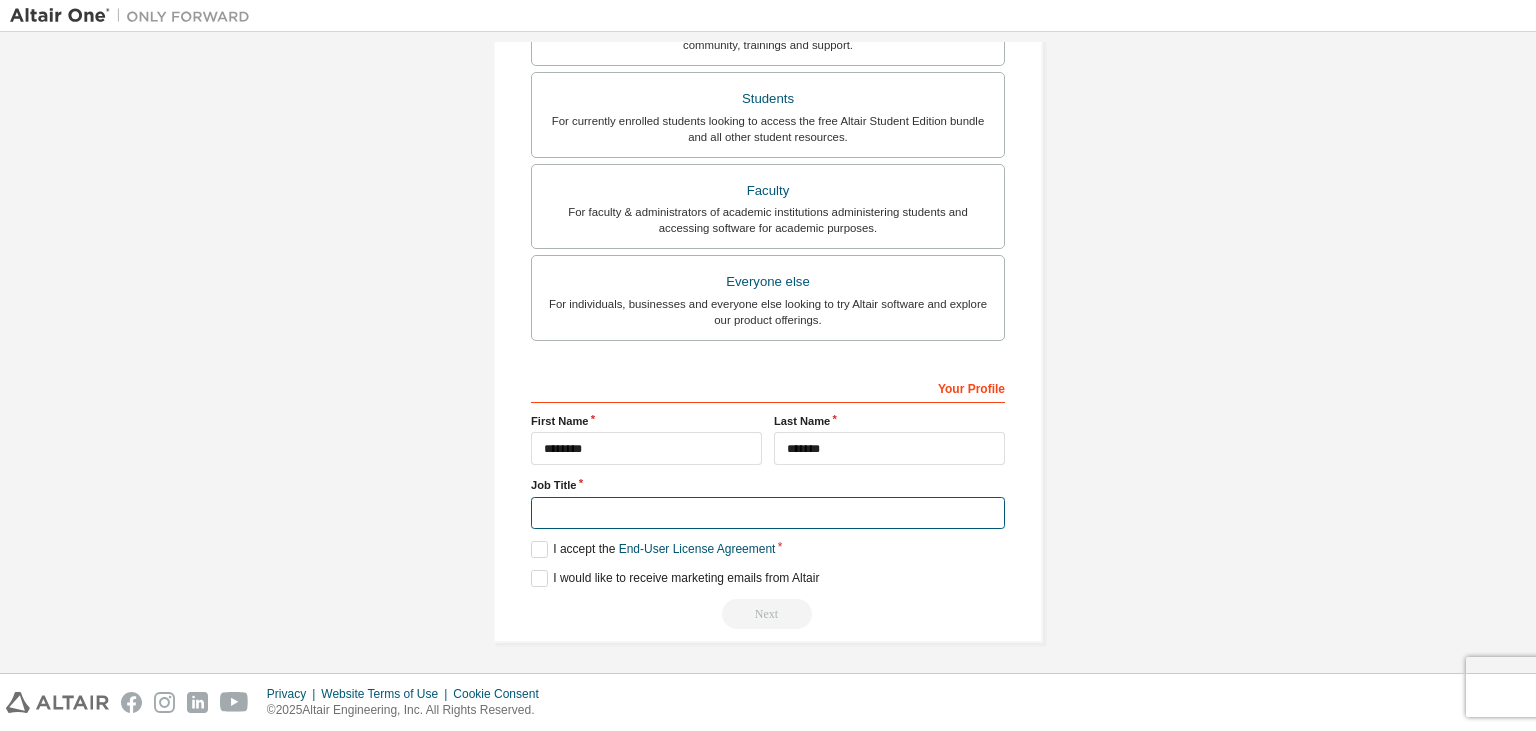 click at bounding box center (768, 513) 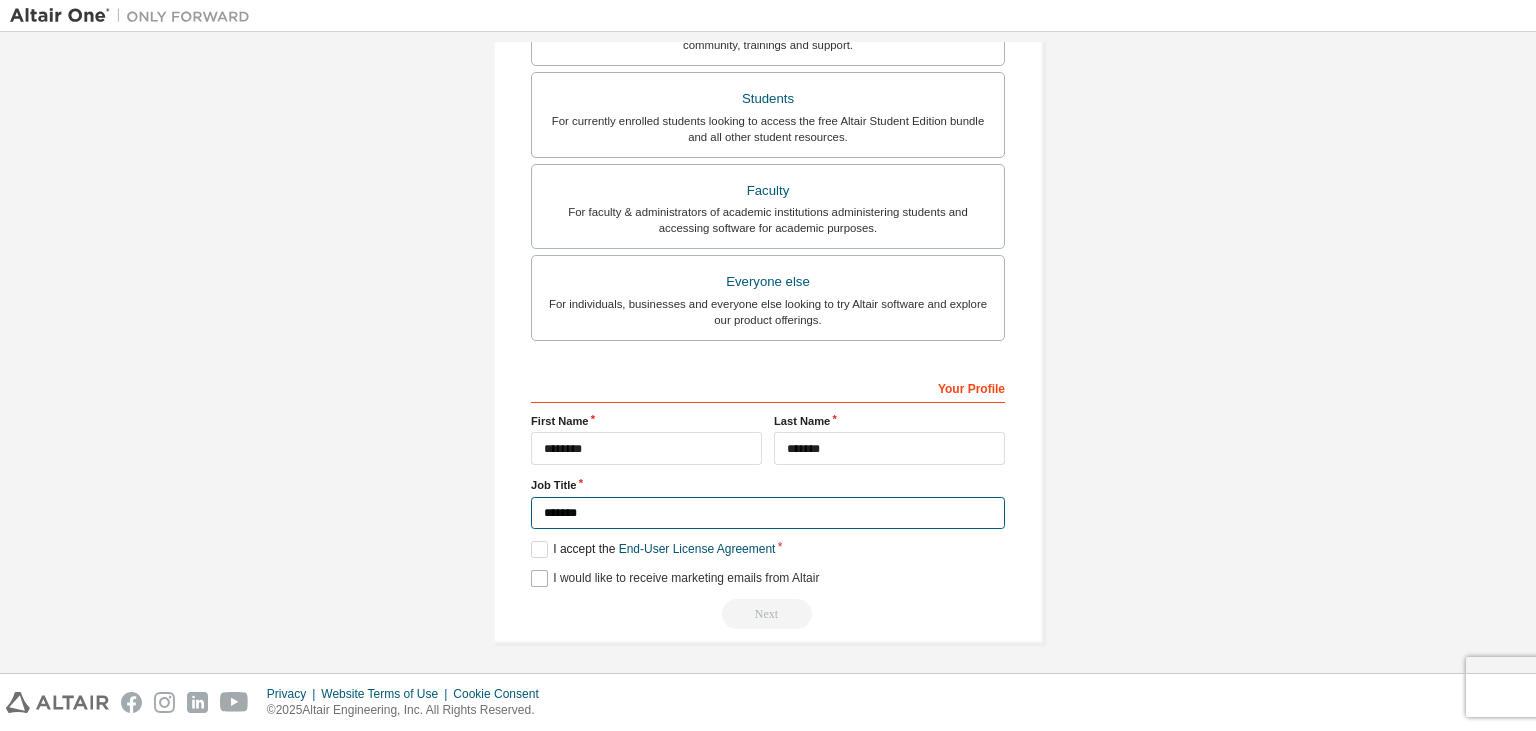 type on "*******" 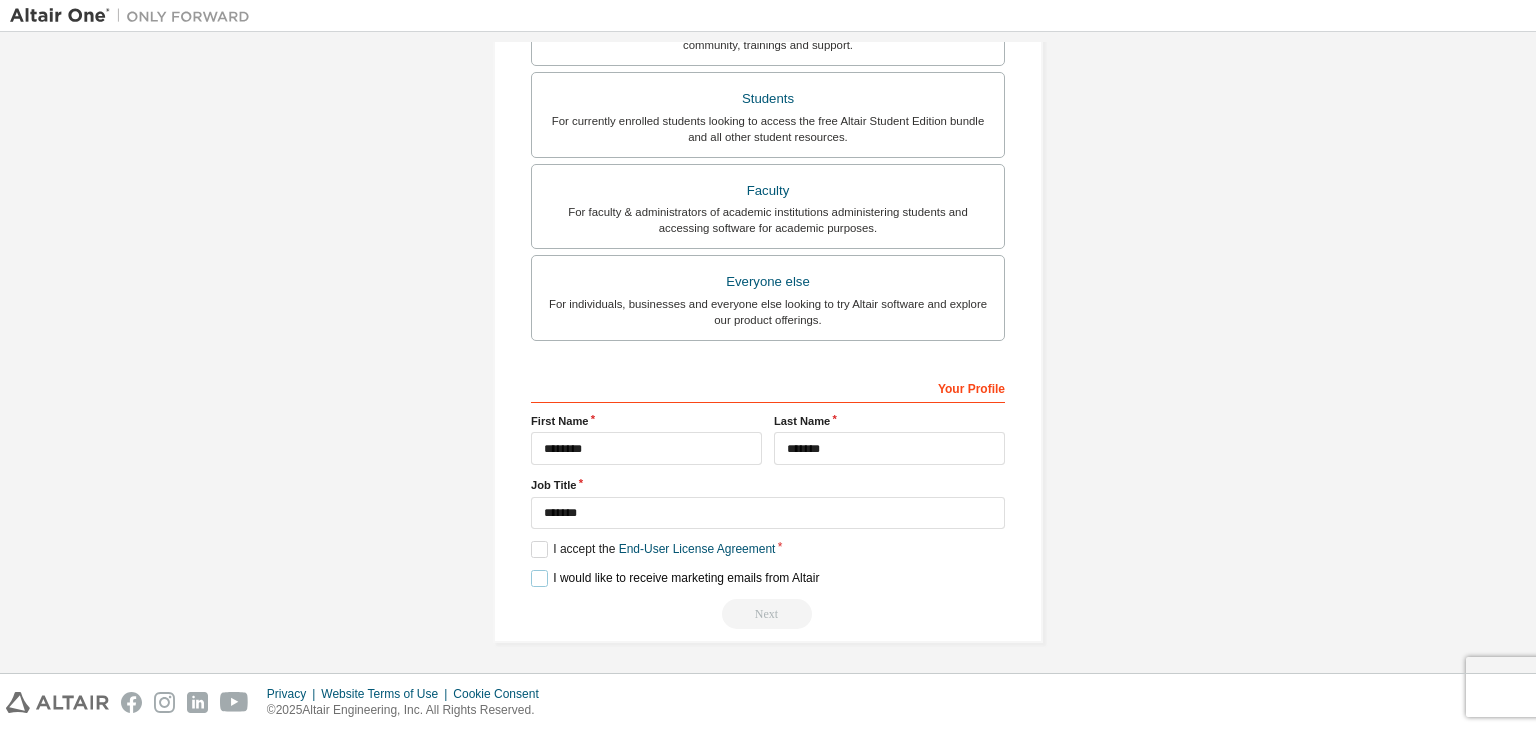 click on "I would like to receive marketing emails from Altair" at bounding box center (675, 578) 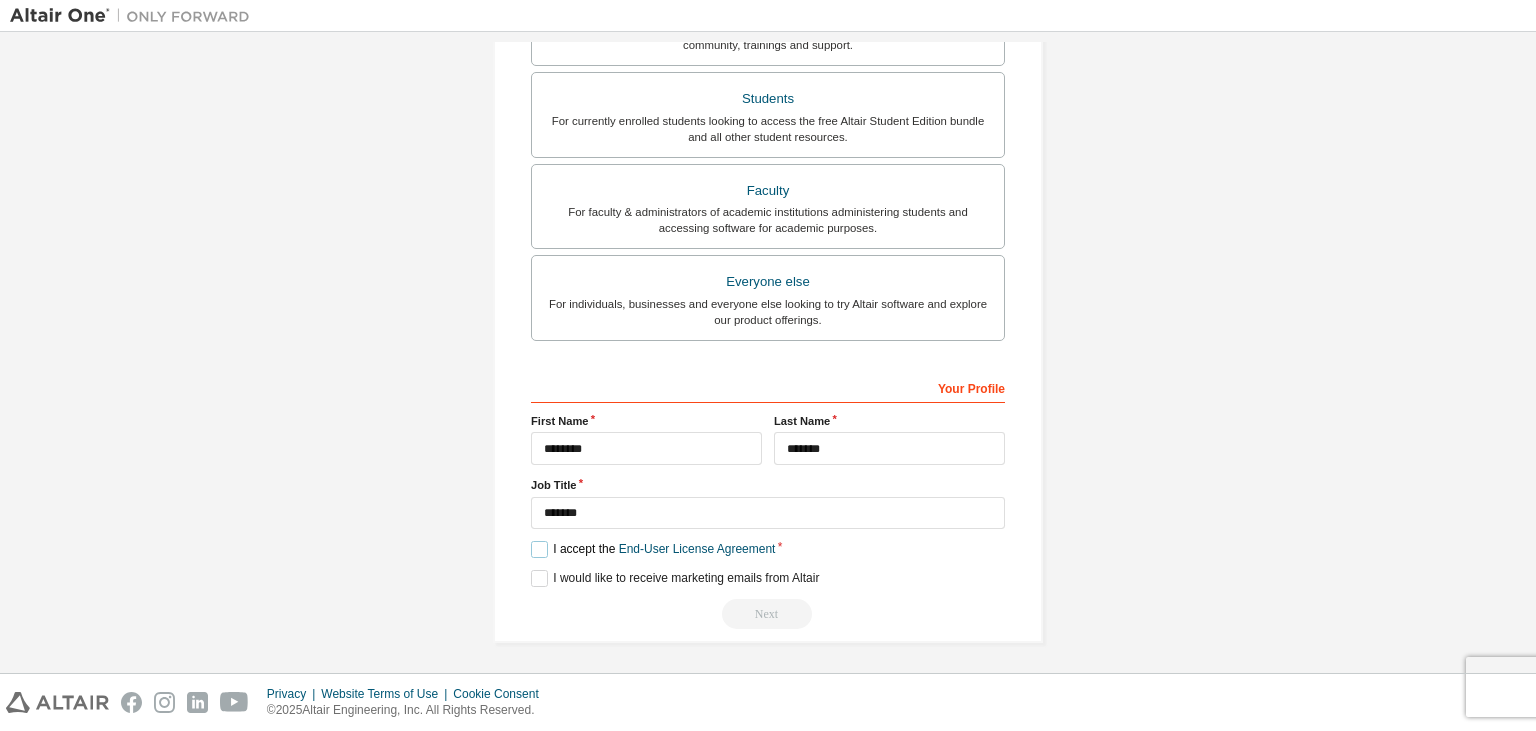 click on "I accept the    End-User License Agreement" at bounding box center [653, 549] 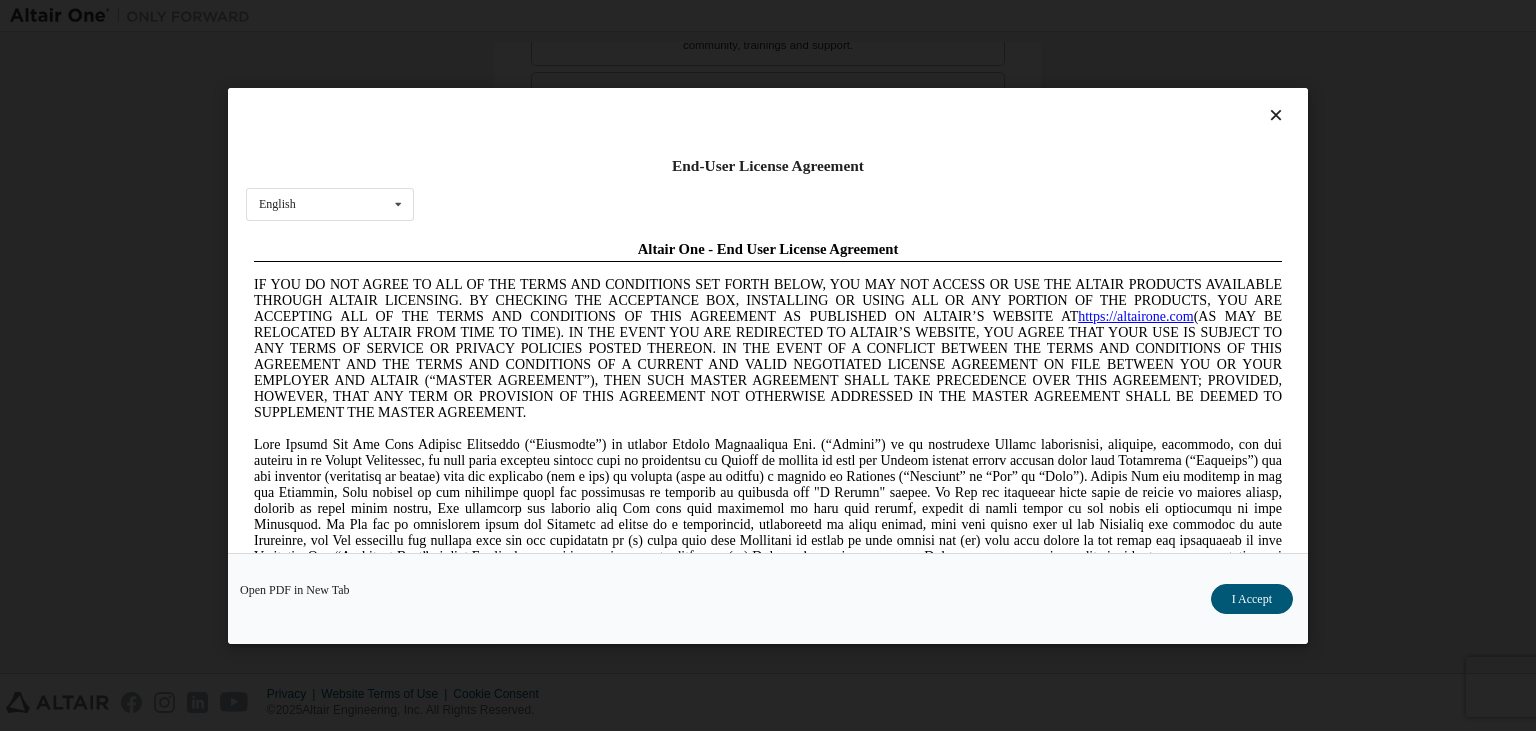 scroll, scrollTop: 0, scrollLeft: 0, axis: both 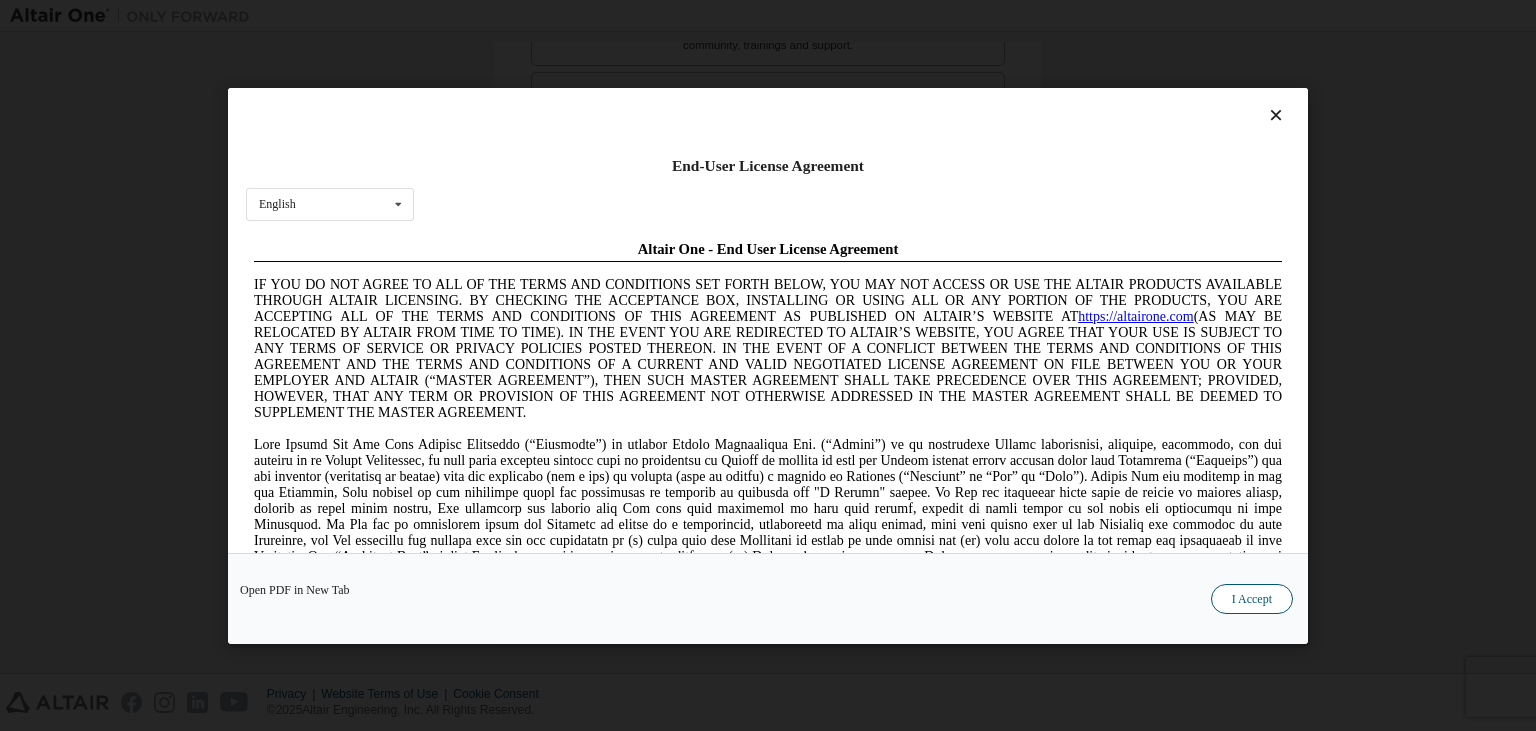 click on "I Accept" at bounding box center (1252, 598) 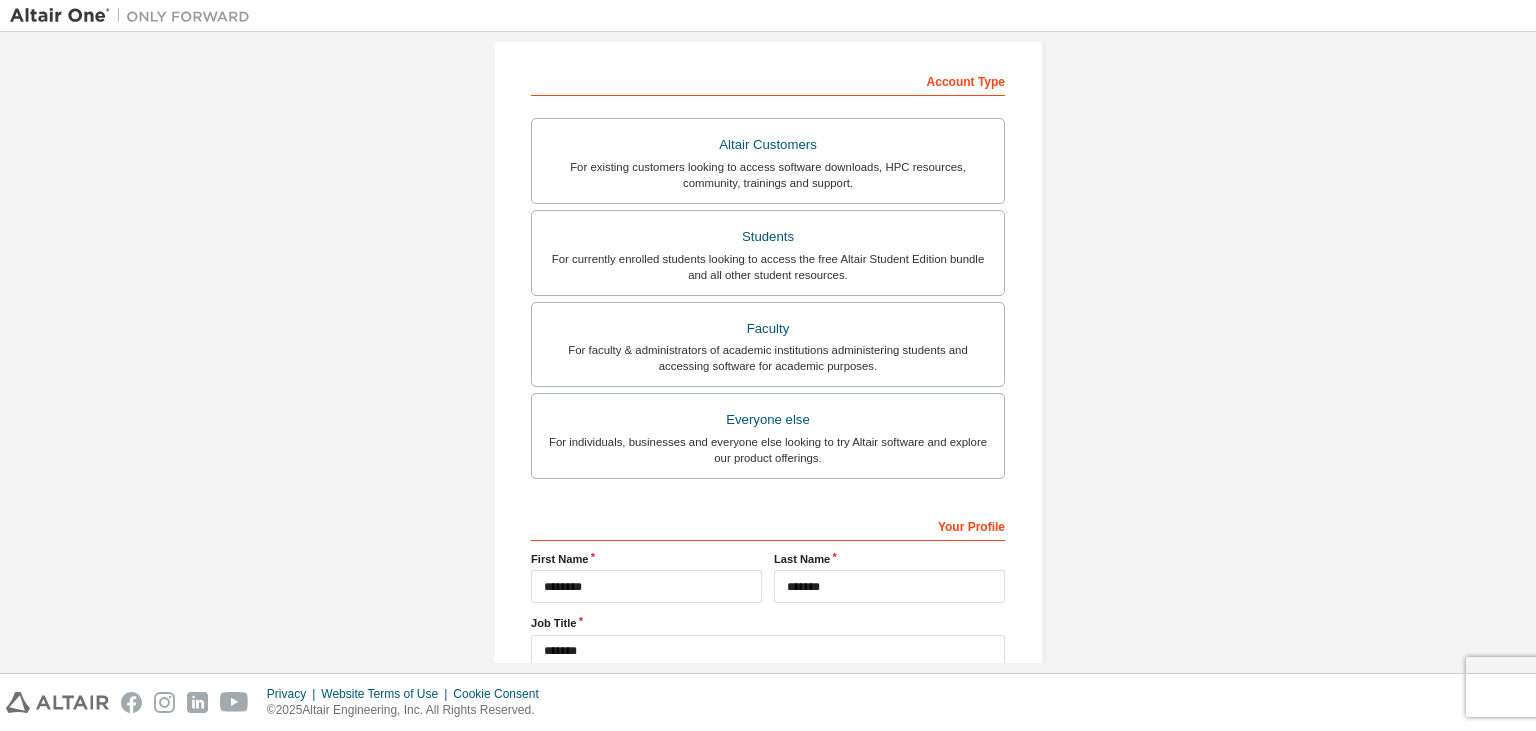 scroll, scrollTop: 434, scrollLeft: 0, axis: vertical 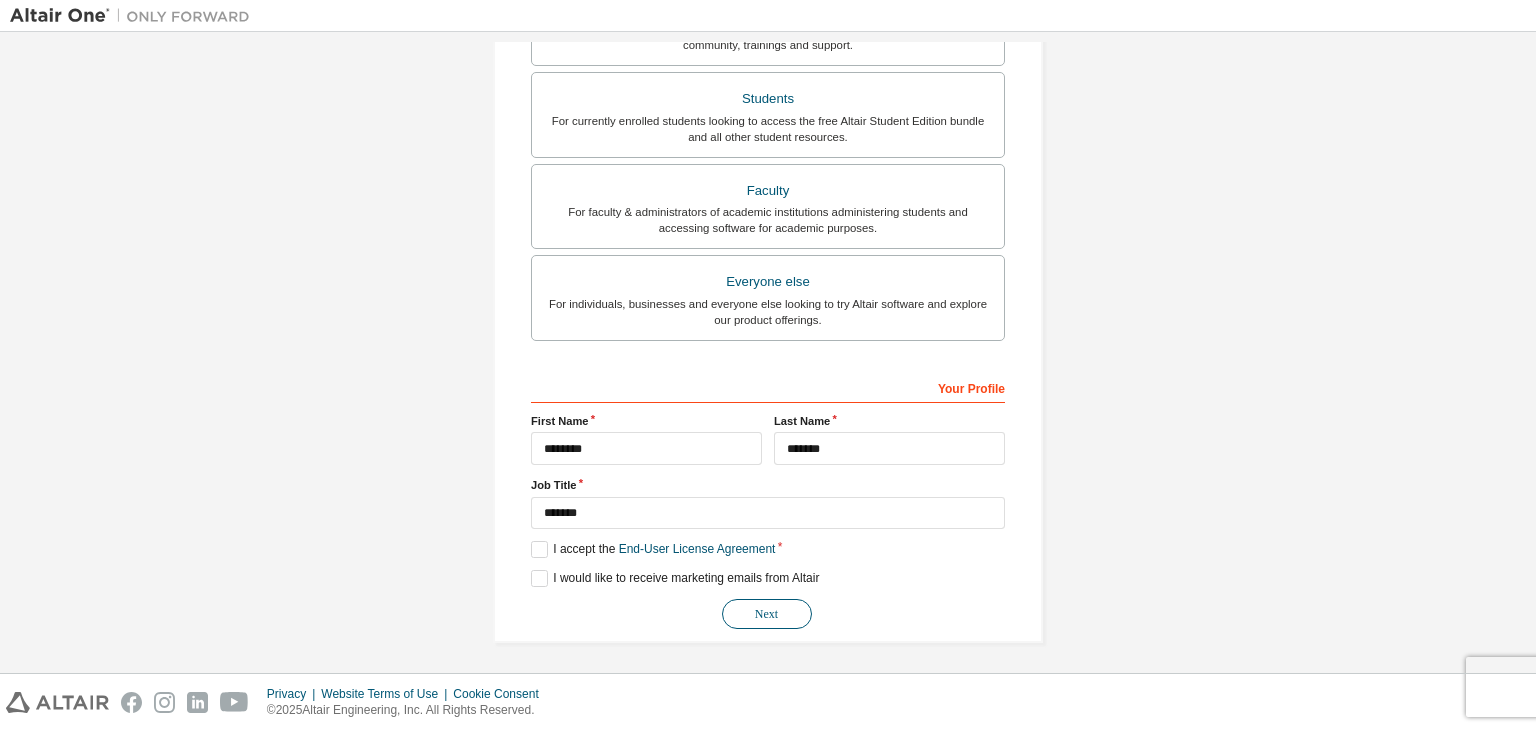 click on "Next" at bounding box center [767, 614] 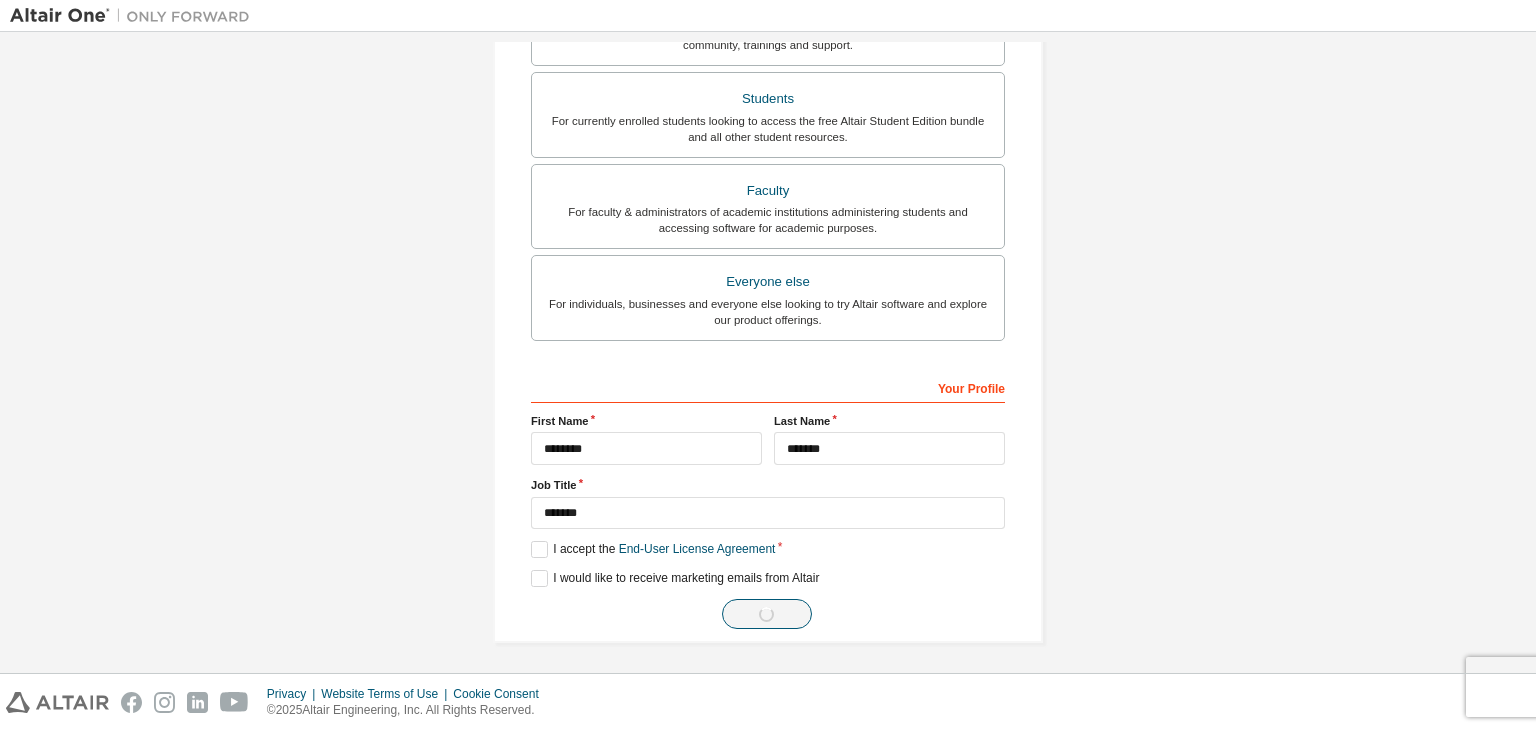 scroll, scrollTop: 0, scrollLeft: 0, axis: both 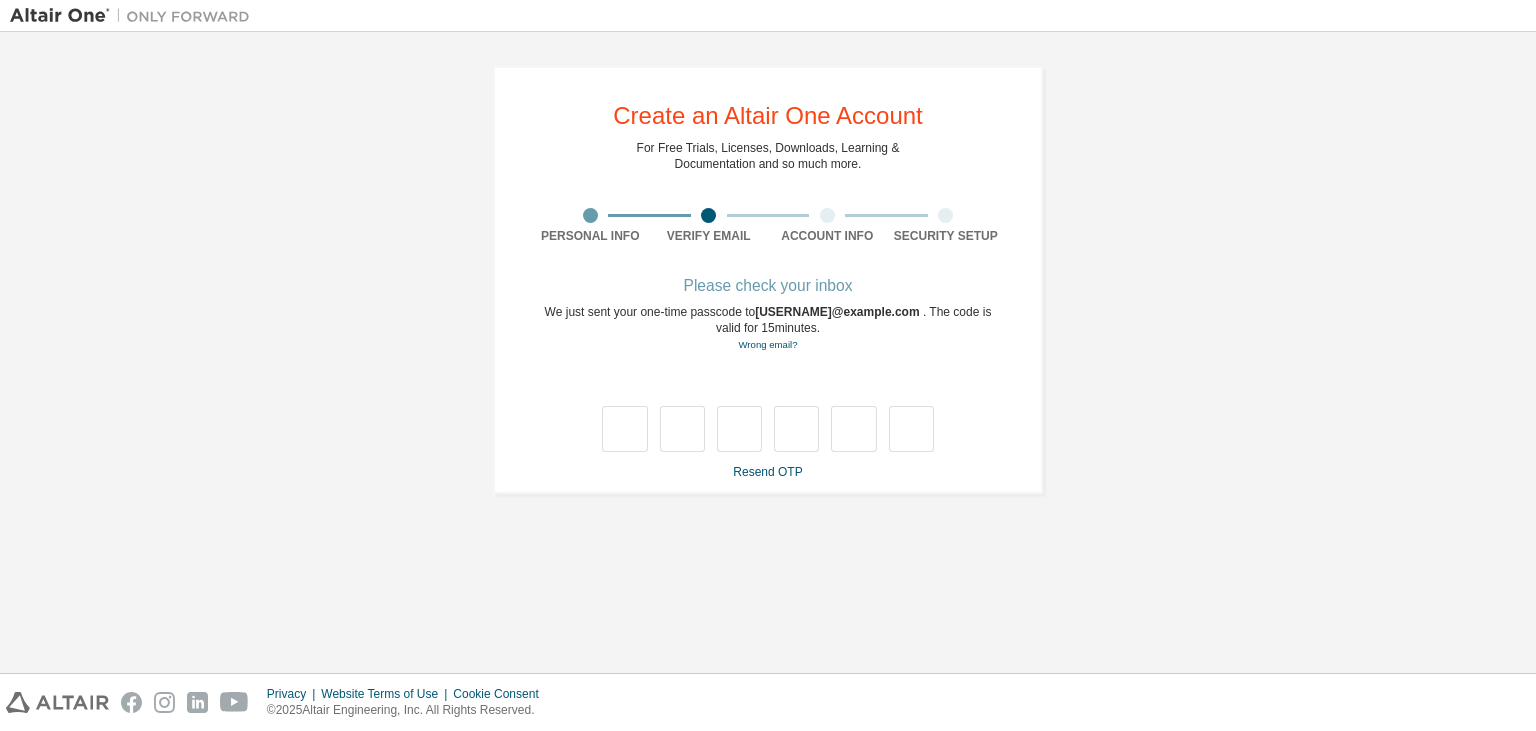 type on "*" 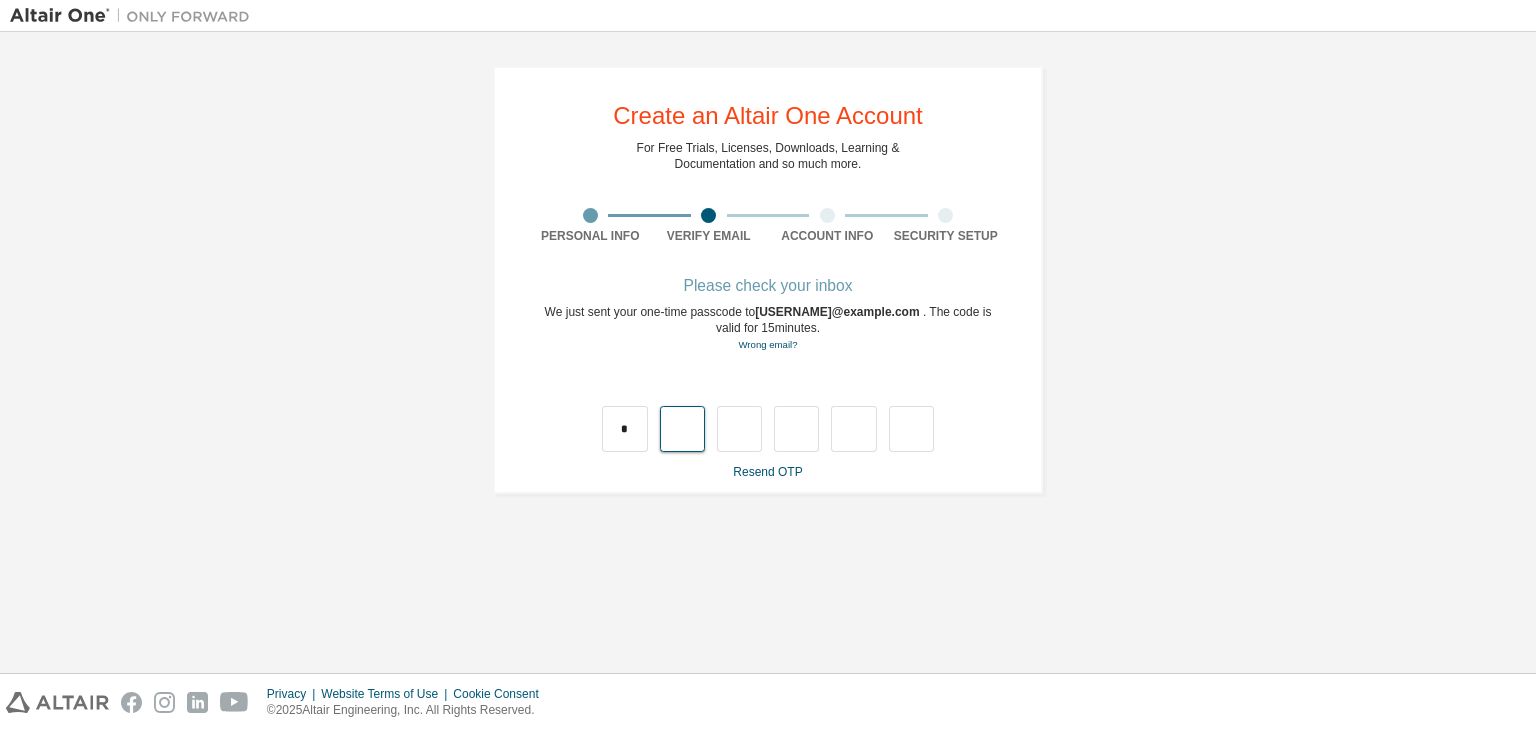 type on "*" 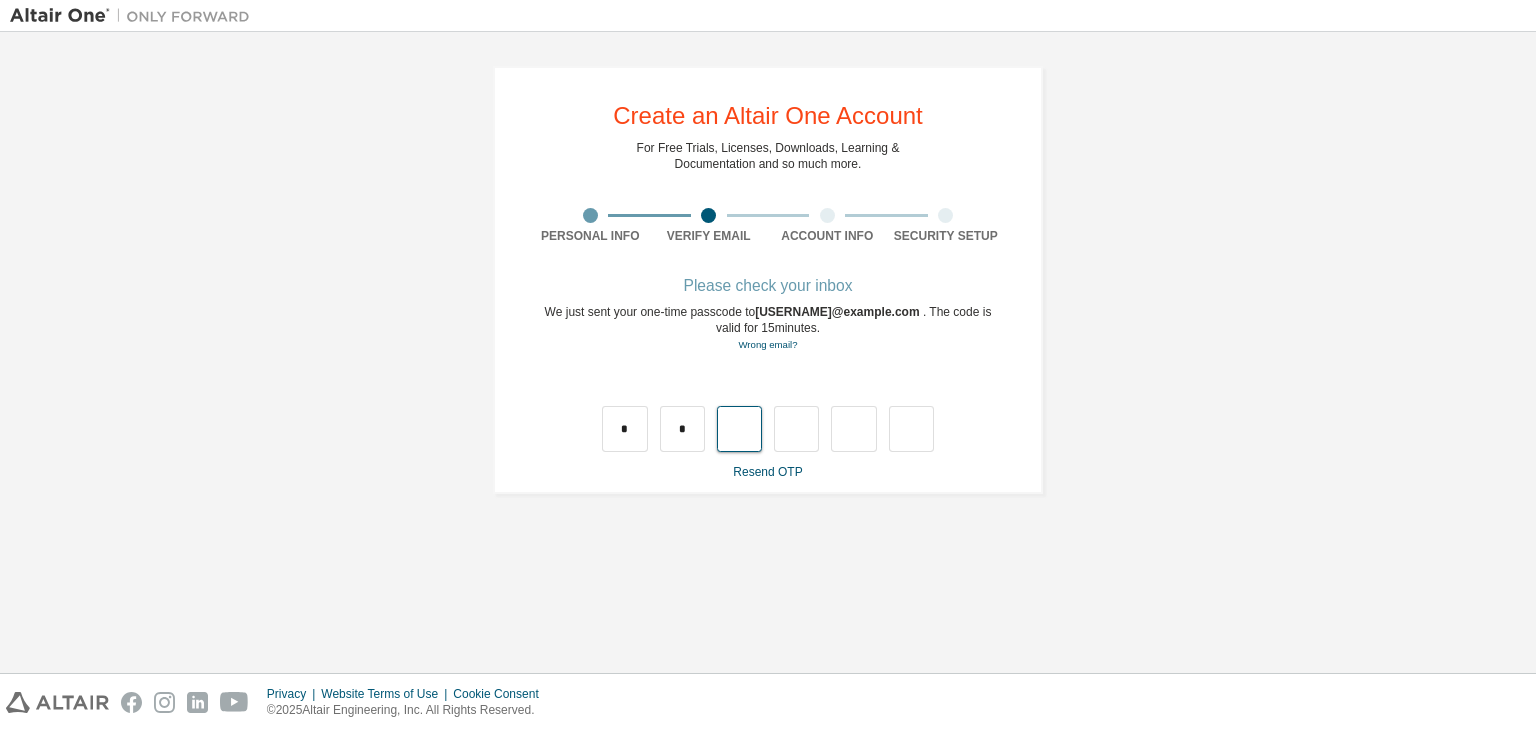 type on "*" 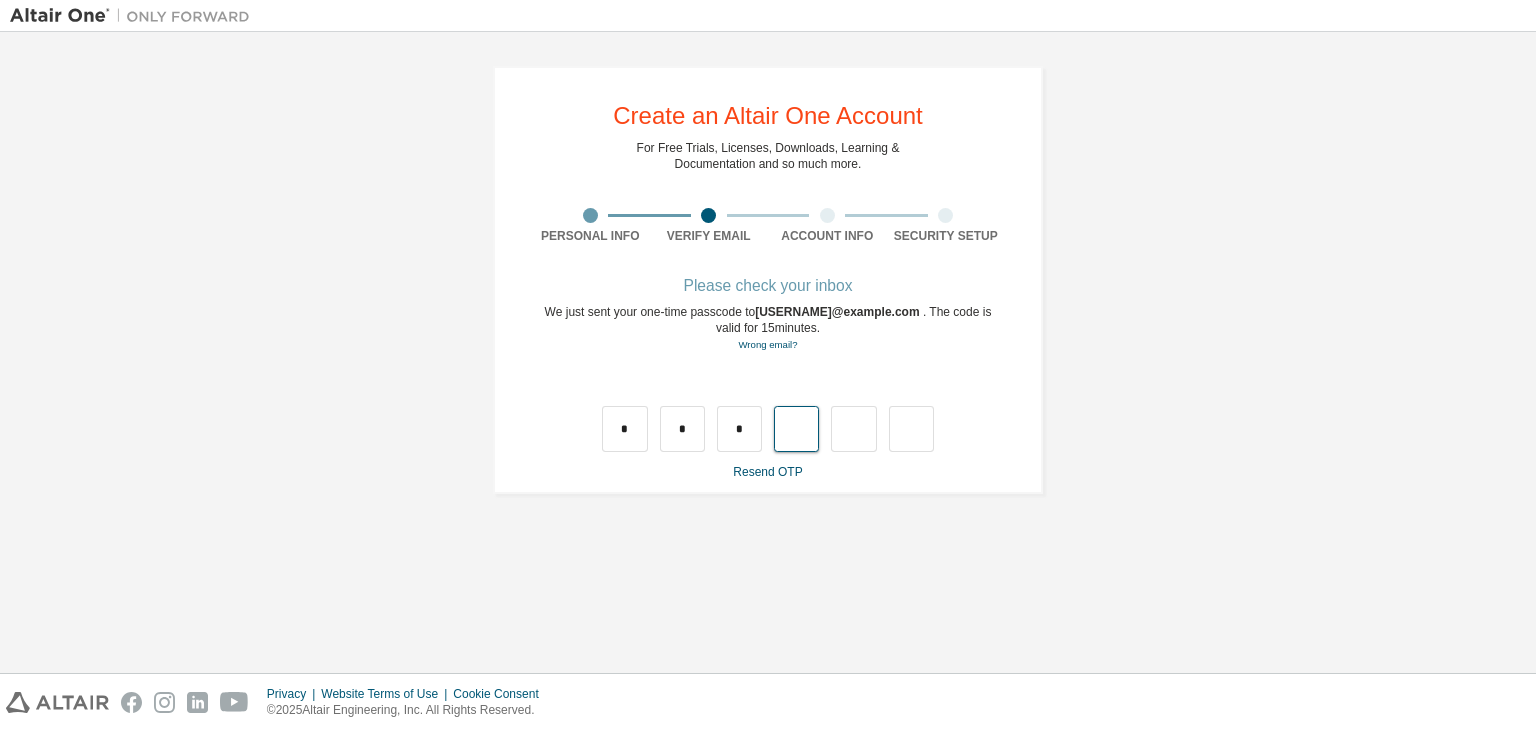 type on "*" 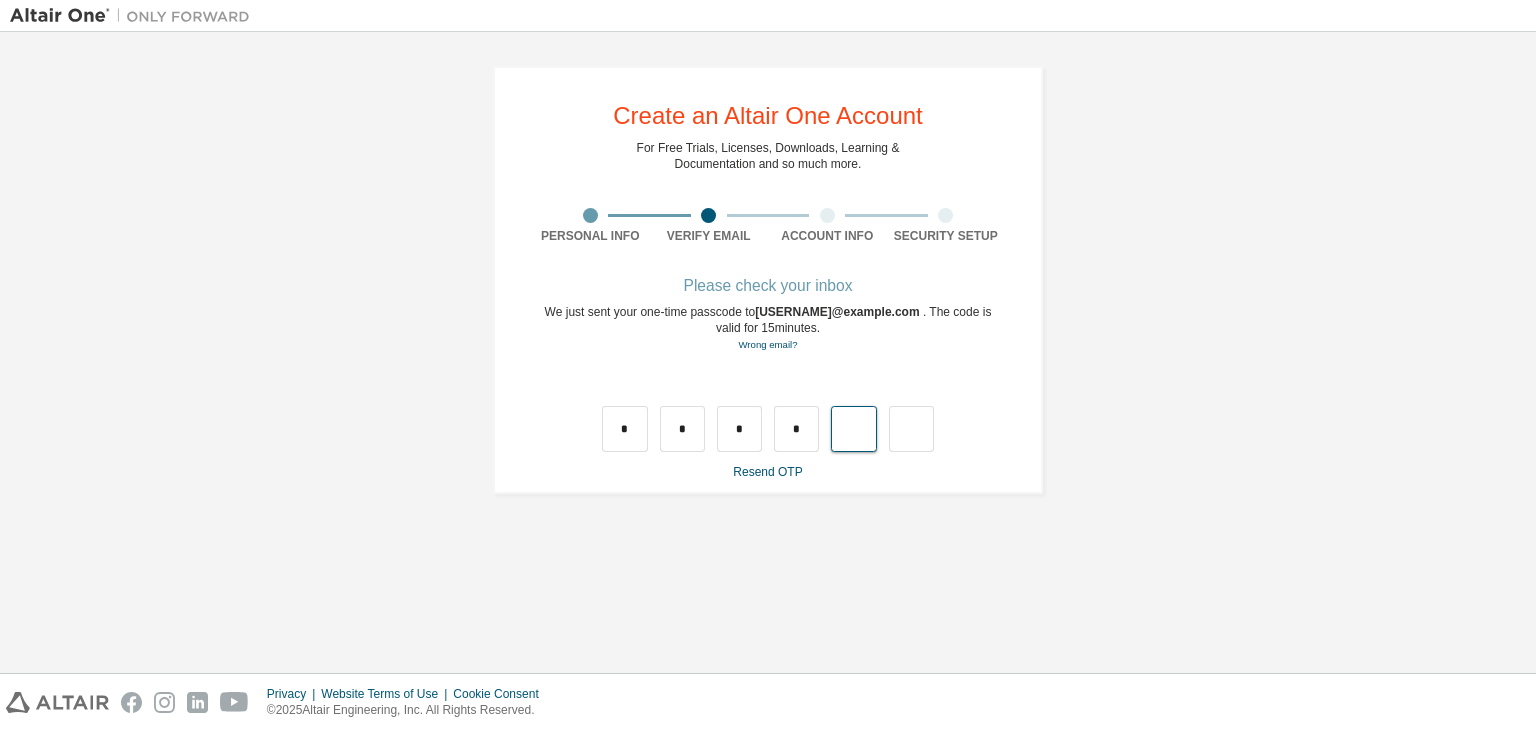 type on "*" 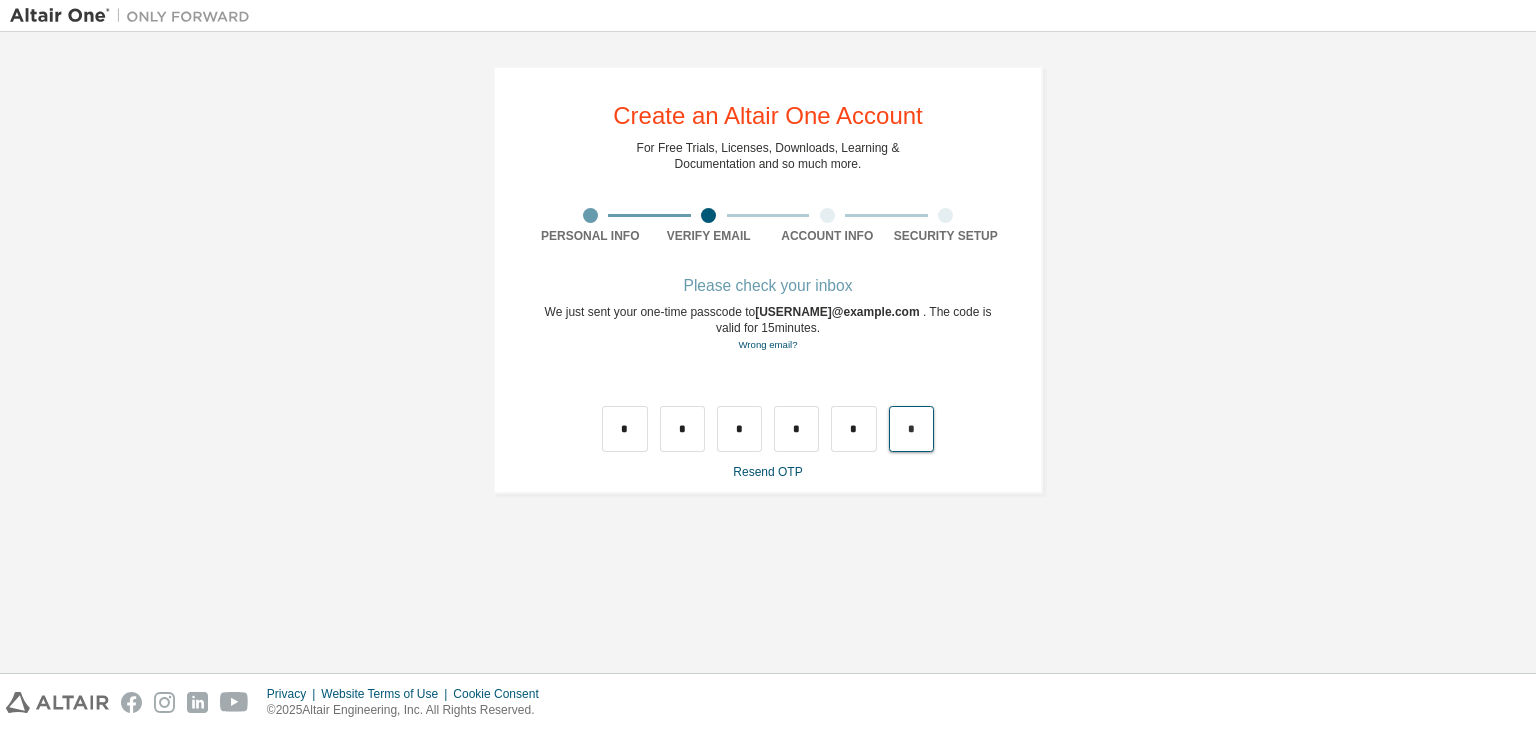 type on "*" 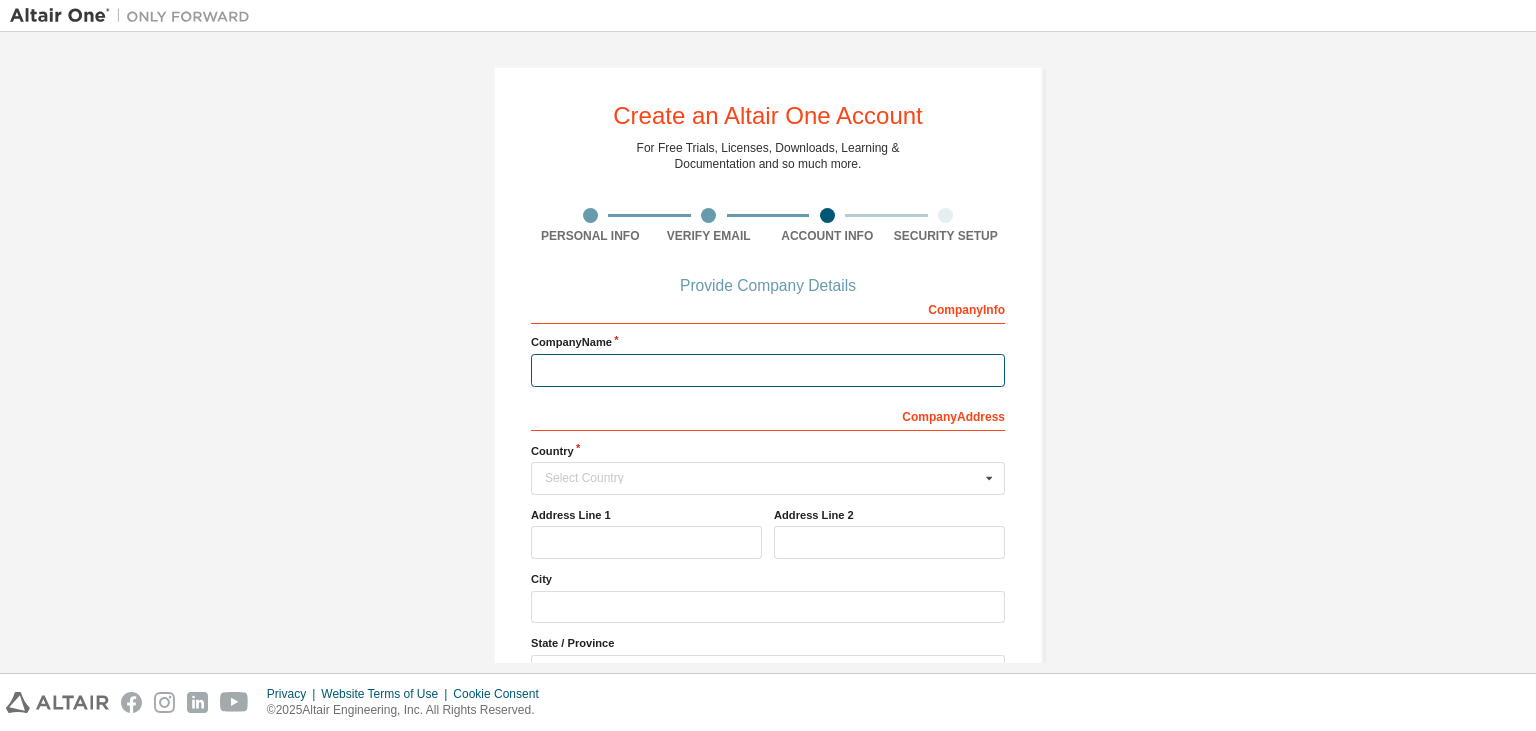 click at bounding box center (768, 370) 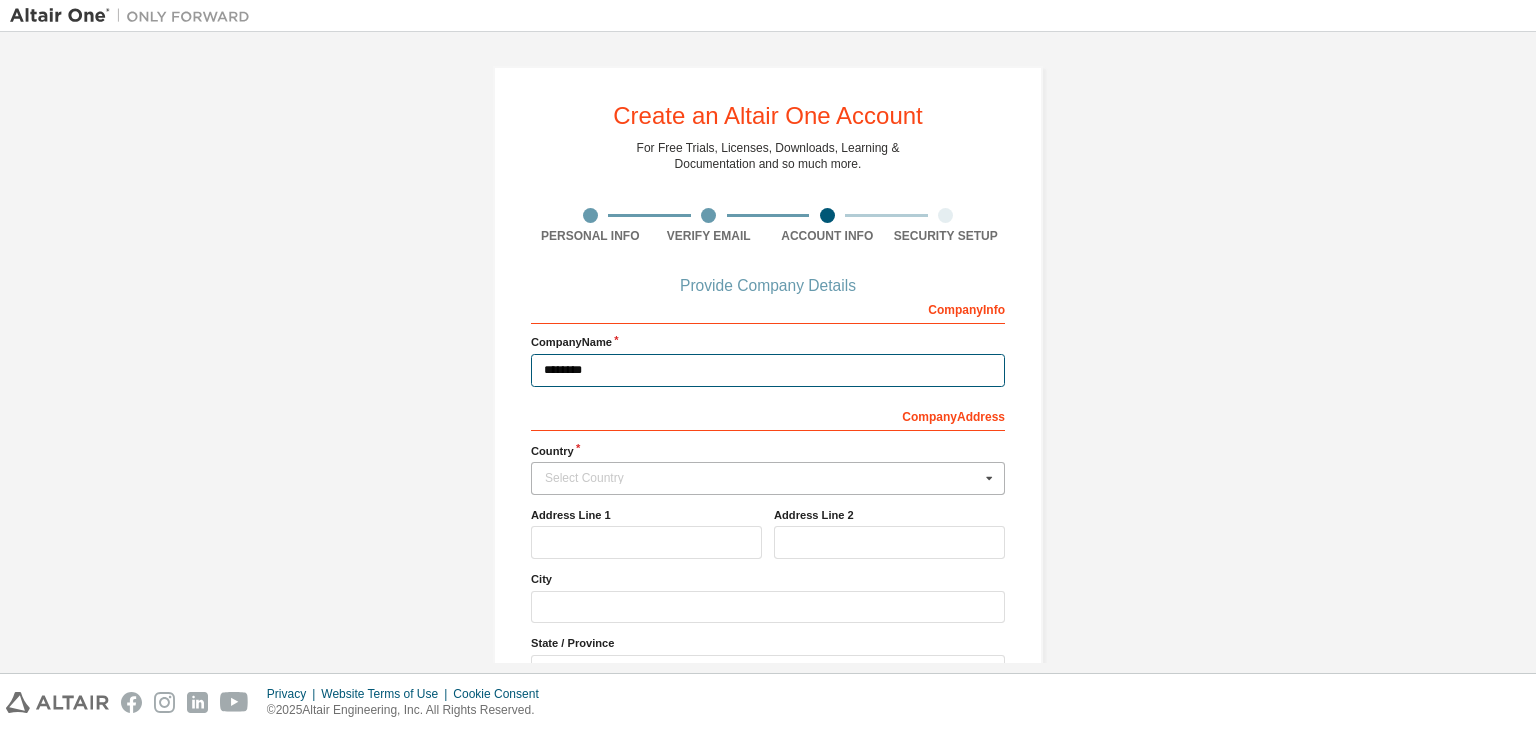 type on "********" 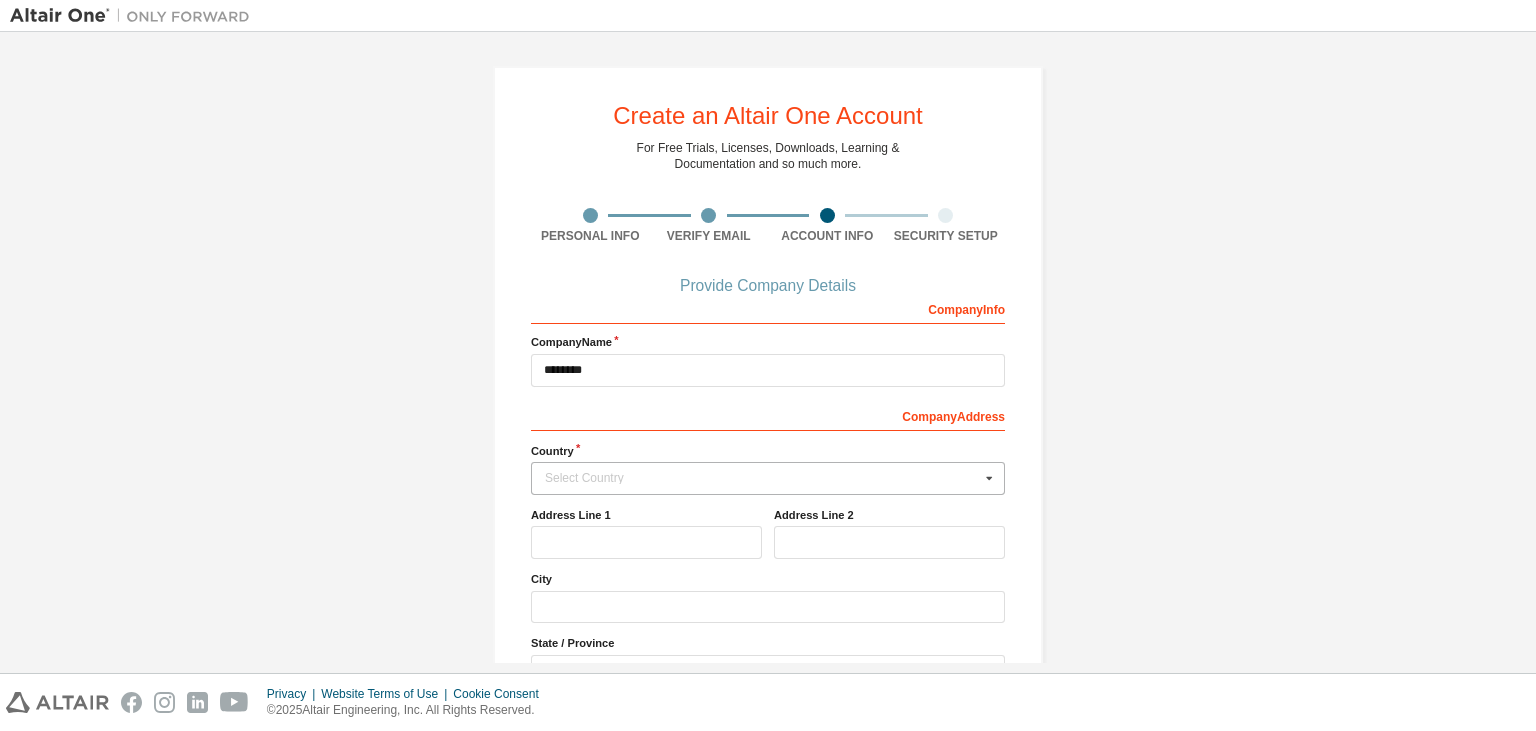 click at bounding box center (989, 478) 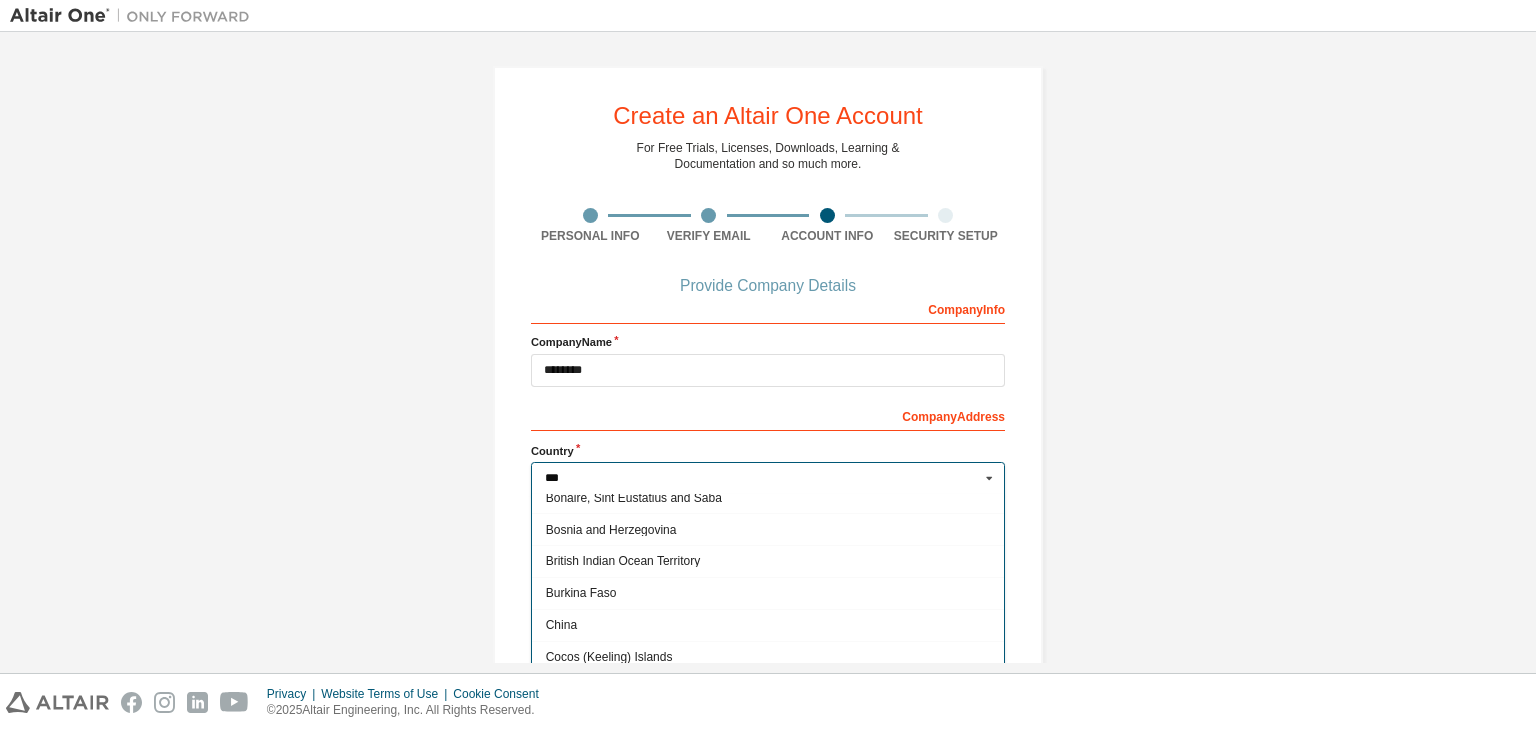 scroll, scrollTop: 0, scrollLeft: 0, axis: both 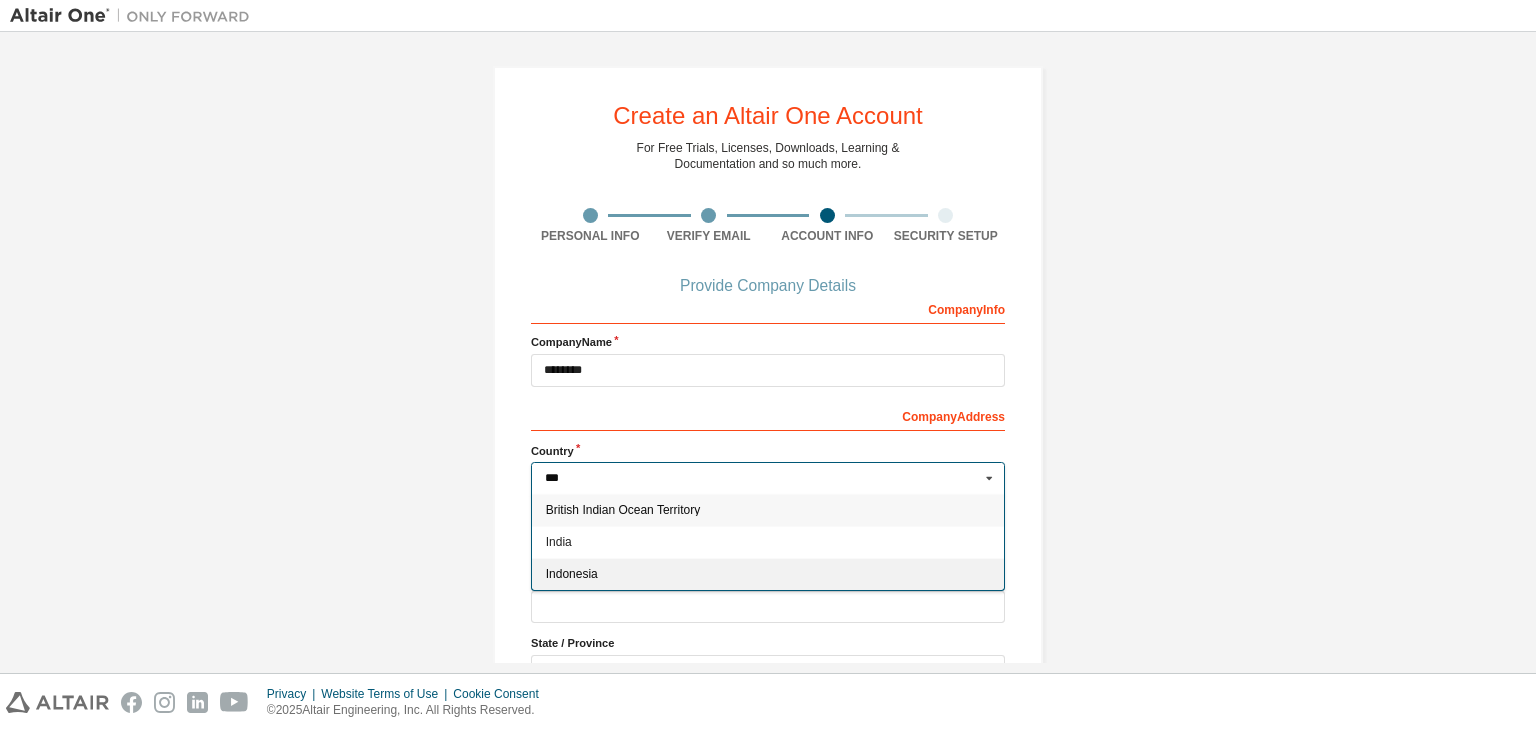 type on "***" 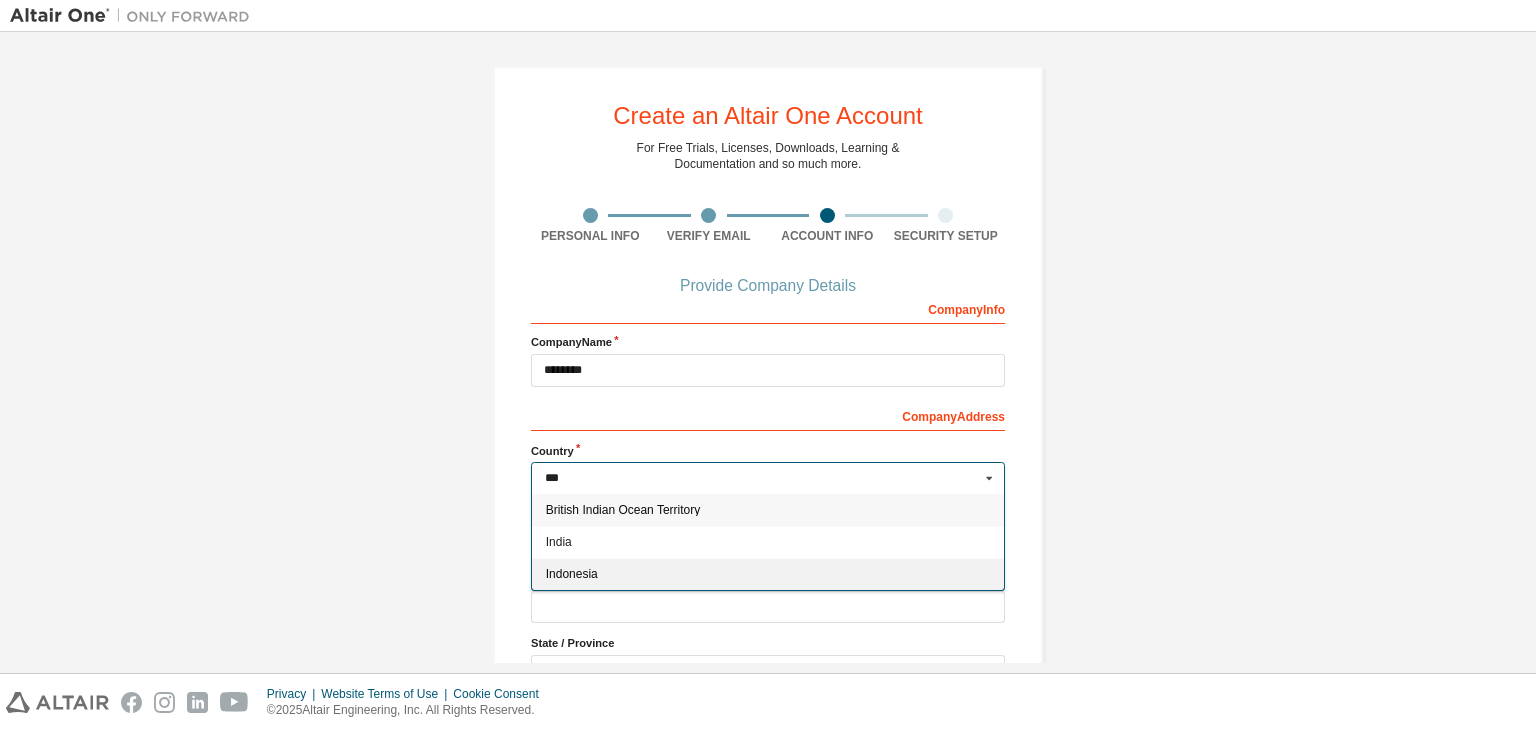 click on "Indonesia" at bounding box center [768, 574] 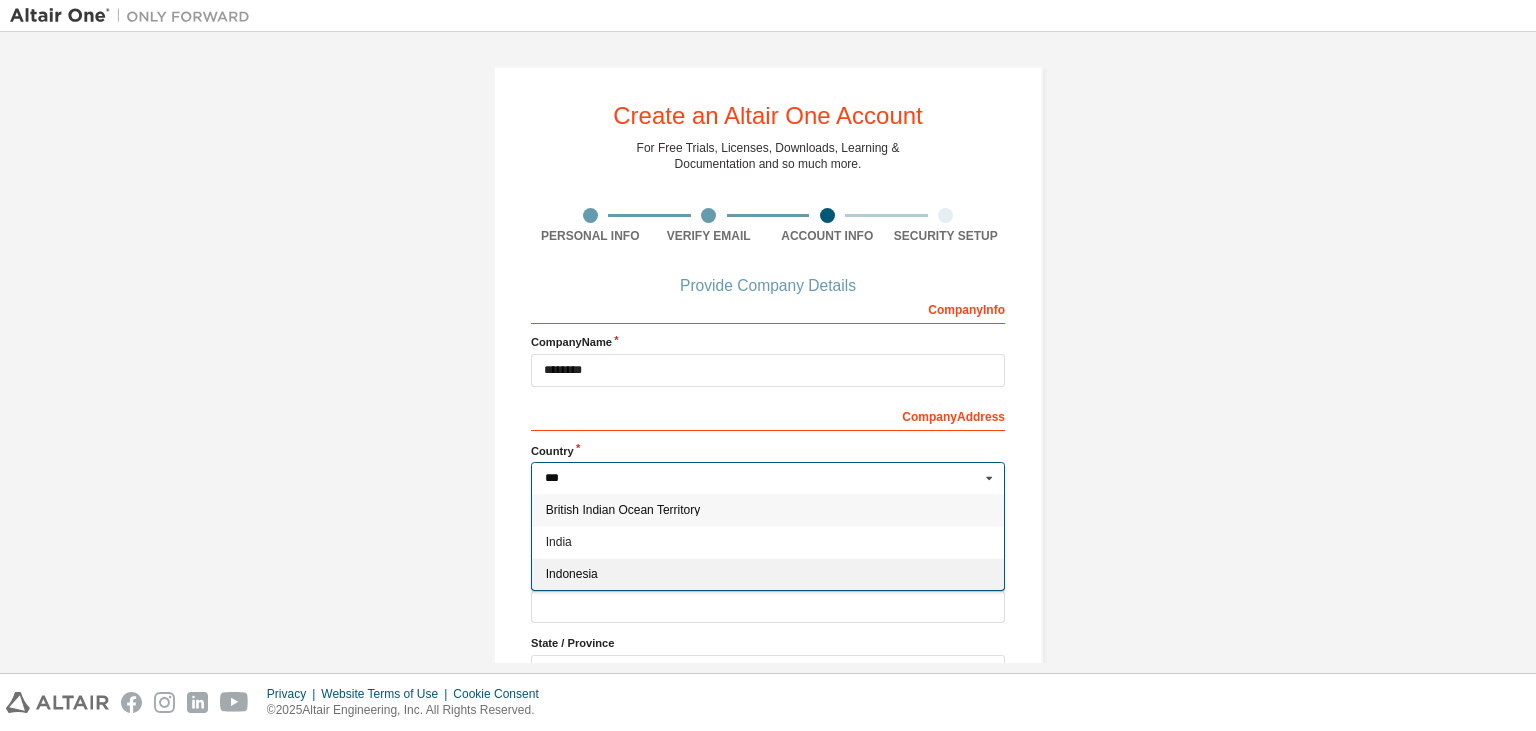 type on "***" 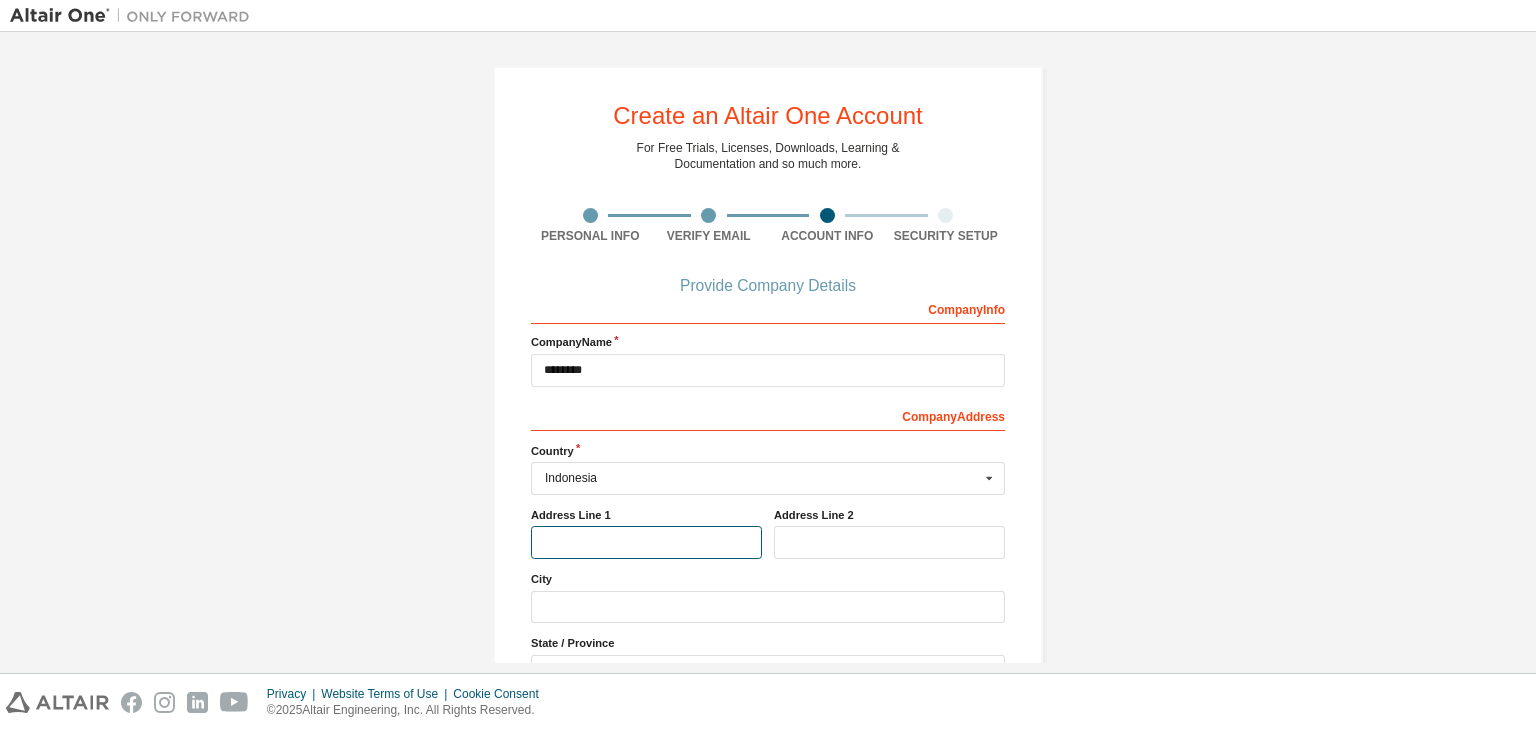 click at bounding box center (646, 542) 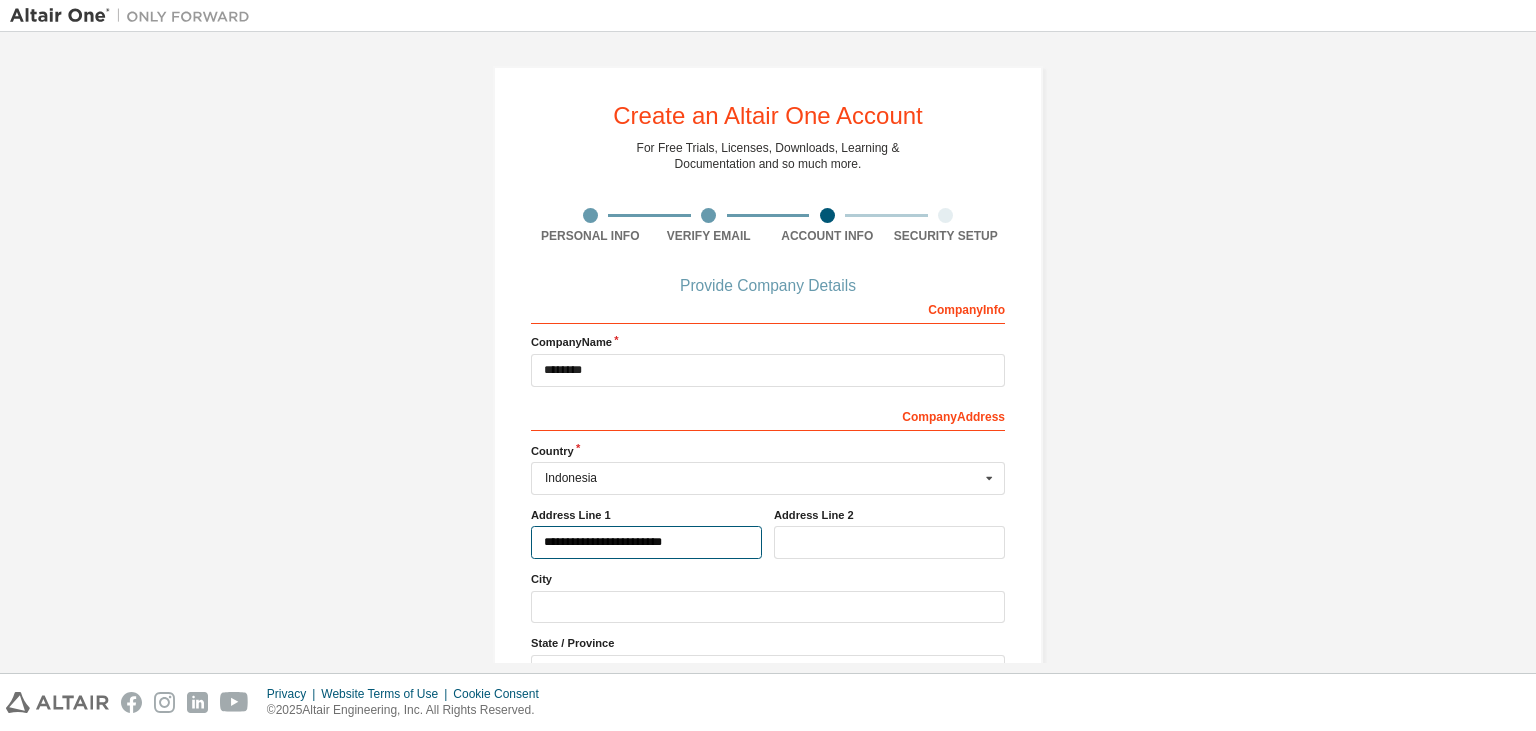 type on "**********" 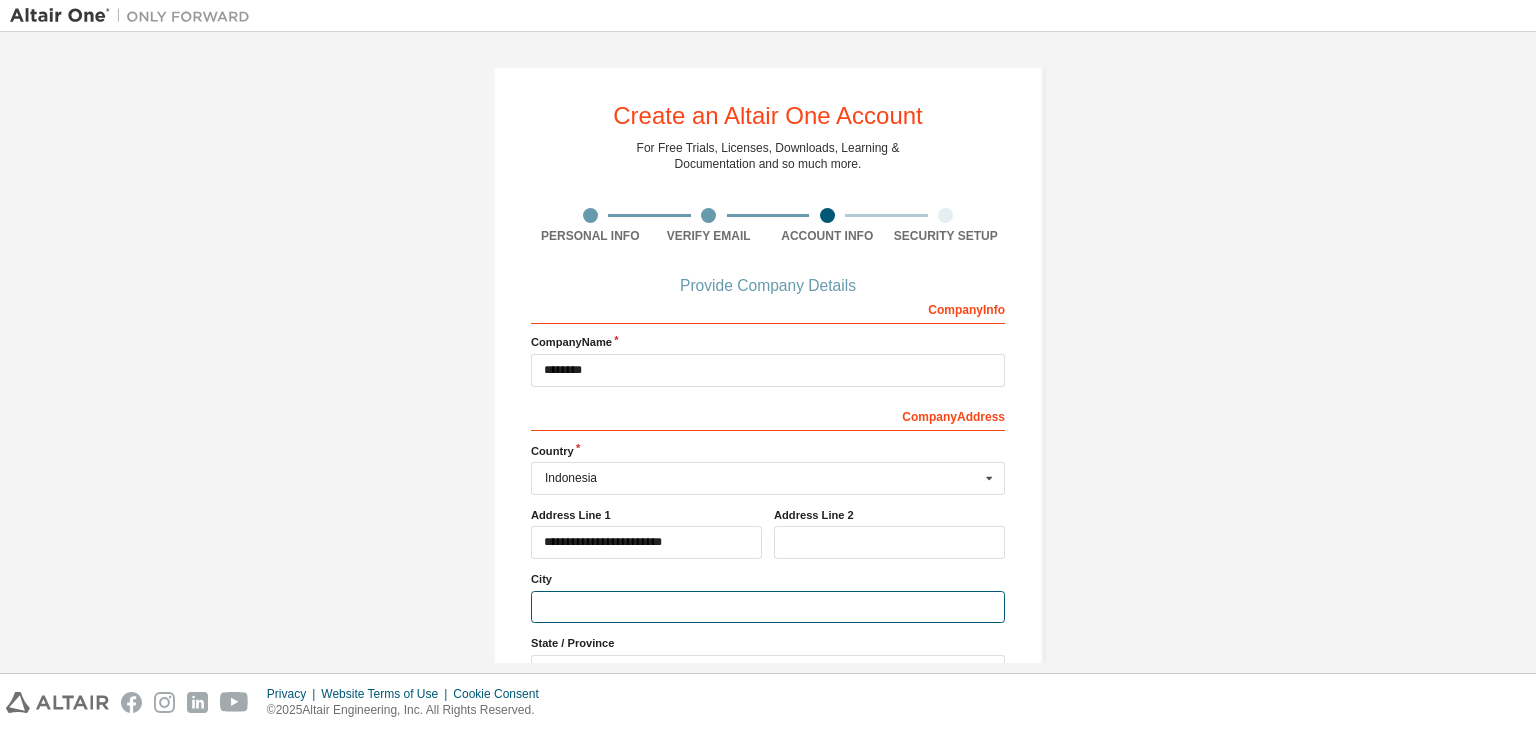 click at bounding box center [768, 607] 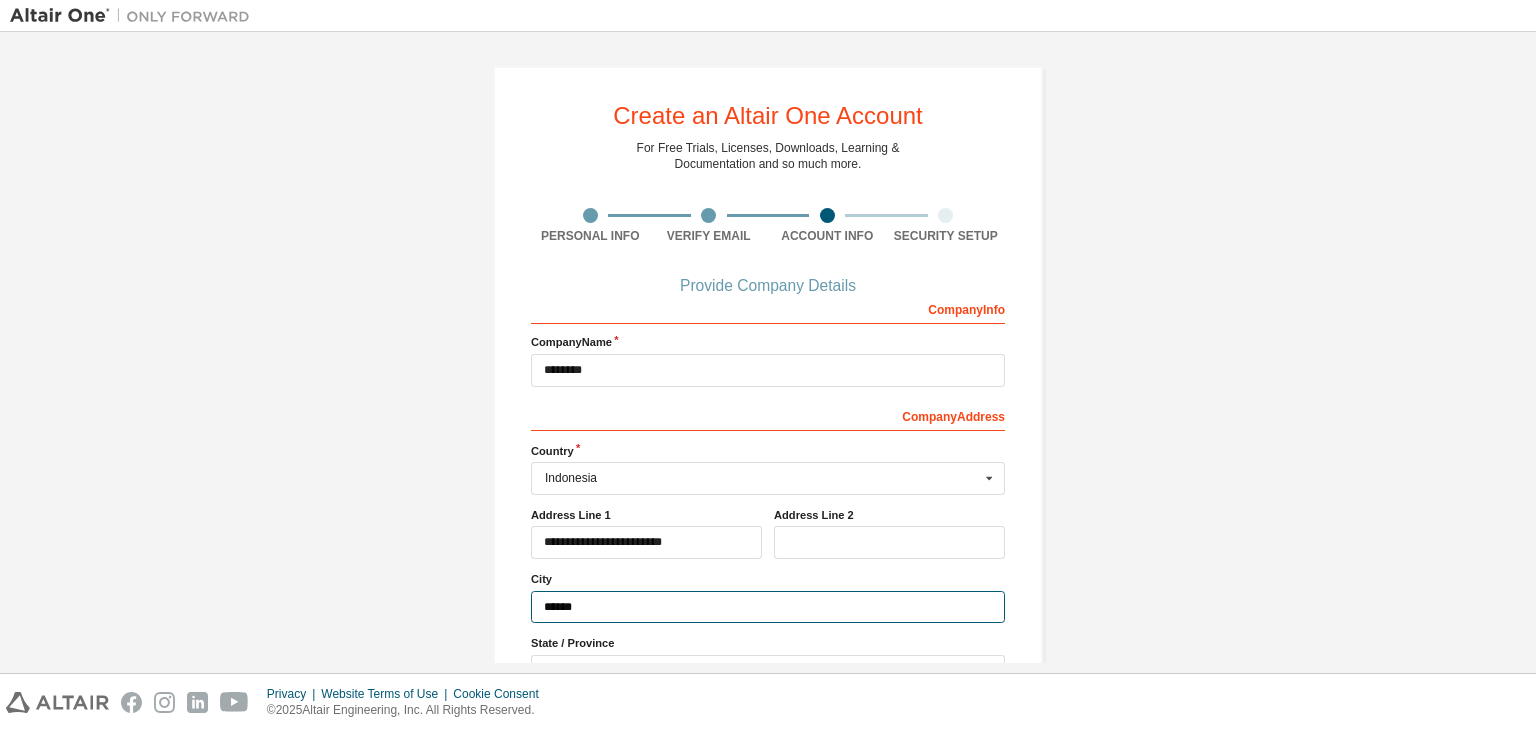 scroll, scrollTop: 179, scrollLeft: 0, axis: vertical 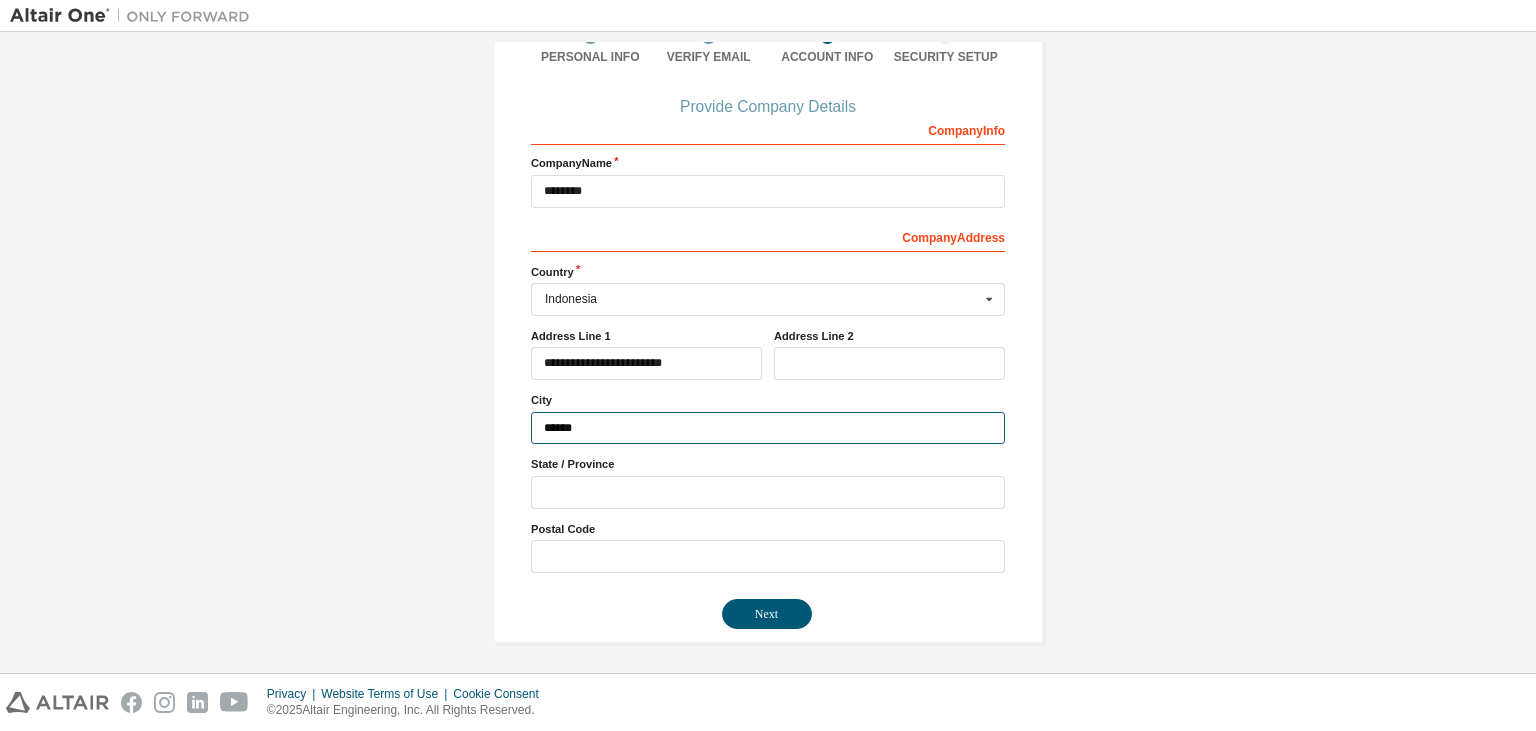 type on "******" 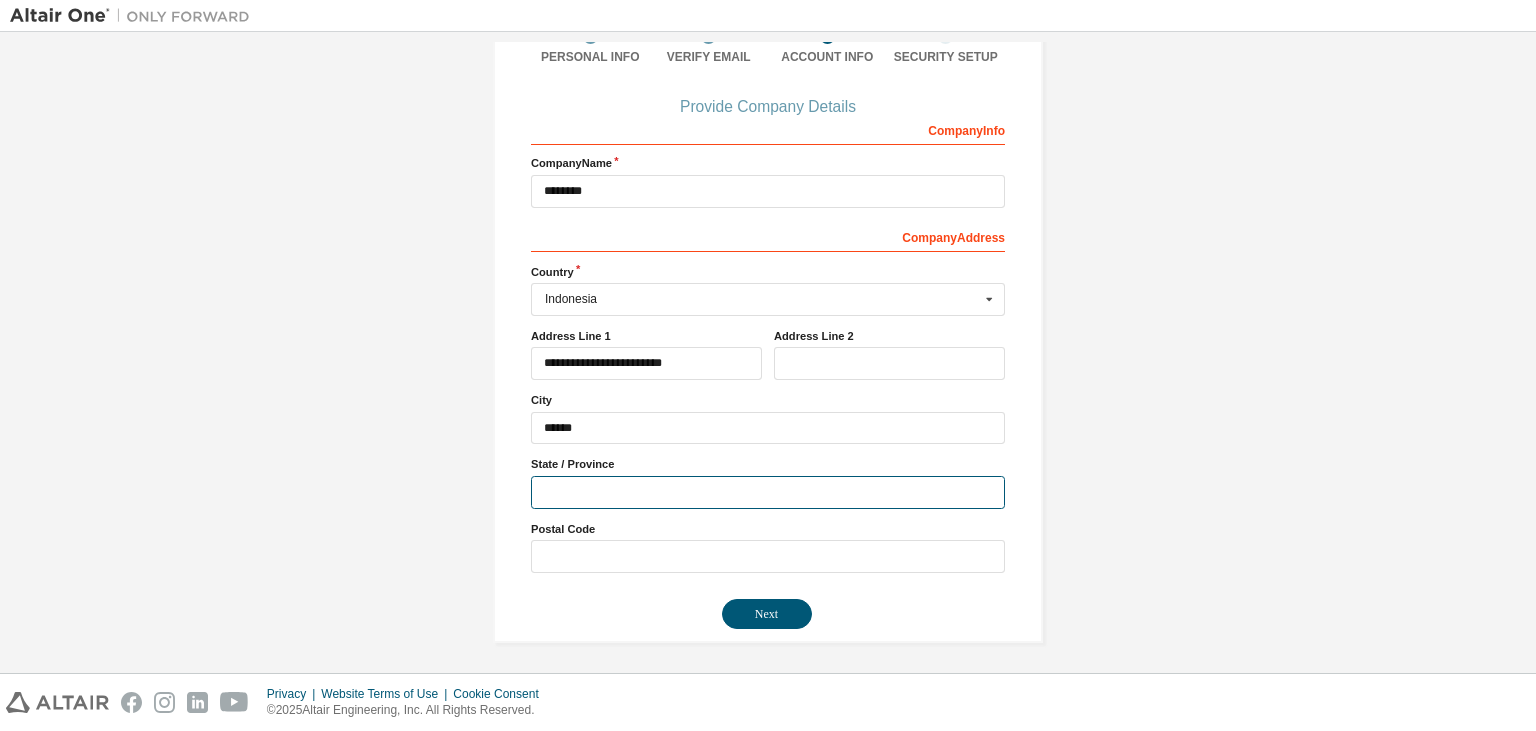 click at bounding box center [768, 492] 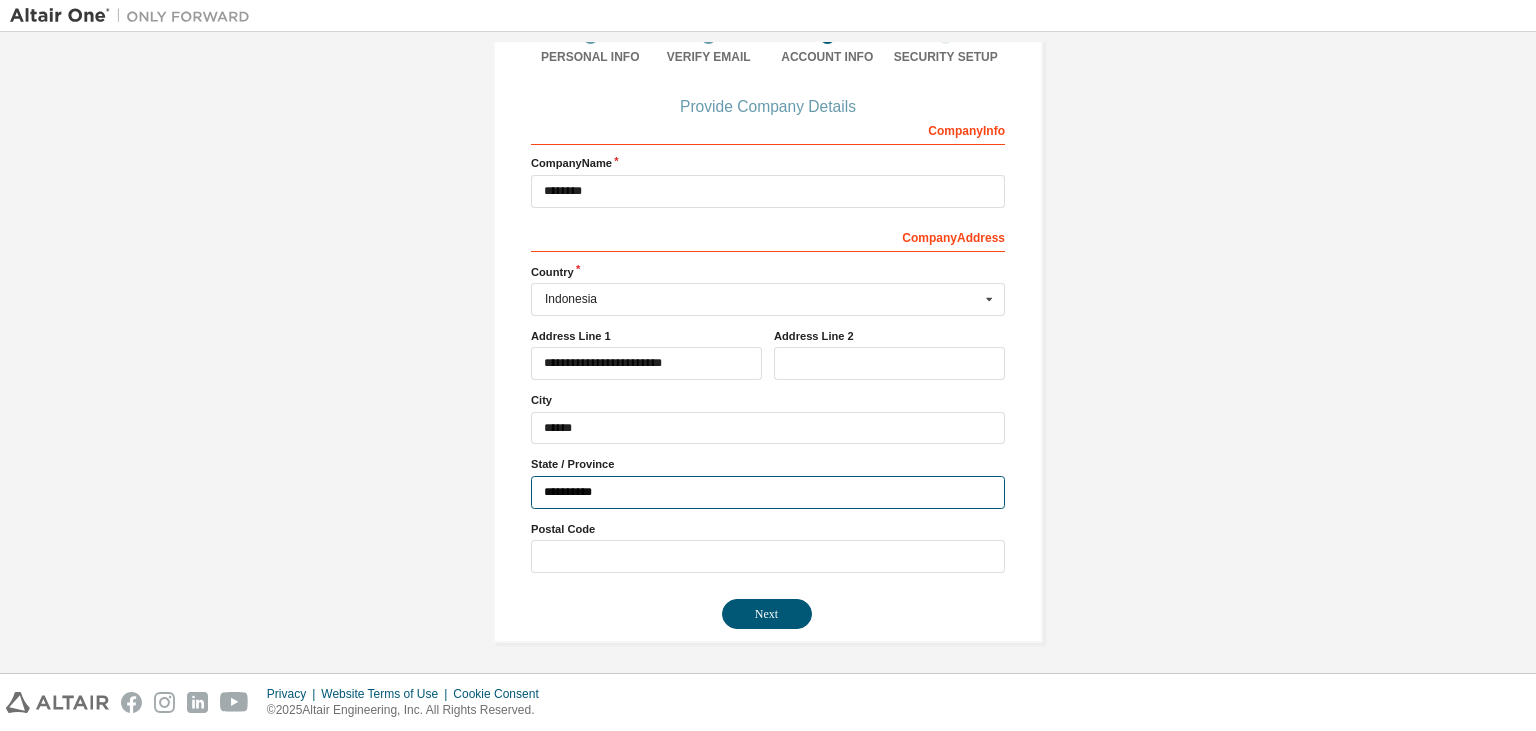 type on "**********" 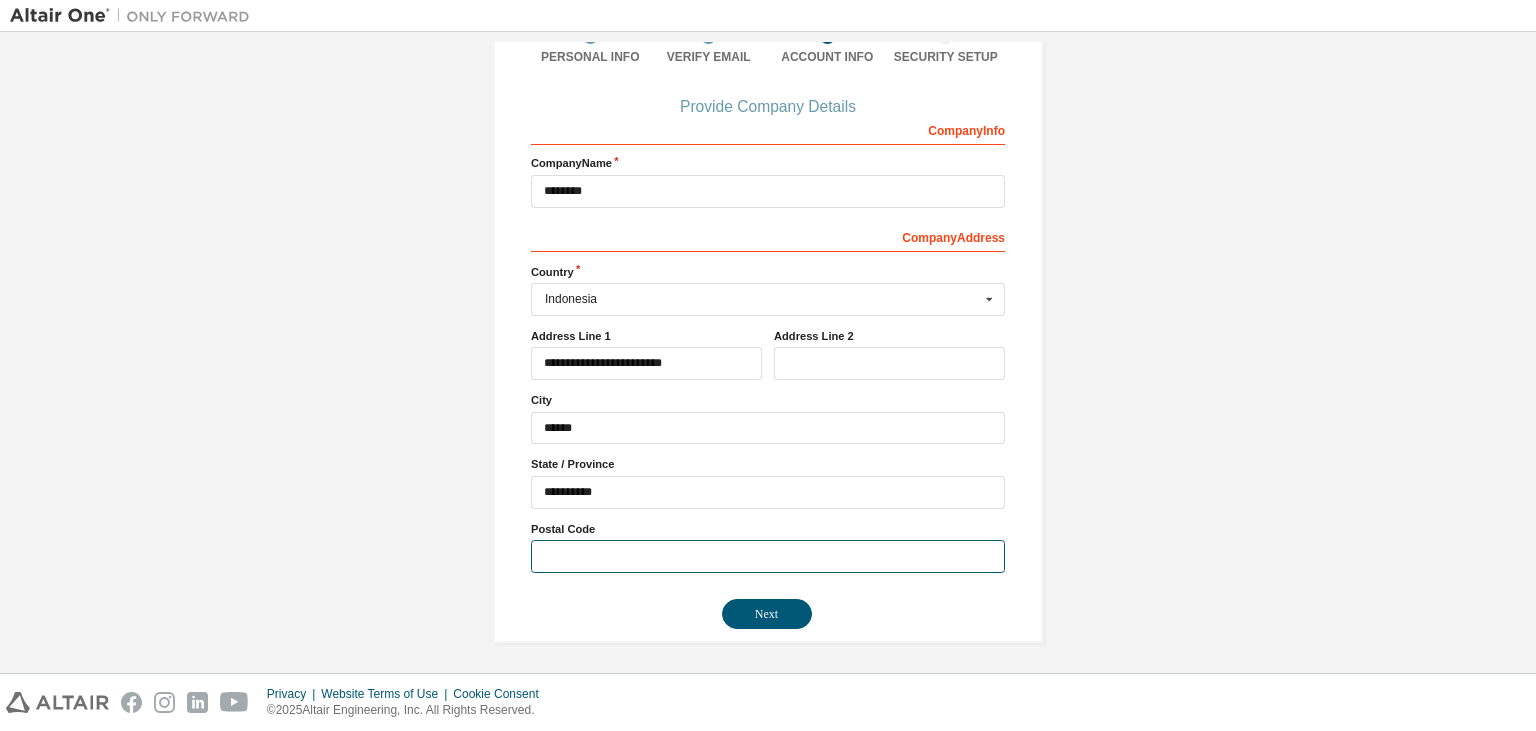 click at bounding box center (768, 556) 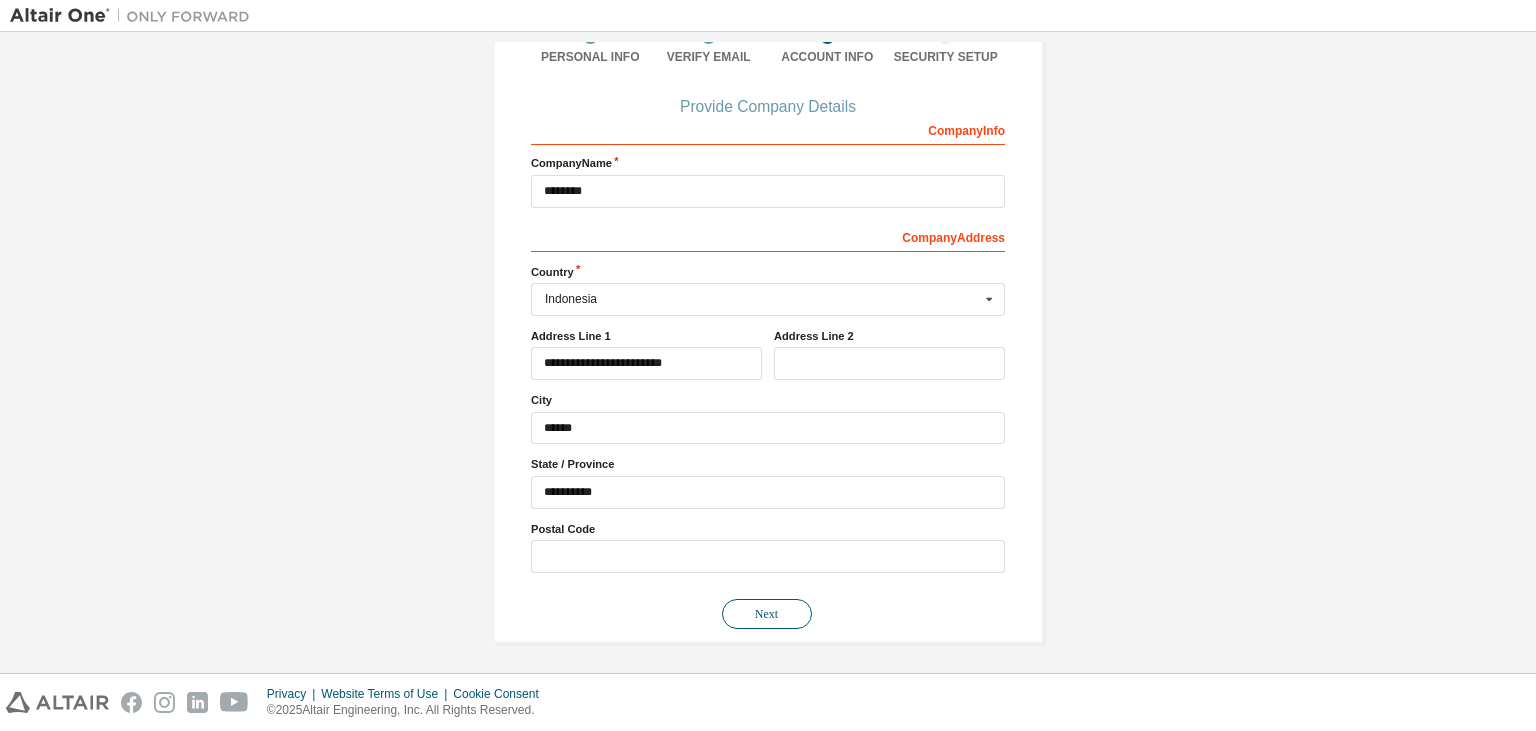 click on "Next" at bounding box center [767, 614] 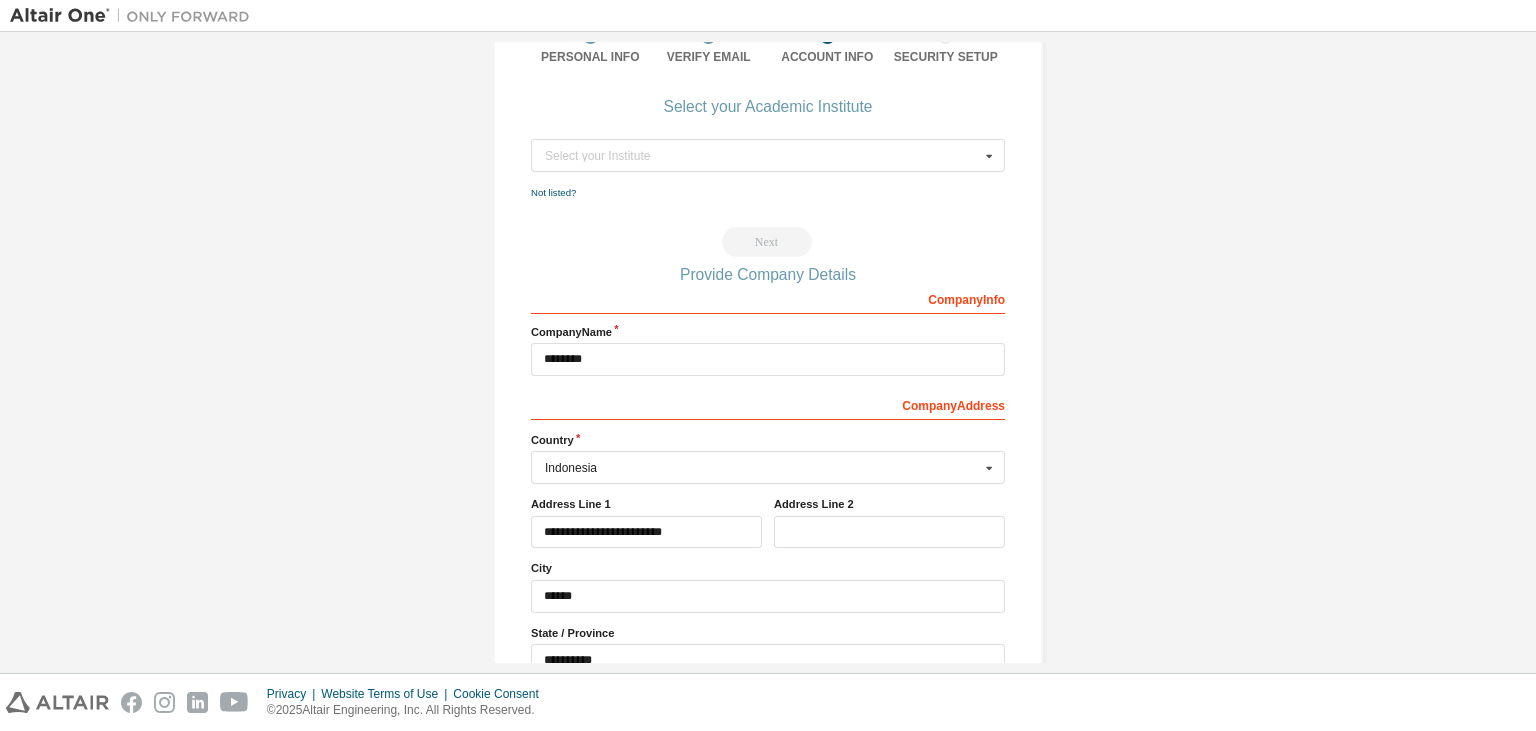 scroll, scrollTop: 0, scrollLeft: 0, axis: both 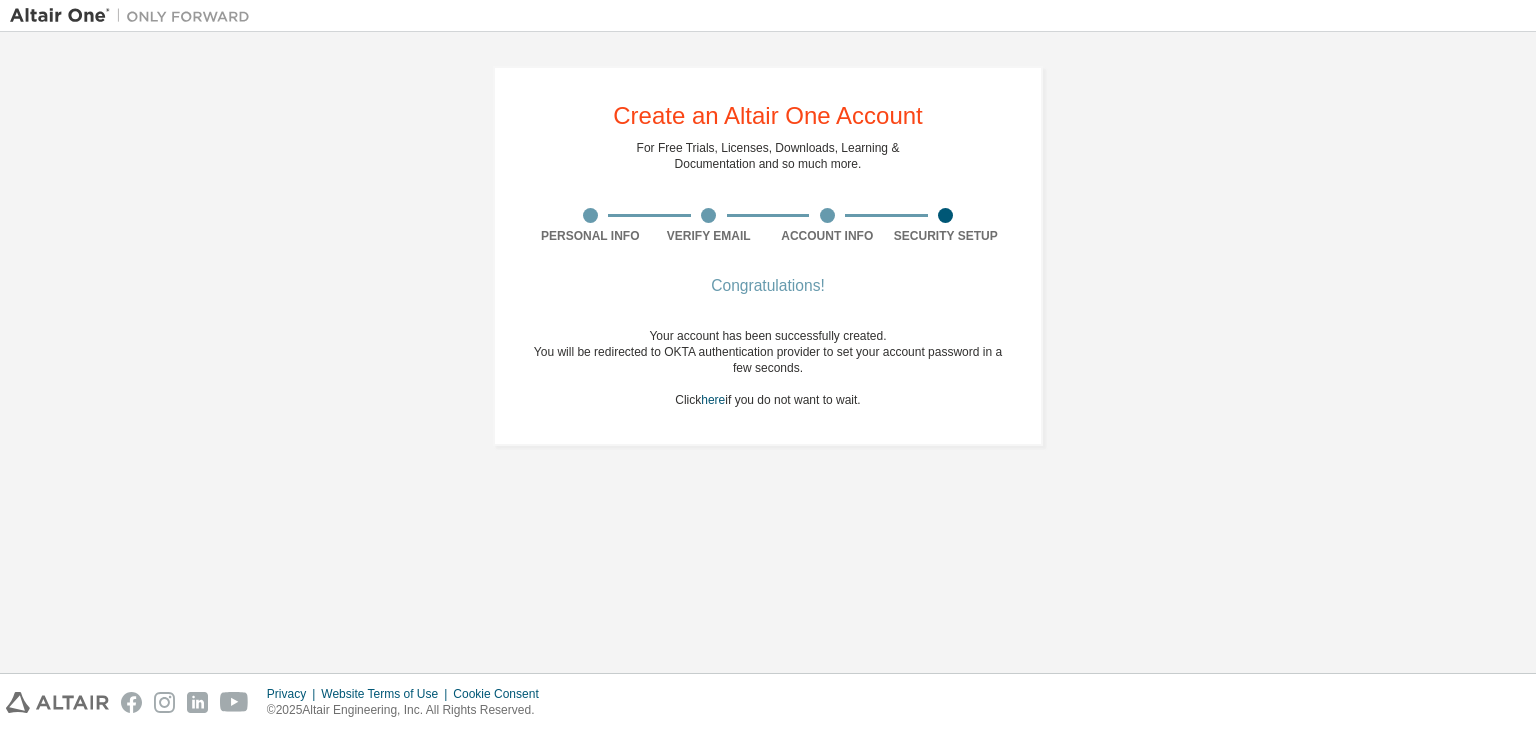 click on "Congratulations!" at bounding box center [768, 286] 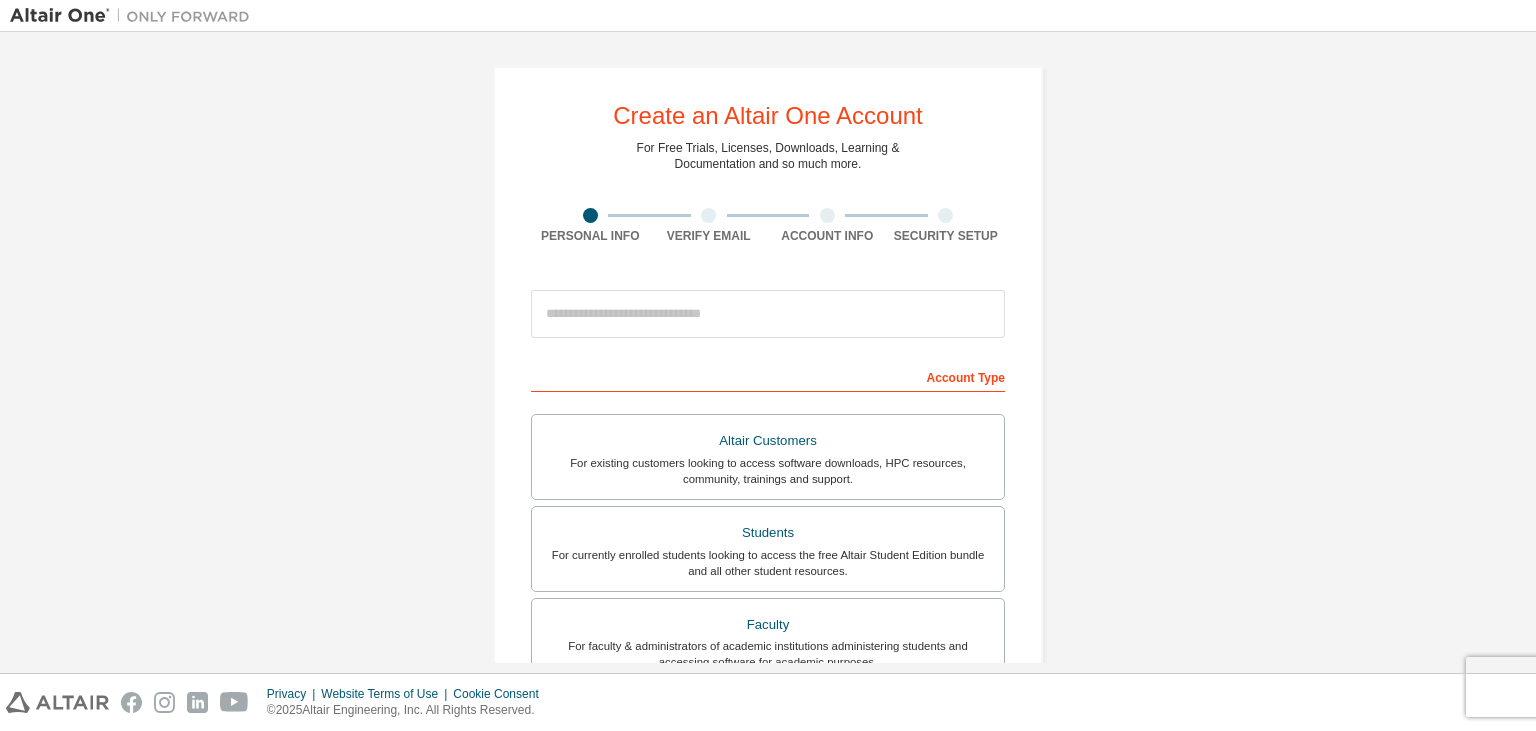 scroll, scrollTop: 0, scrollLeft: 0, axis: both 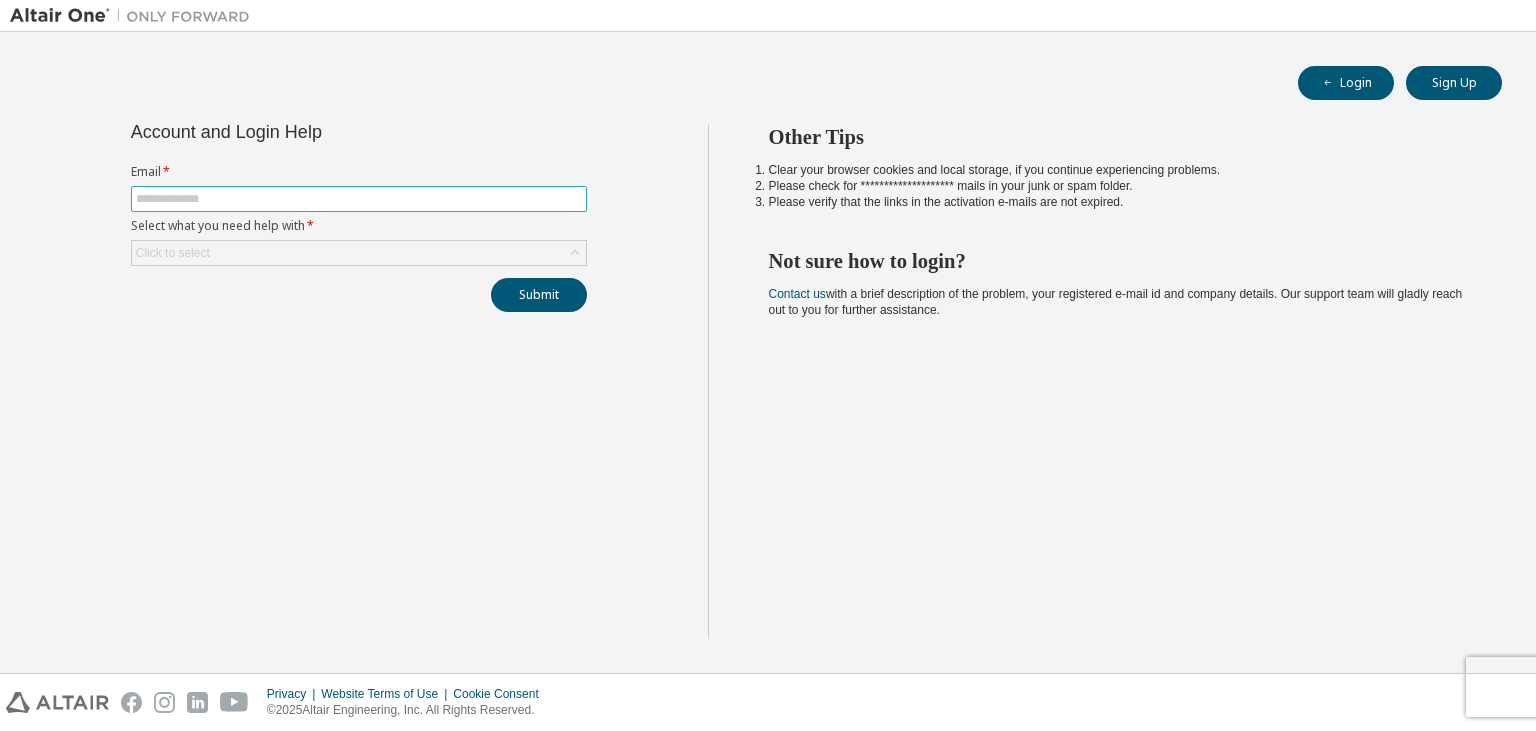 click at bounding box center [359, 199] 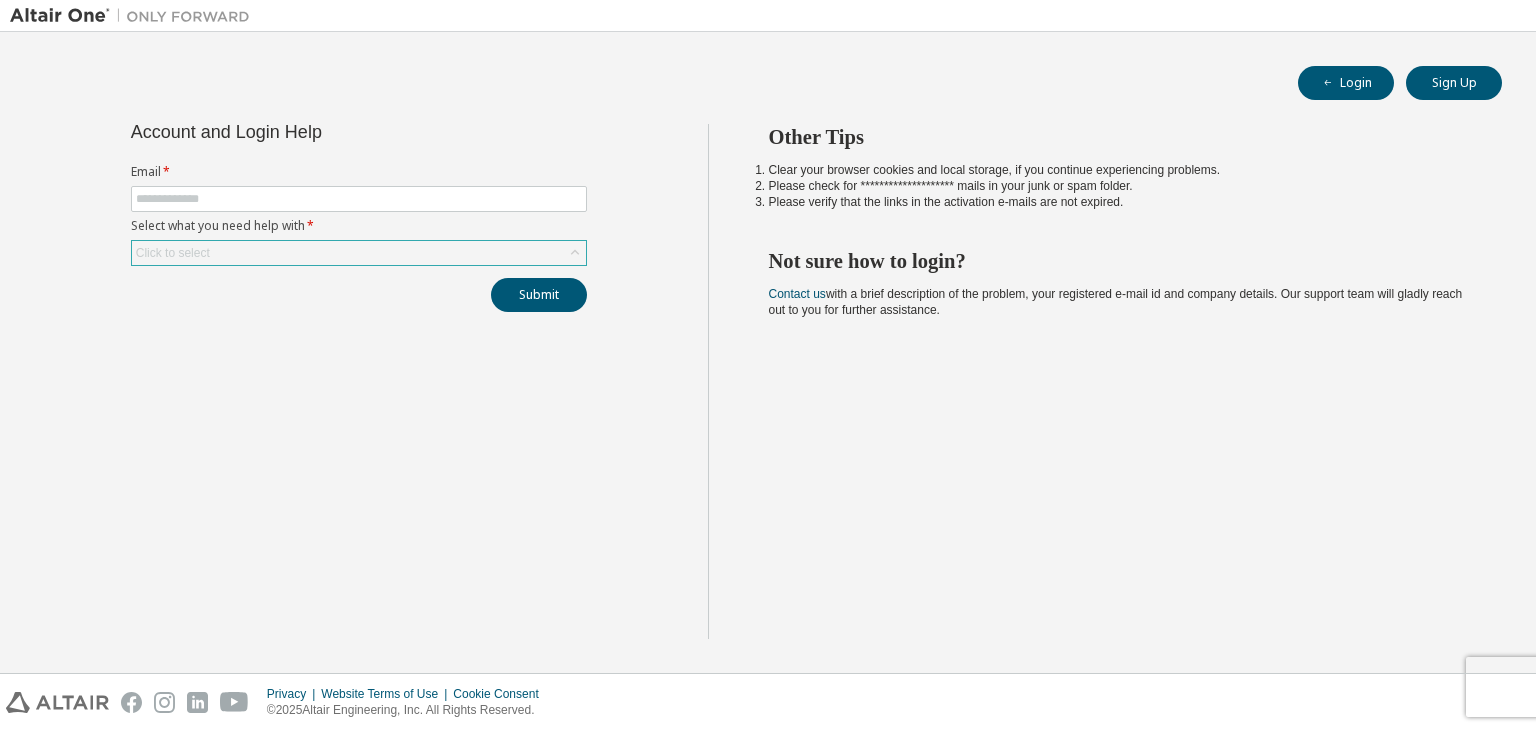 click on "Click to select" at bounding box center (359, 253) 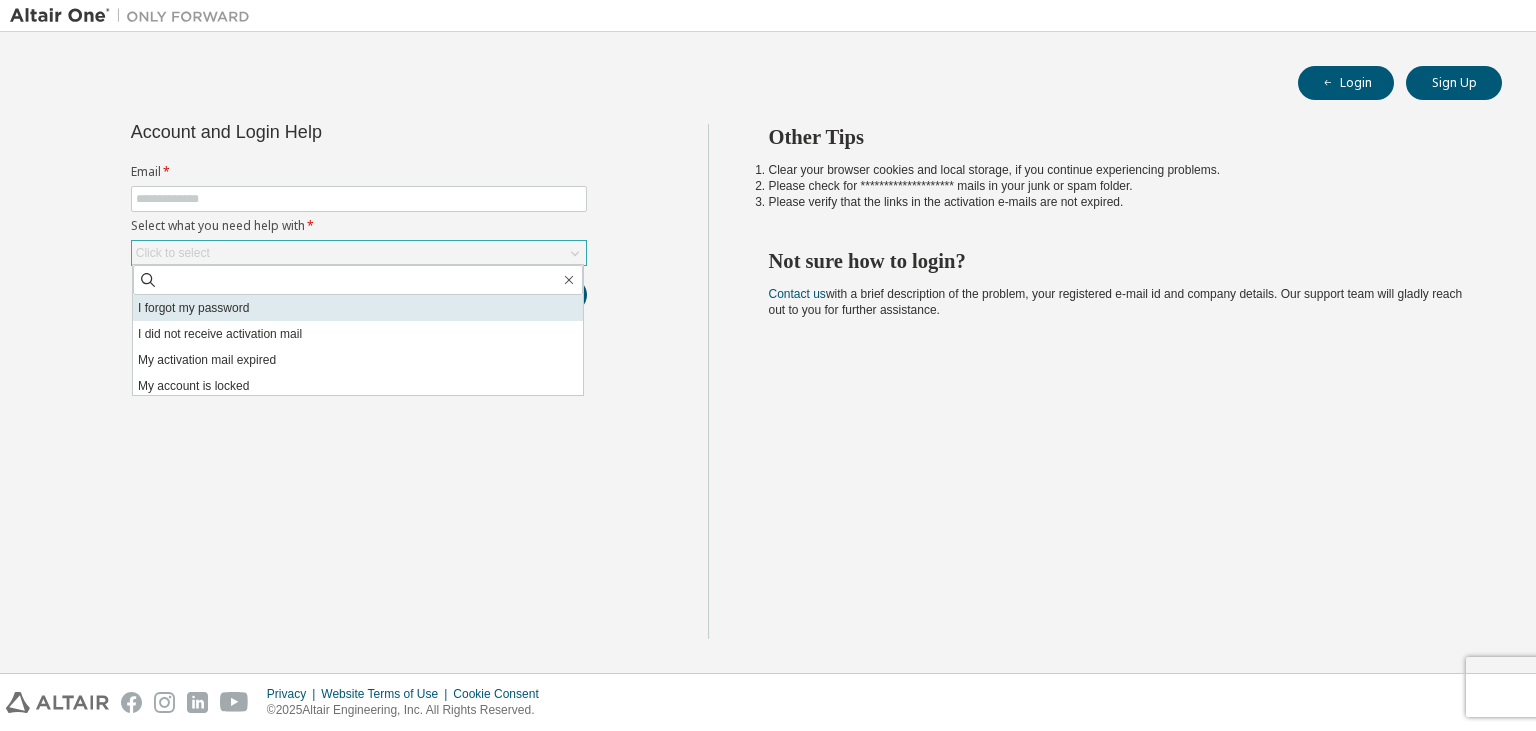click on "I forgot my password" at bounding box center [358, 308] 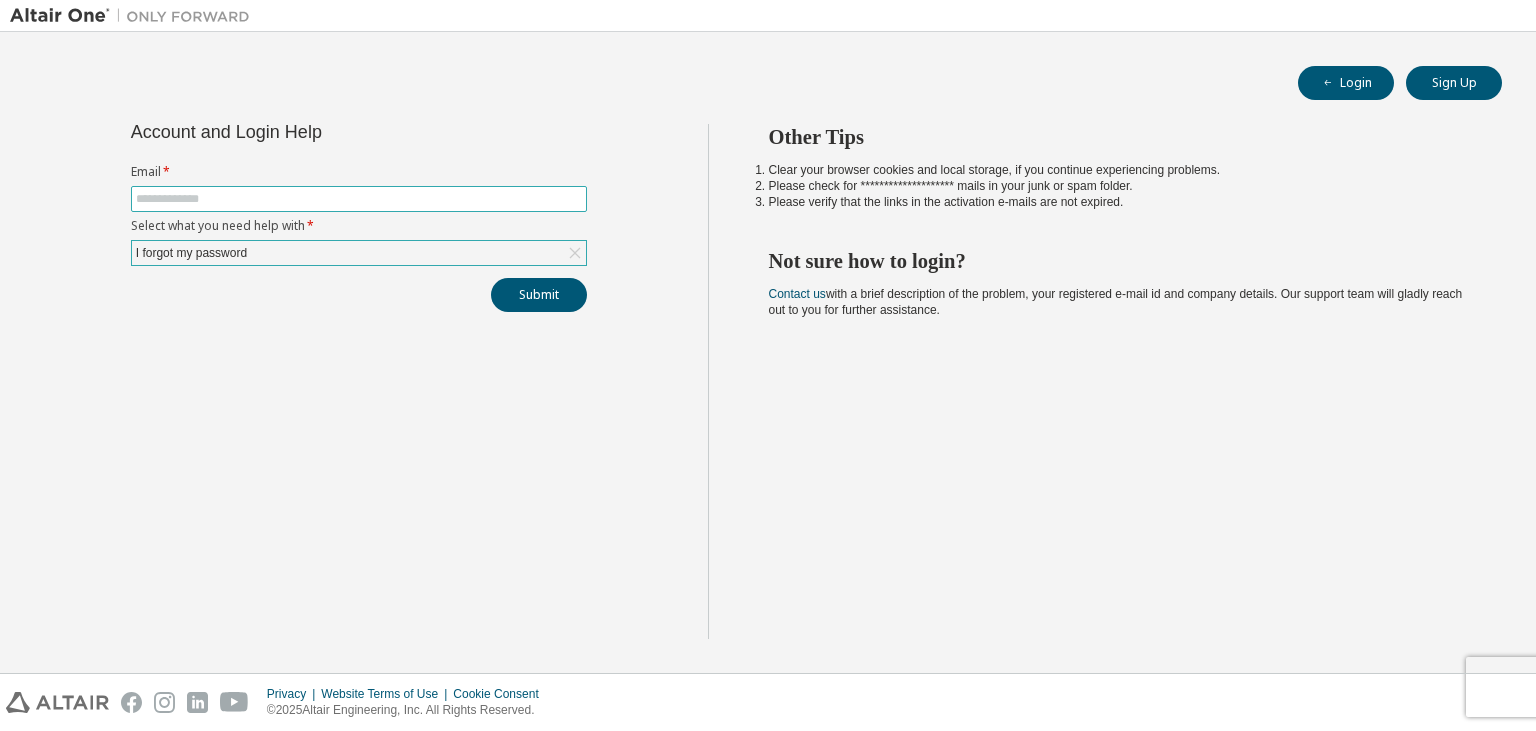 click at bounding box center (359, 199) 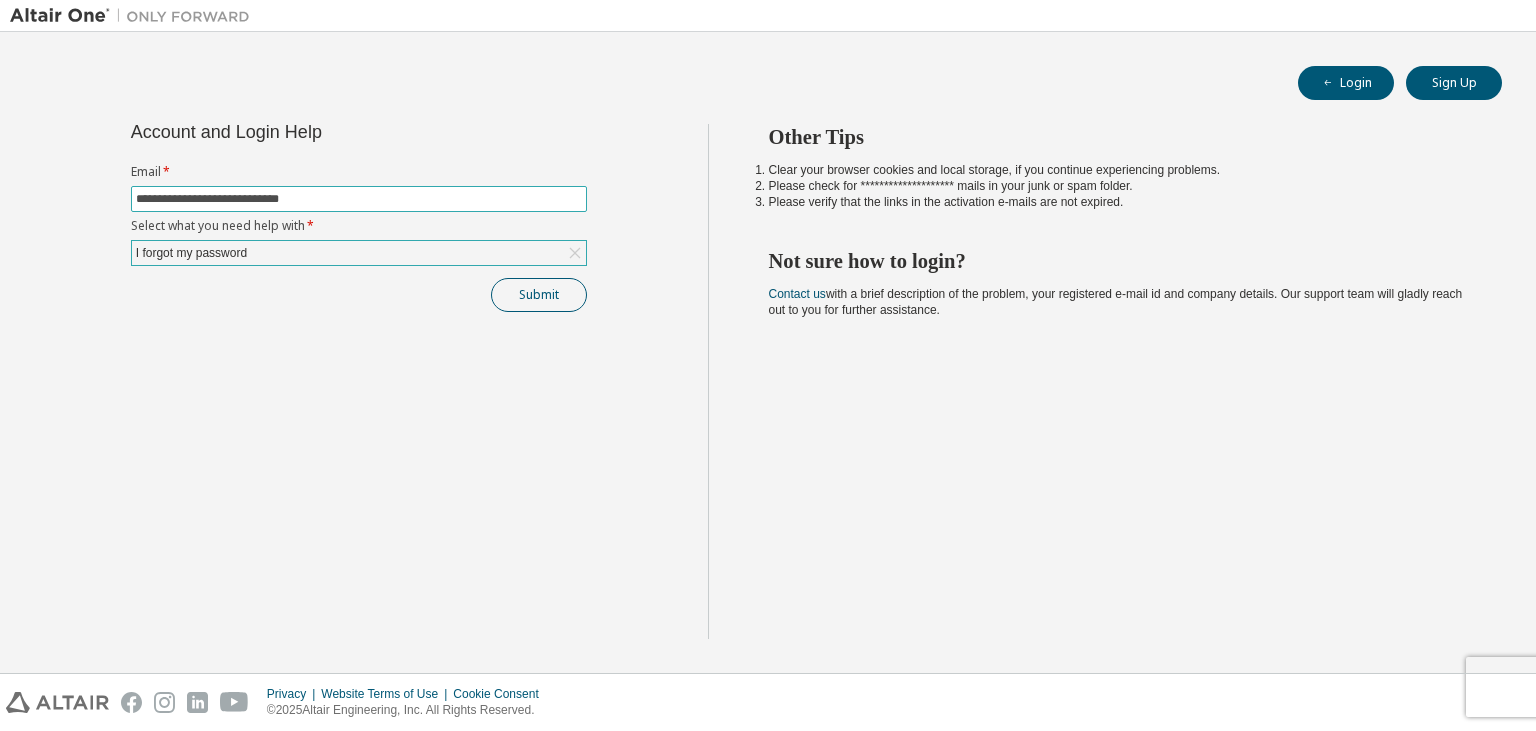 type on "**********" 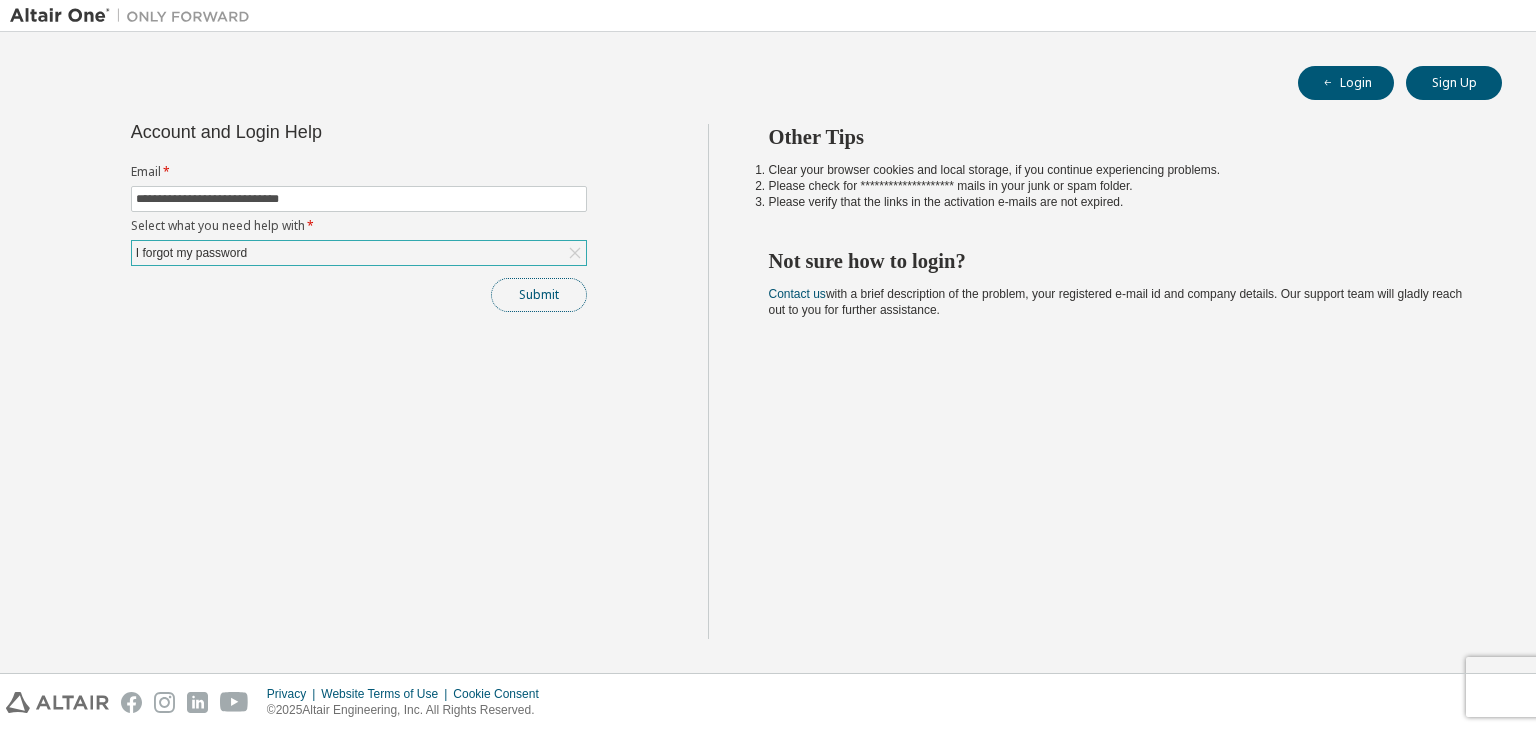 click on "Submit" at bounding box center [539, 295] 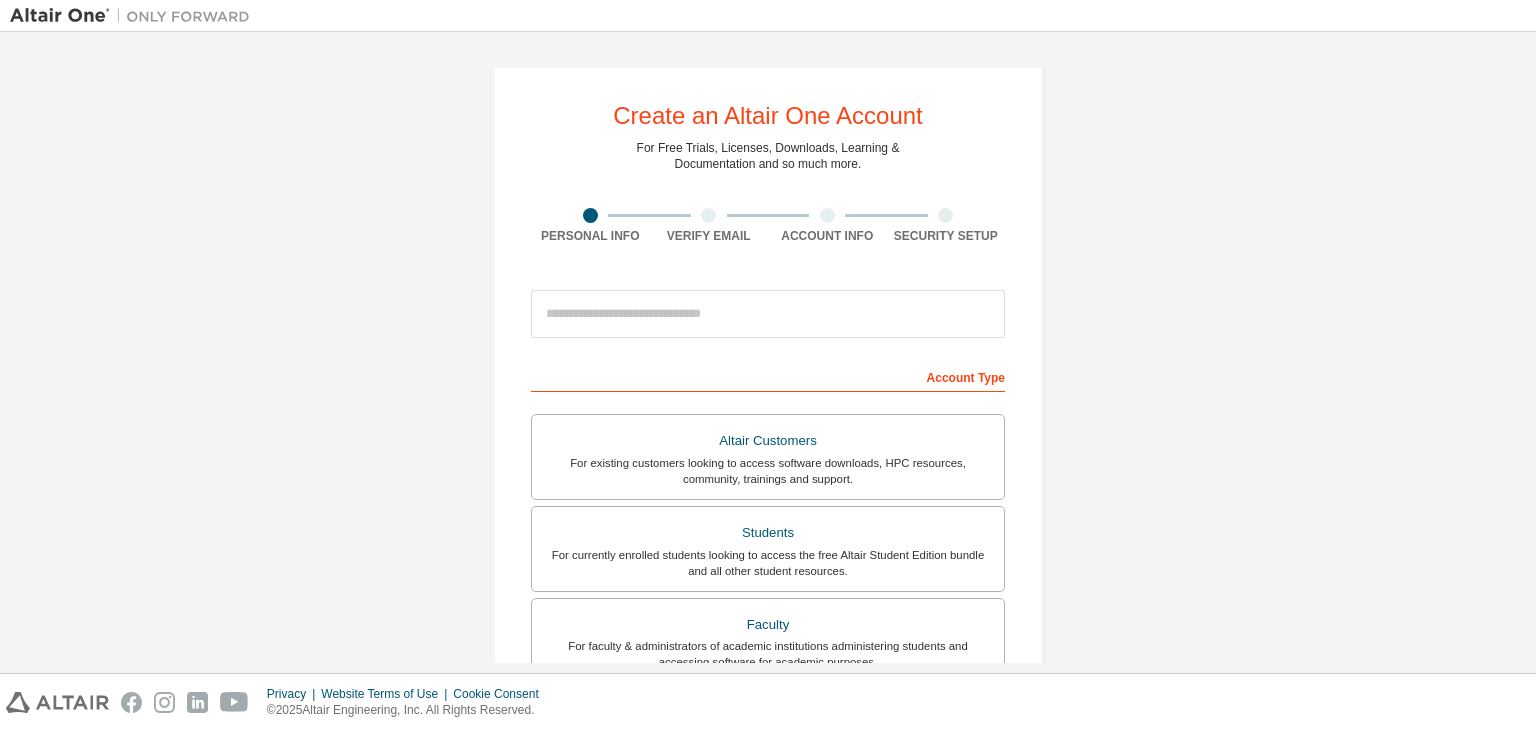 scroll, scrollTop: 0, scrollLeft: 0, axis: both 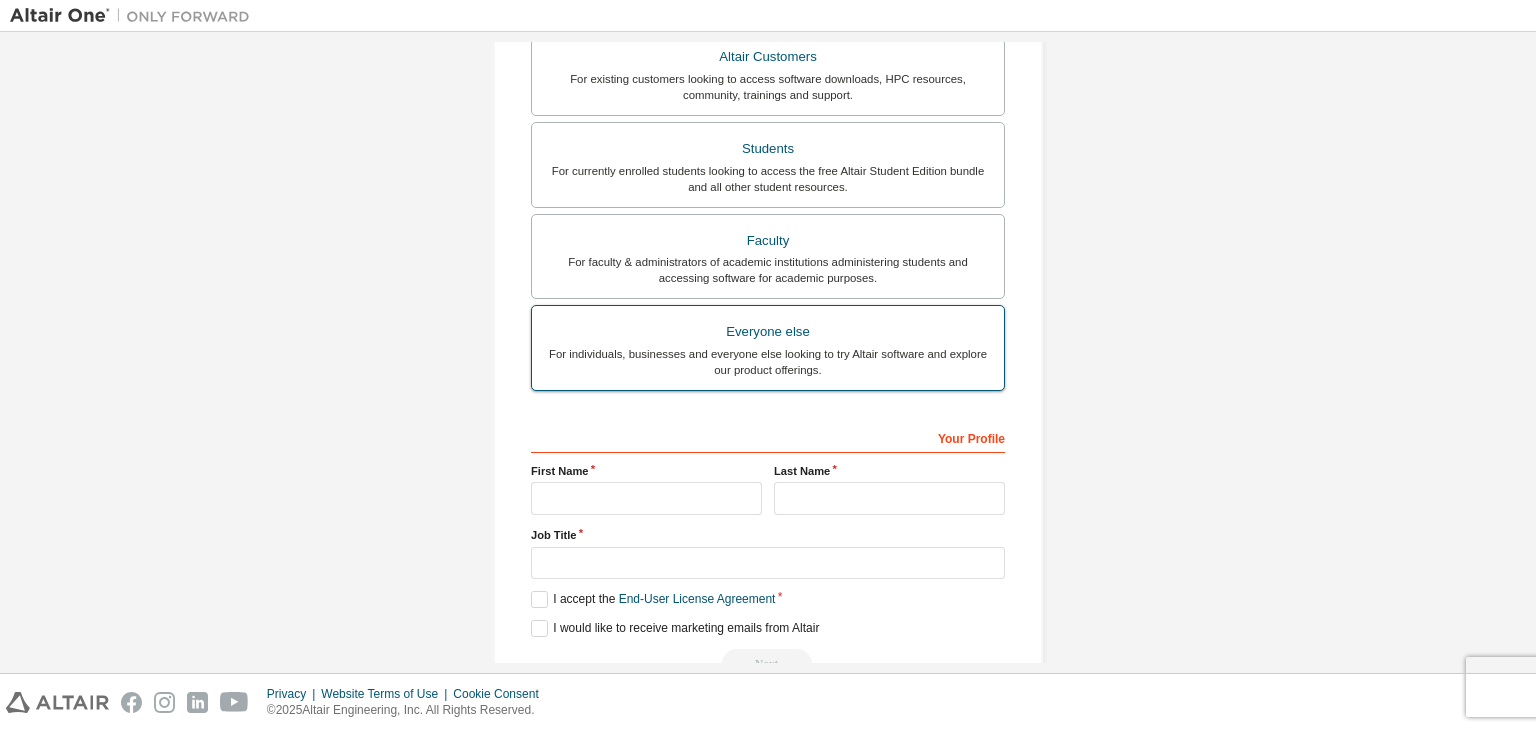type on "**********" 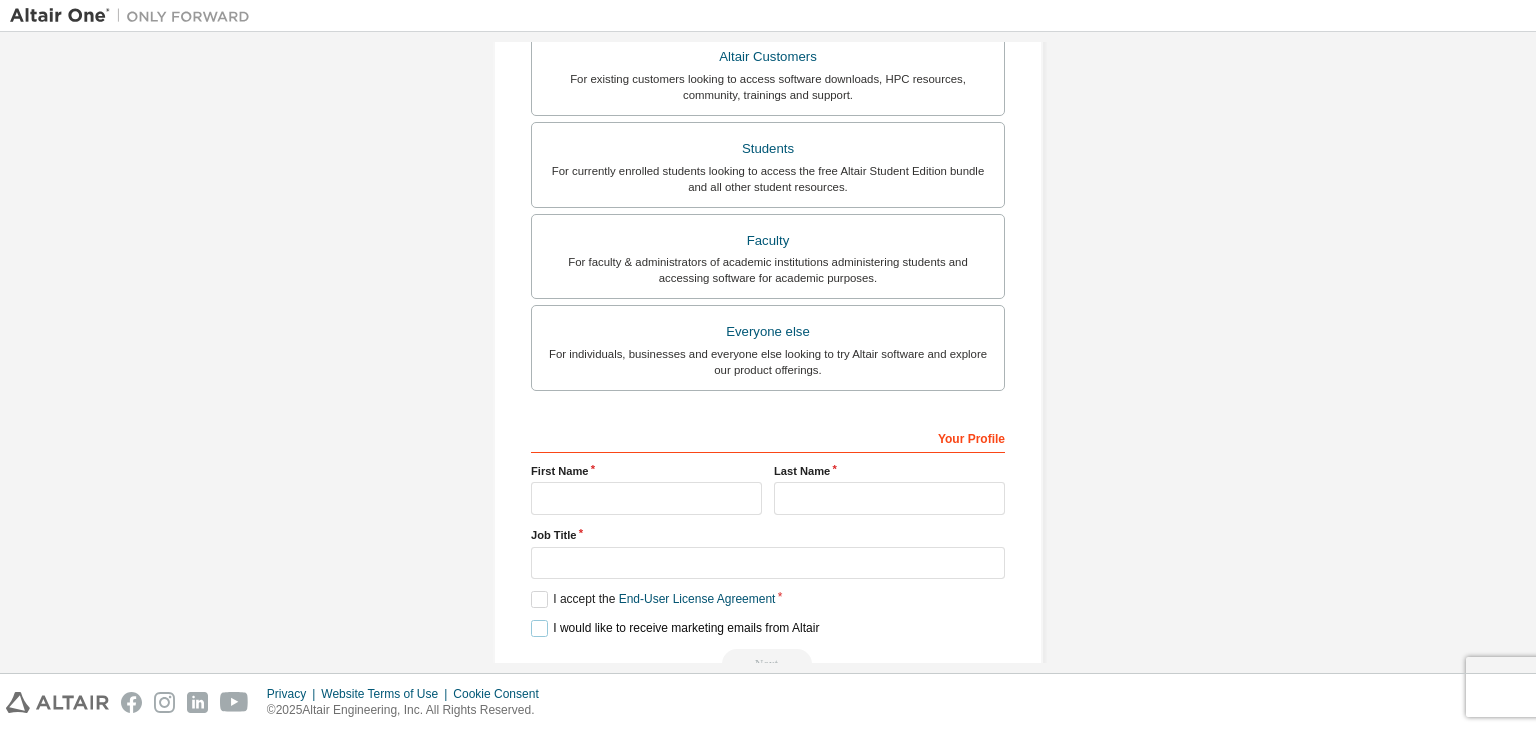 click on "I would like to receive marketing emails from Altair" at bounding box center [675, 628] 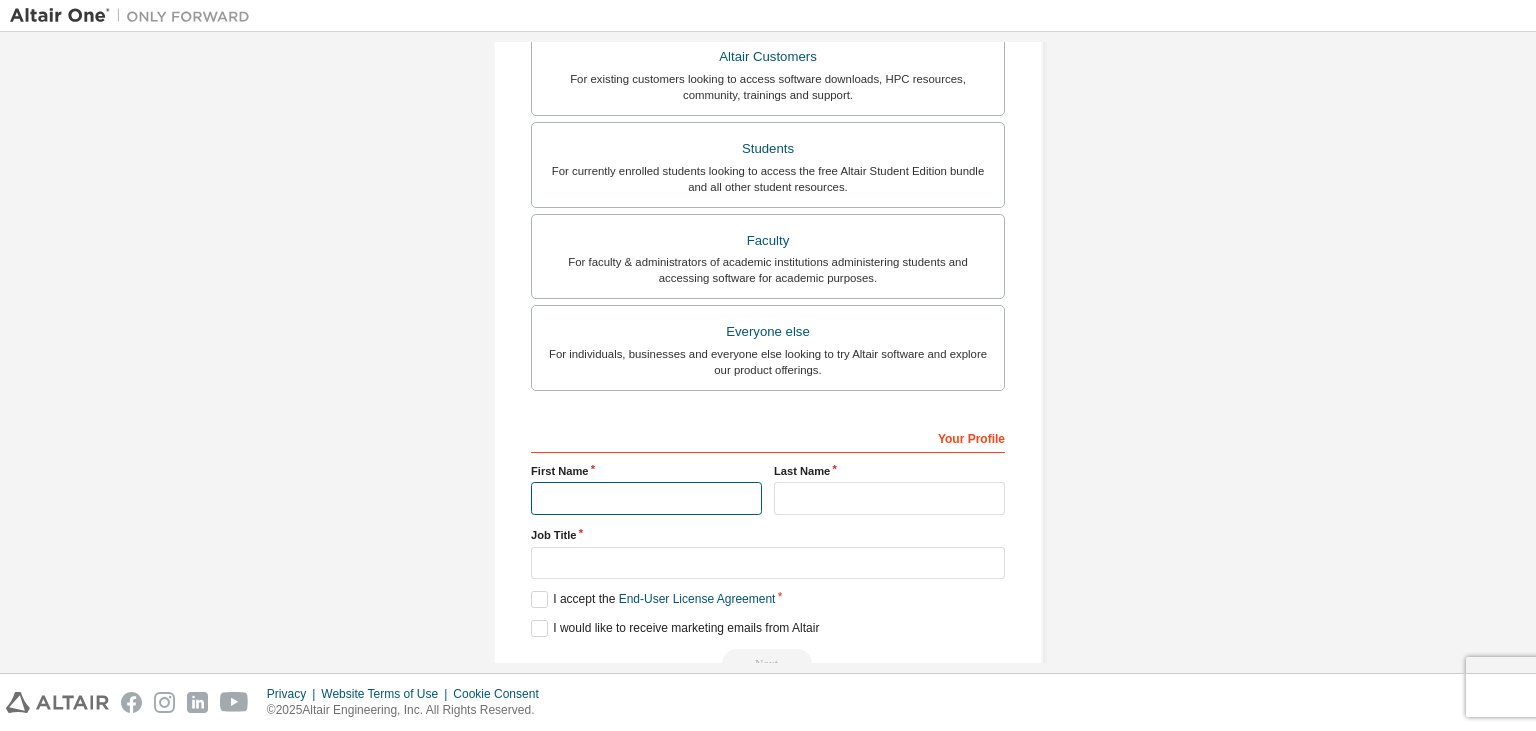 click at bounding box center [646, 498] 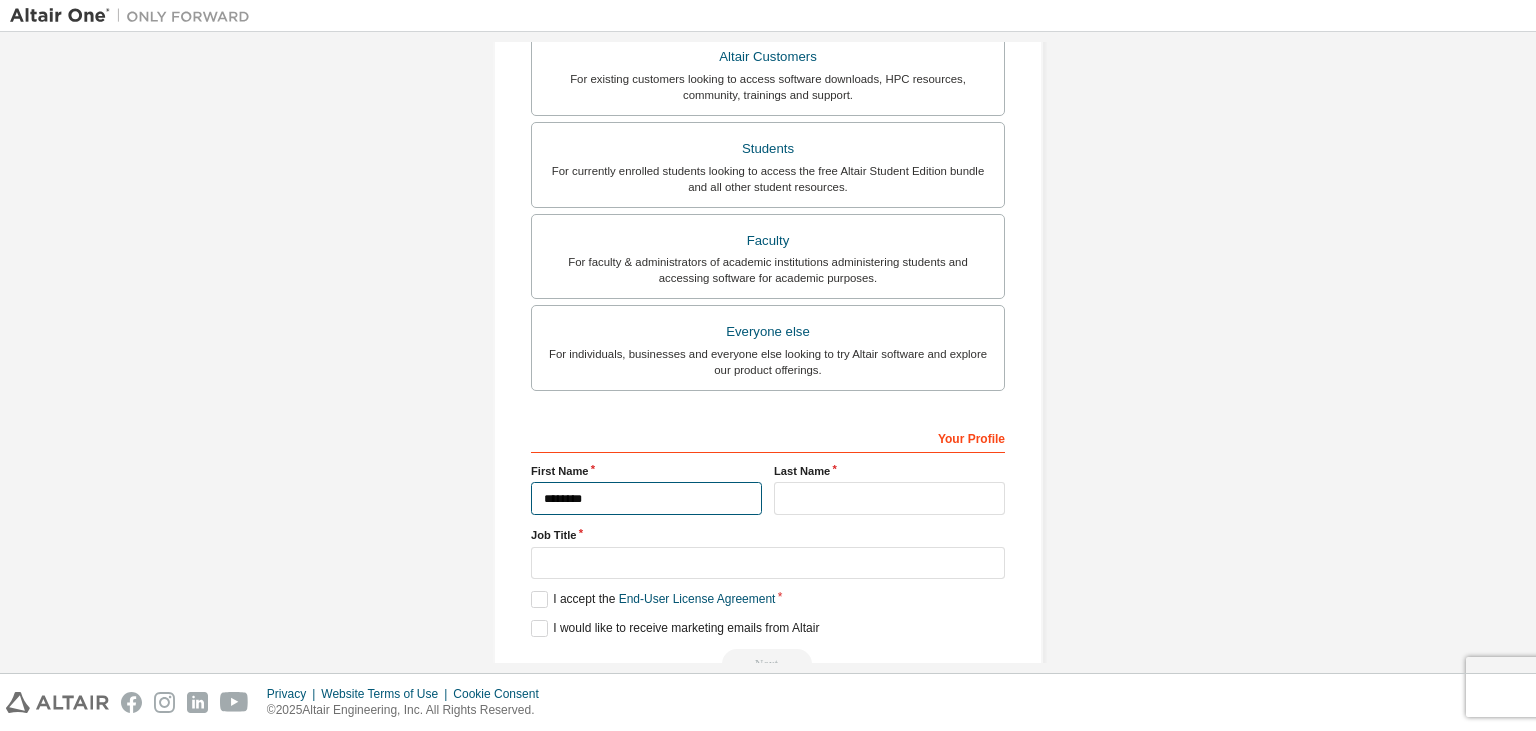 type on "********" 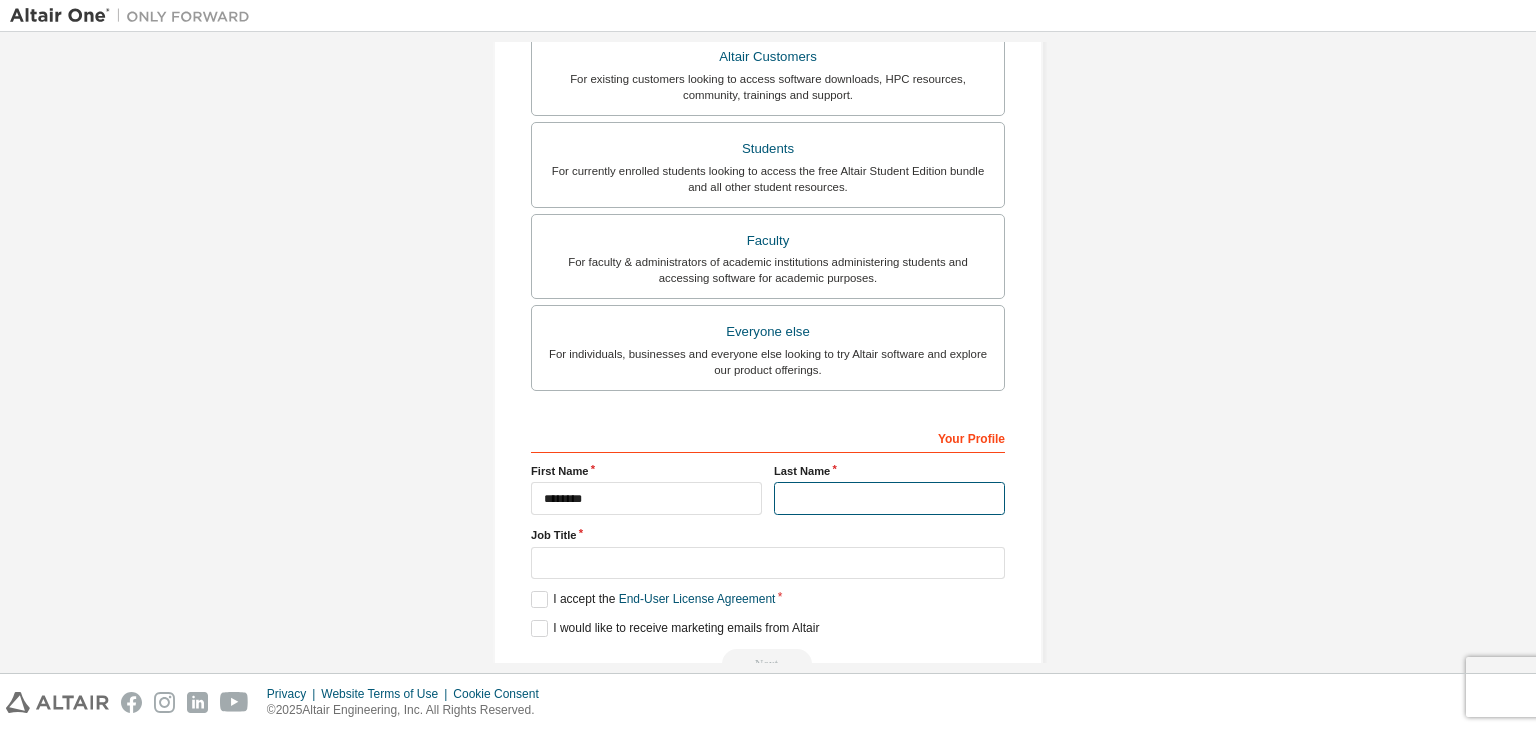 click at bounding box center (889, 498) 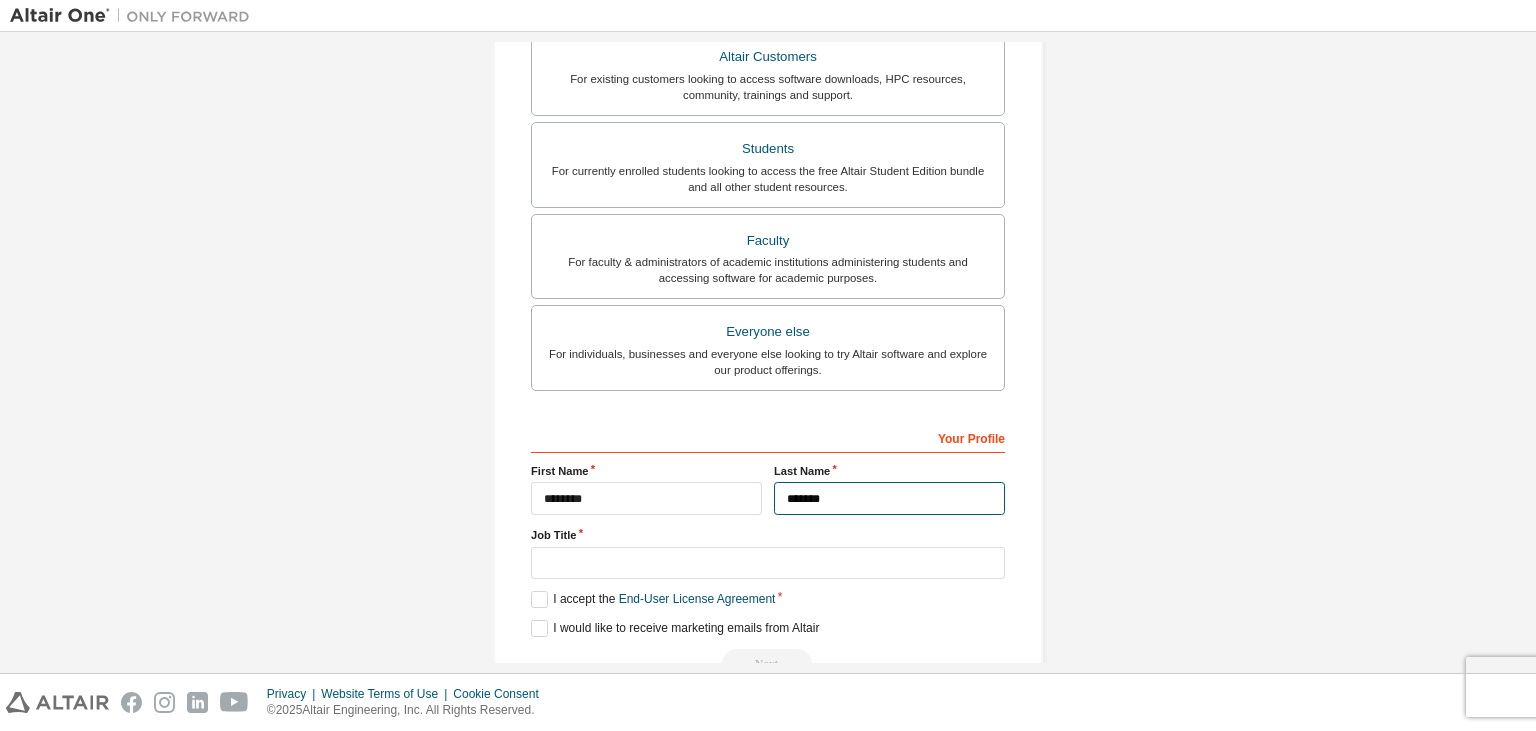 type on "*******" 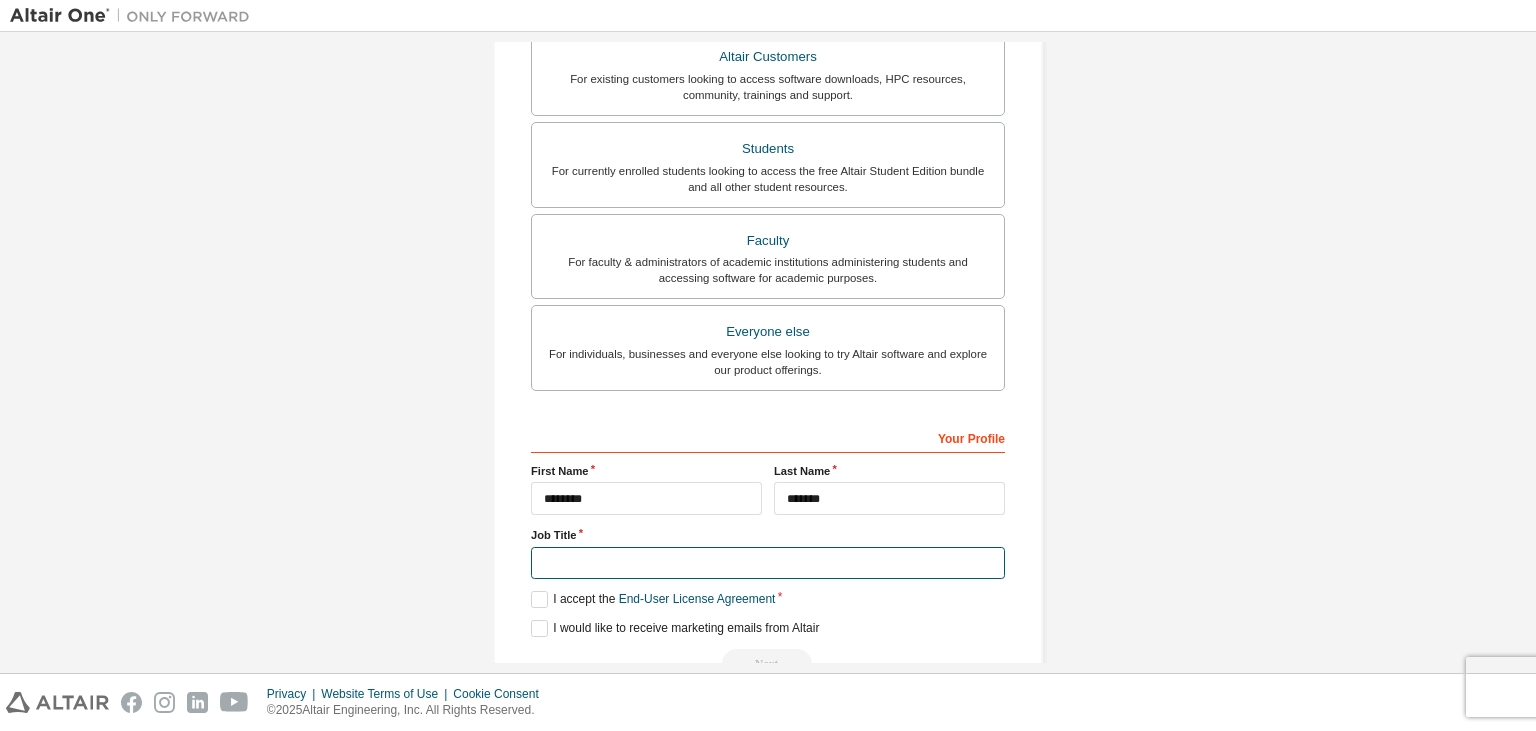 click at bounding box center [768, 563] 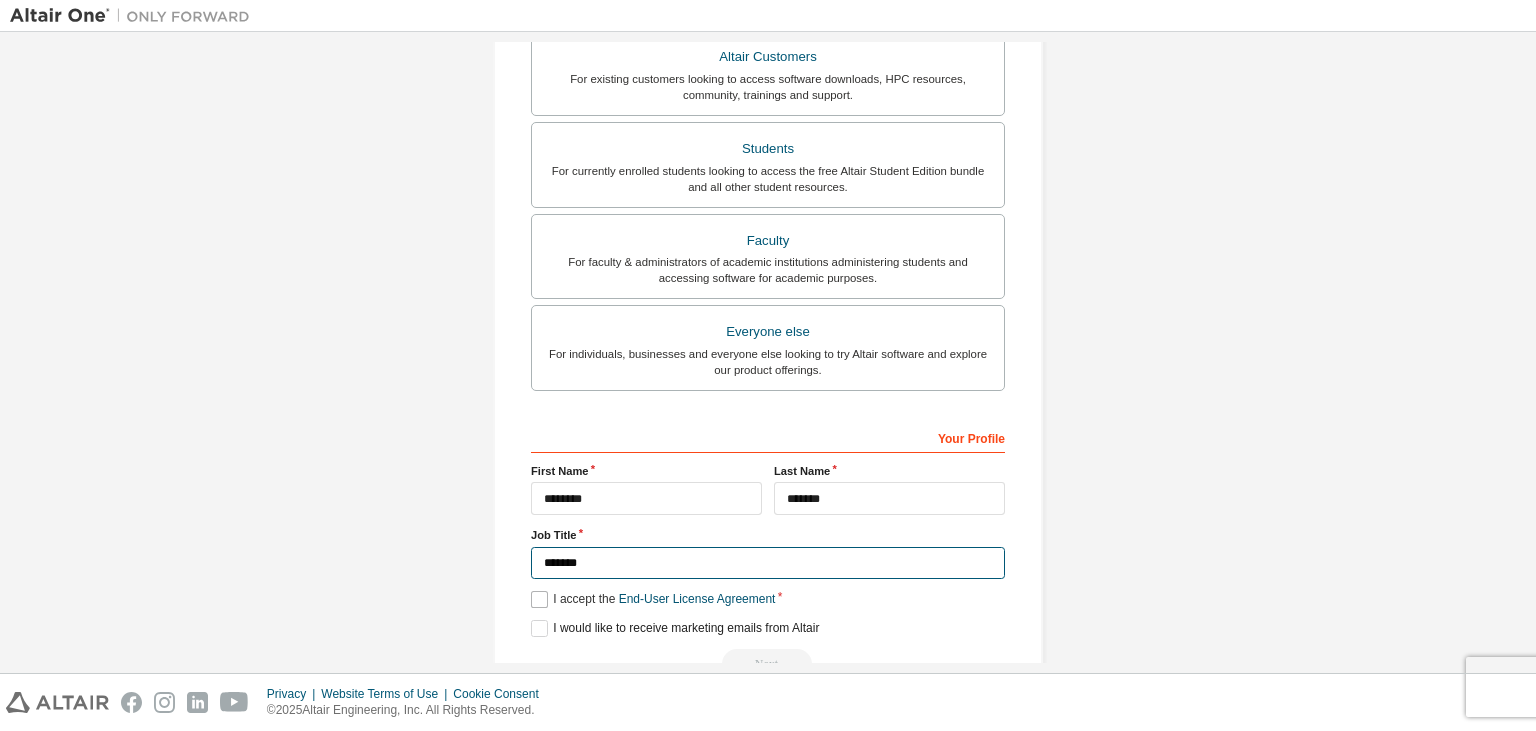 scroll, scrollTop: 434, scrollLeft: 0, axis: vertical 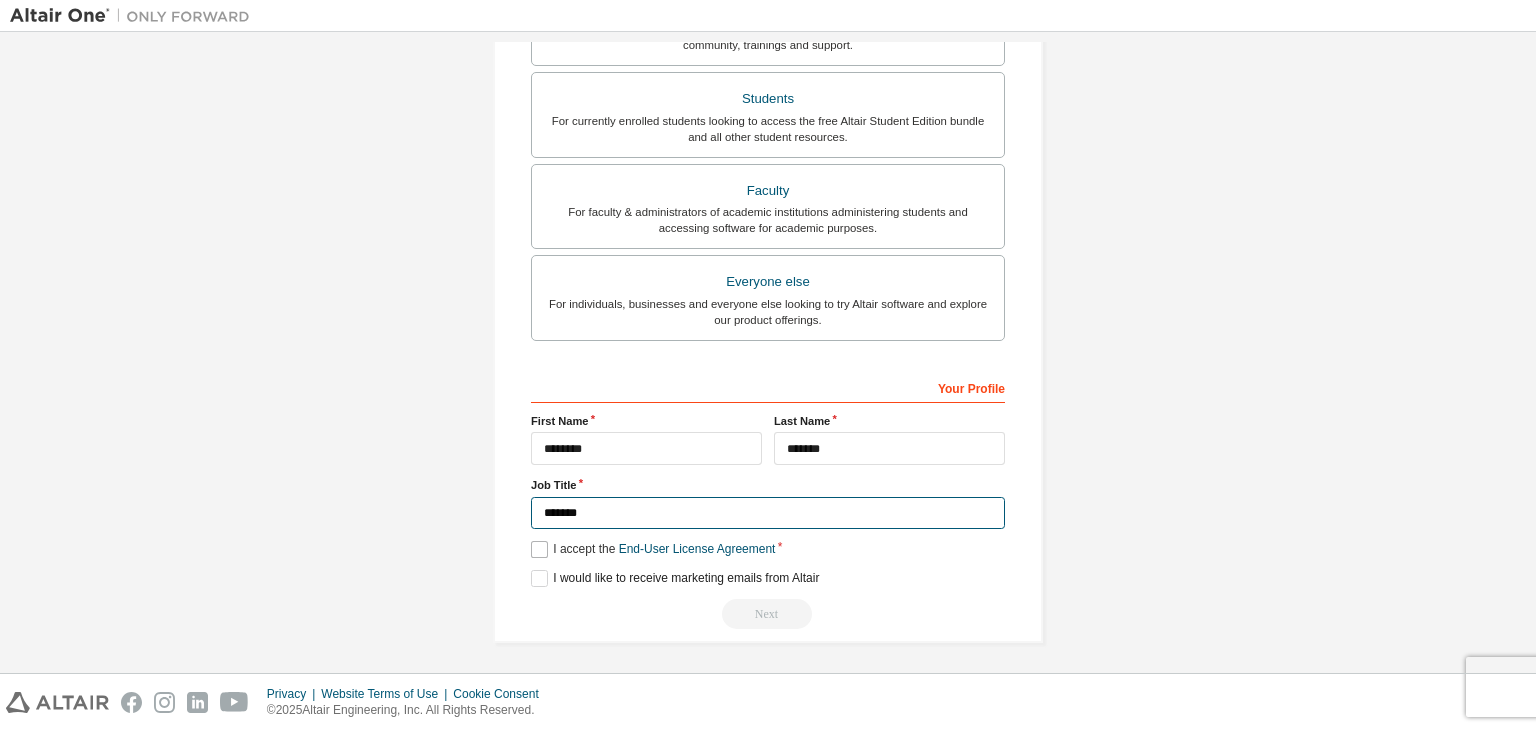 type on "*******" 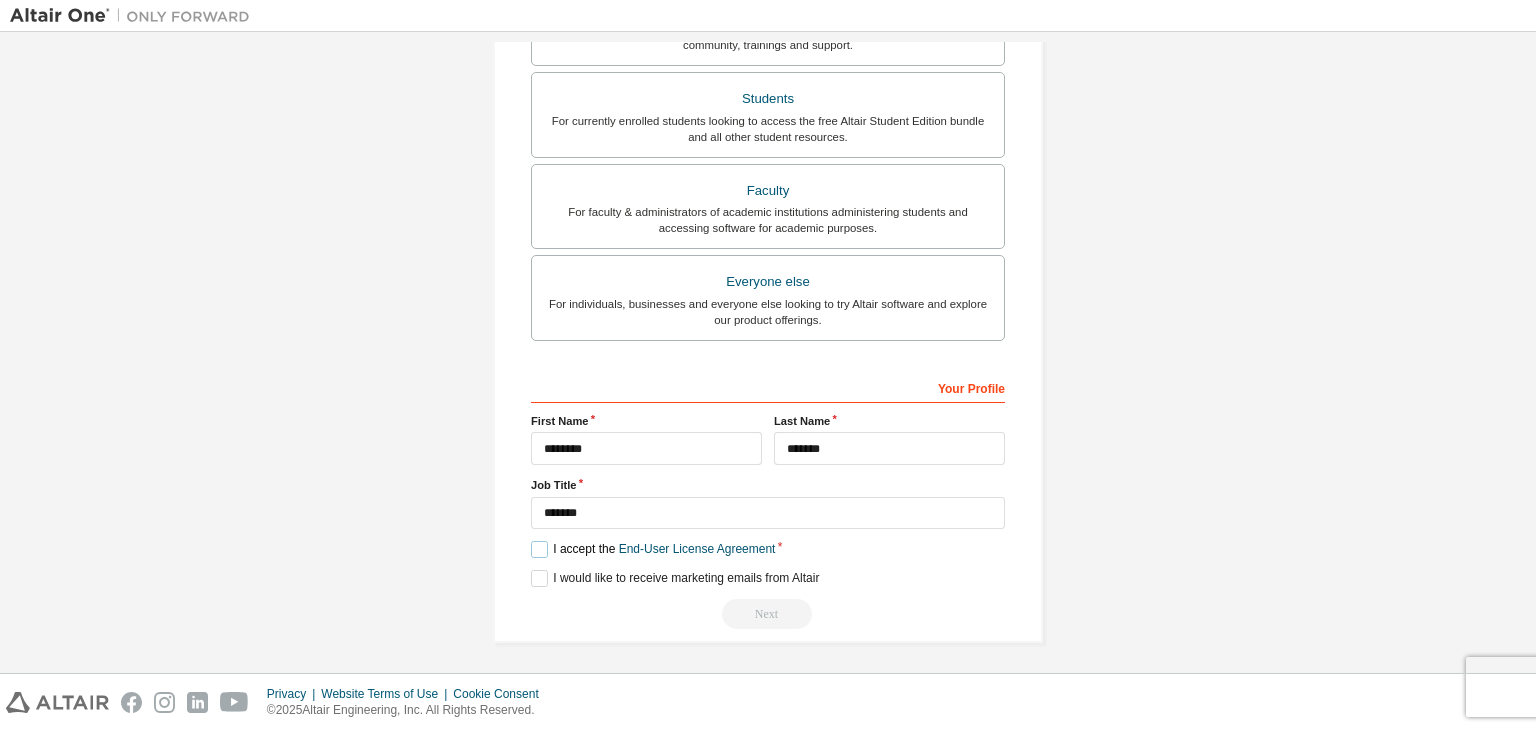 click on "I accept the    End-User License Agreement" at bounding box center [653, 549] 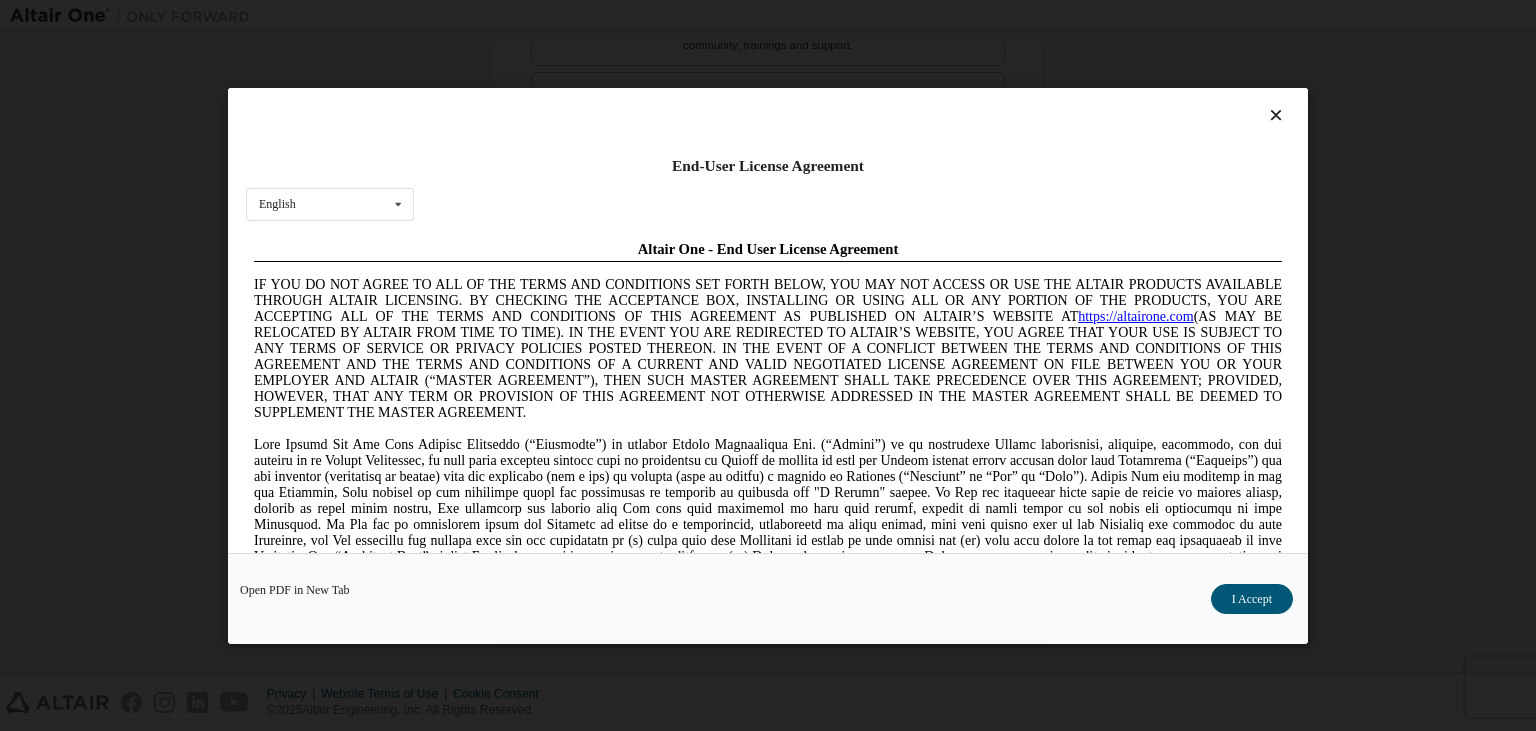 scroll, scrollTop: 0, scrollLeft: 0, axis: both 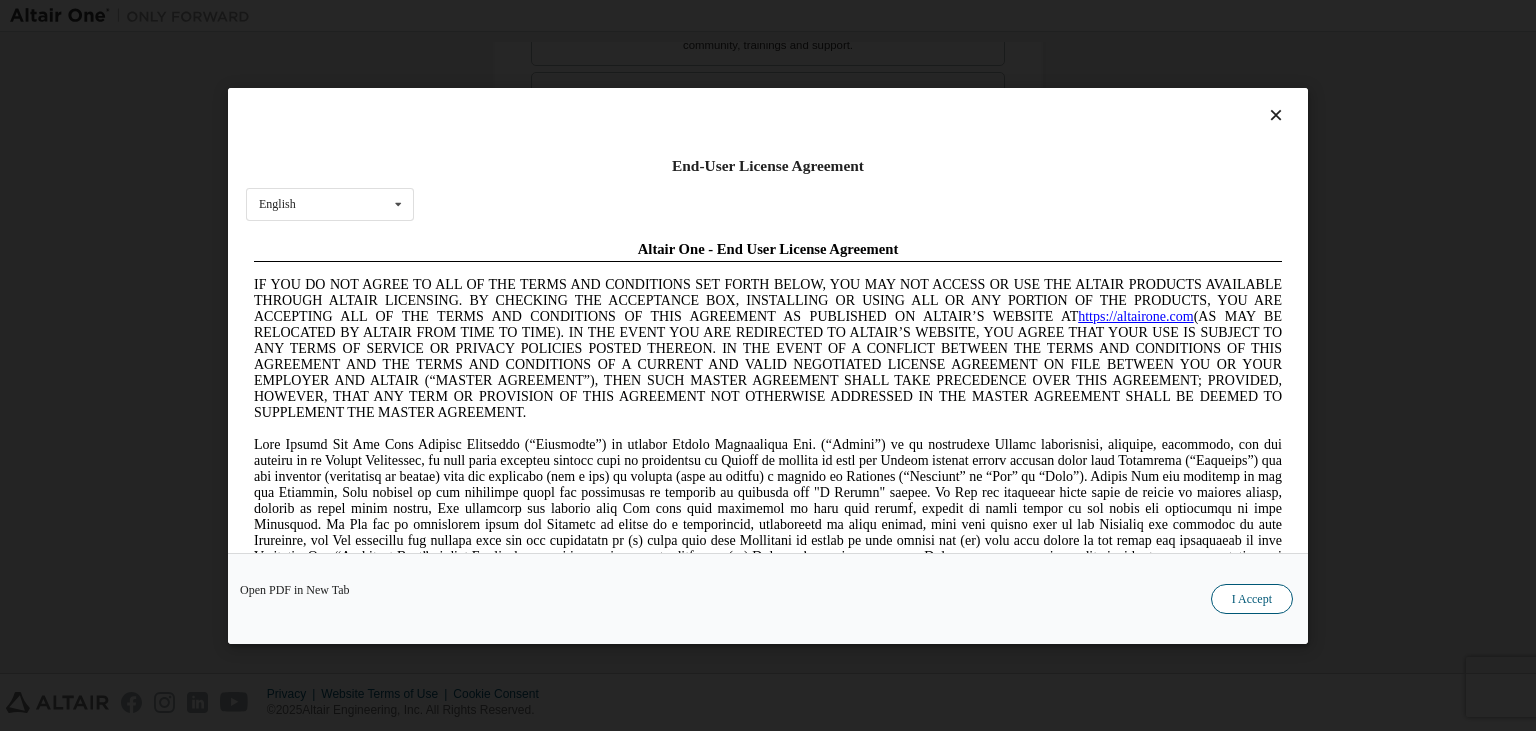 click on "I Accept" at bounding box center (1252, 598) 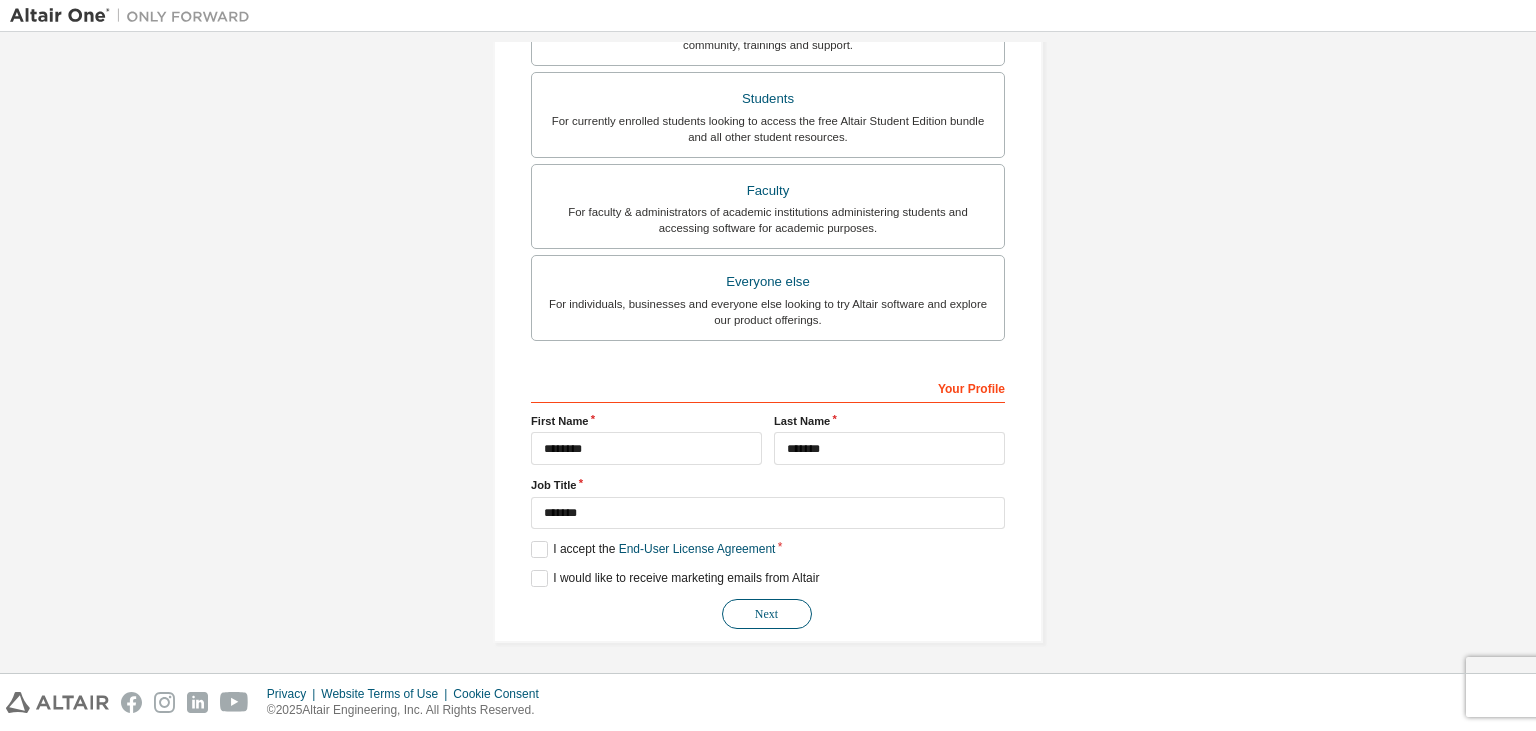 click on "Next" at bounding box center [767, 614] 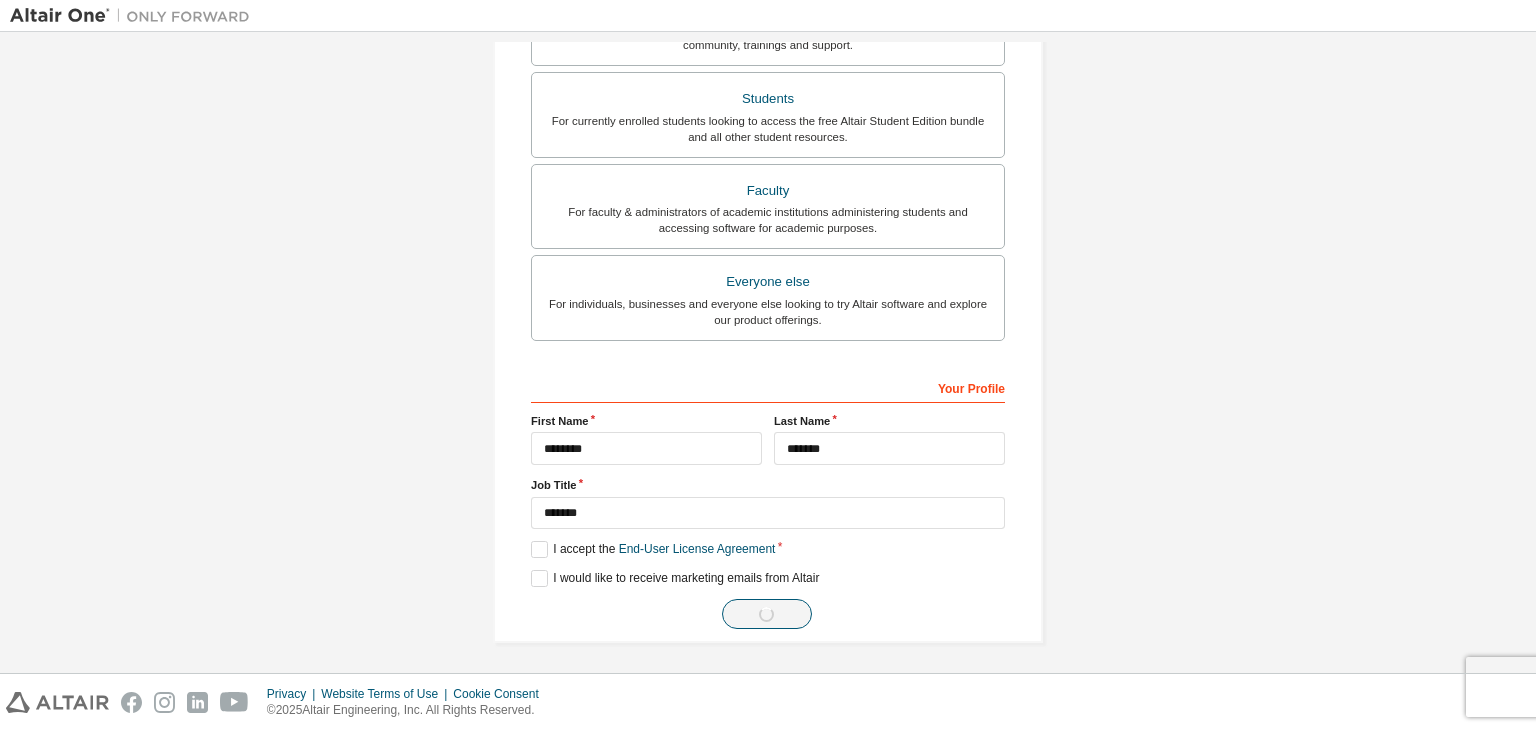 scroll, scrollTop: 0, scrollLeft: 0, axis: both 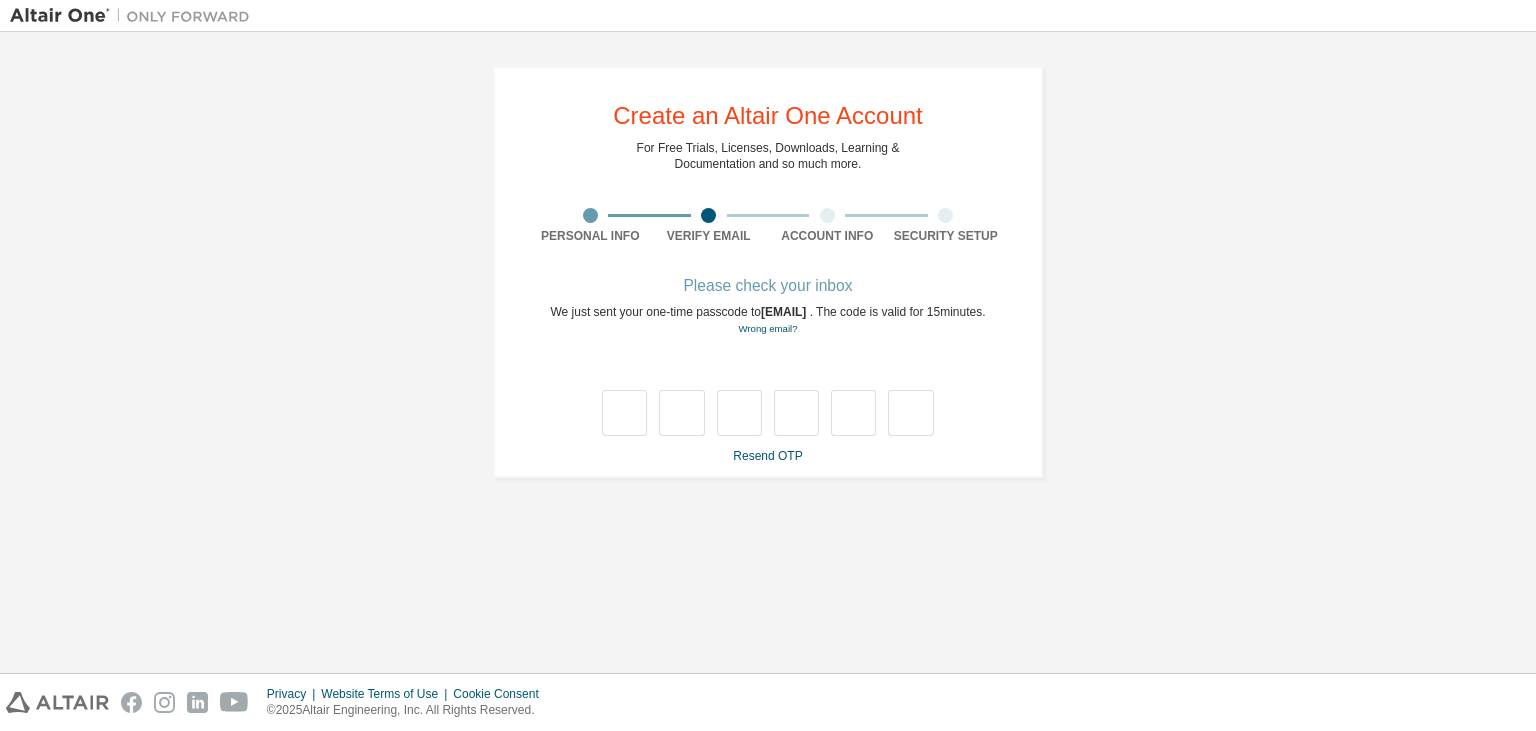 type on "*" 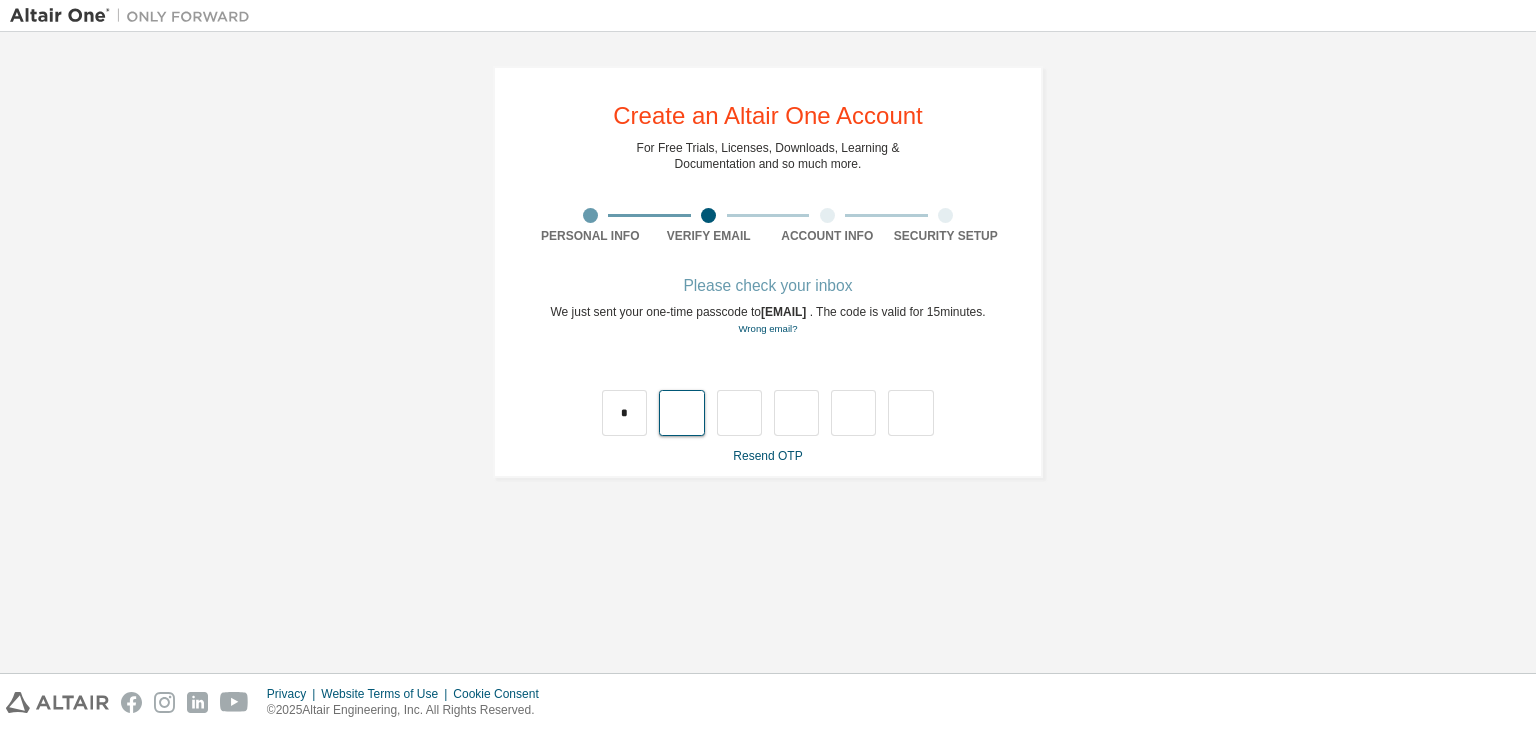 type on "*" 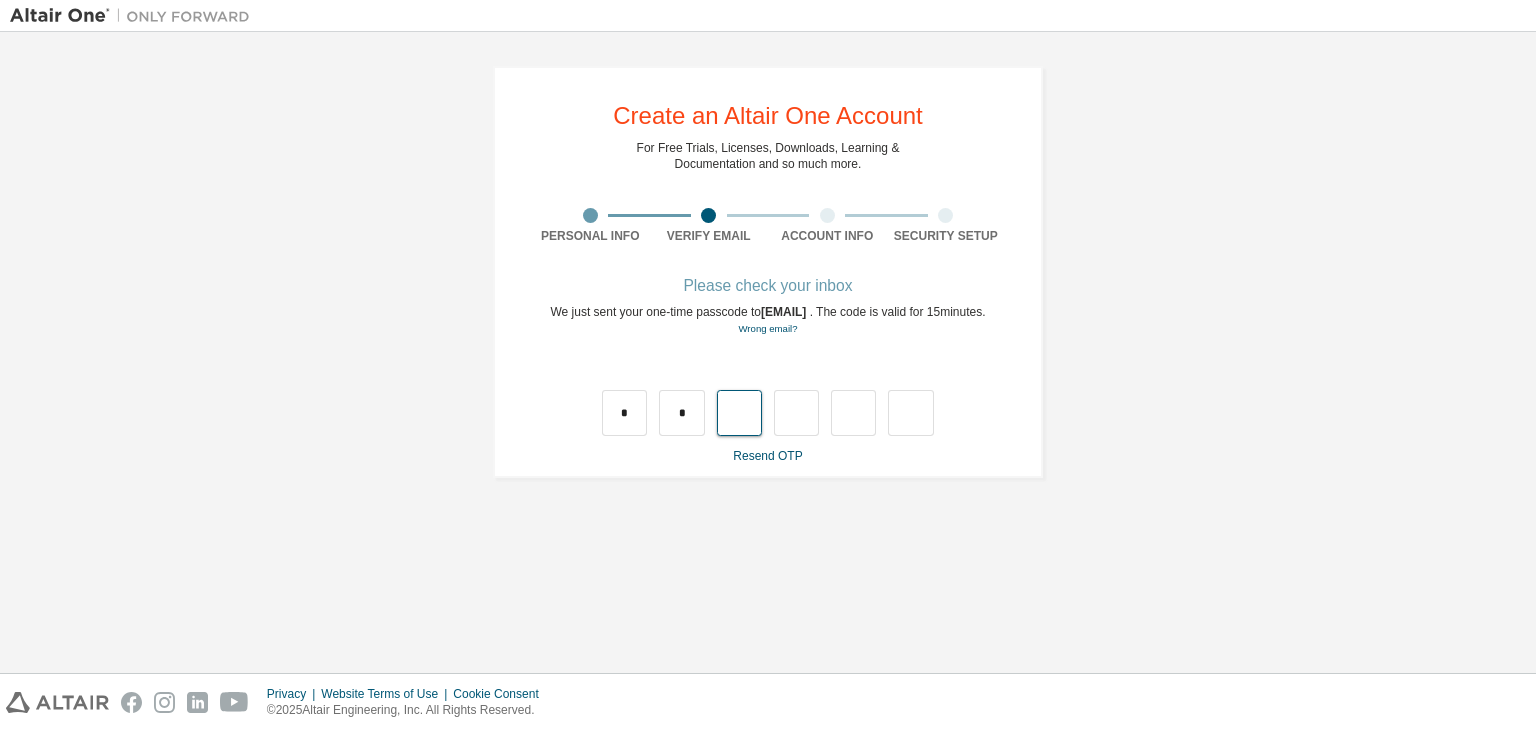 type on "*" 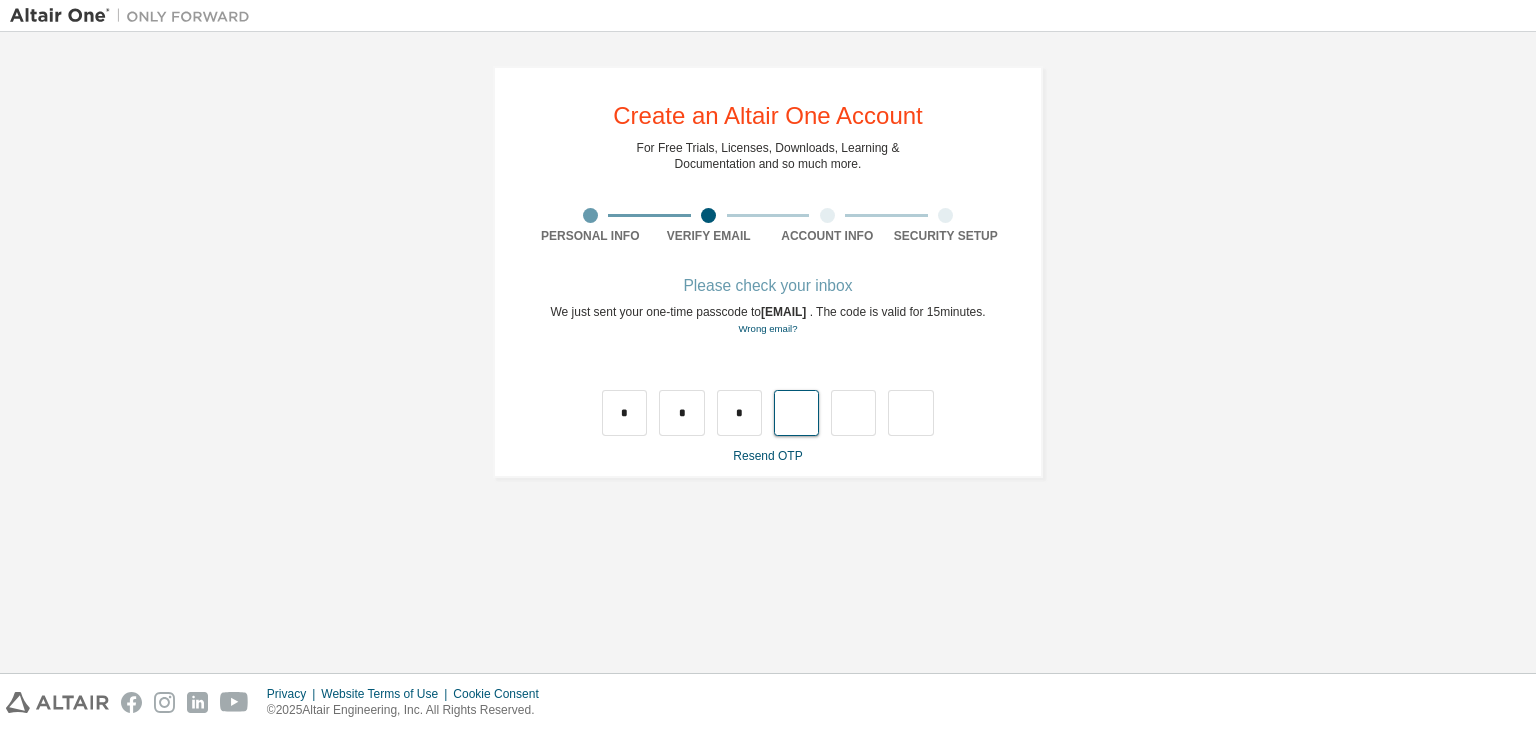 type on "*" 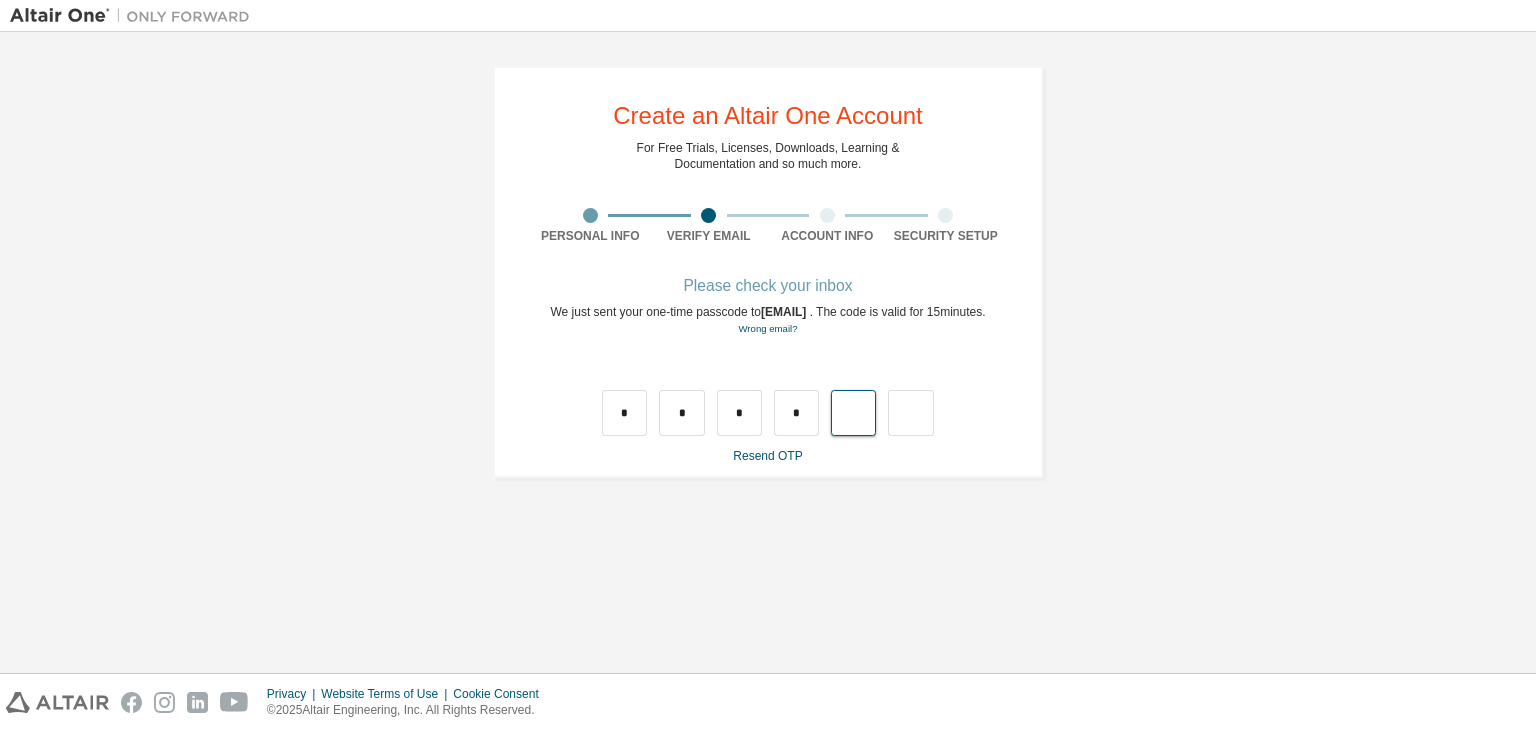 type on "*" 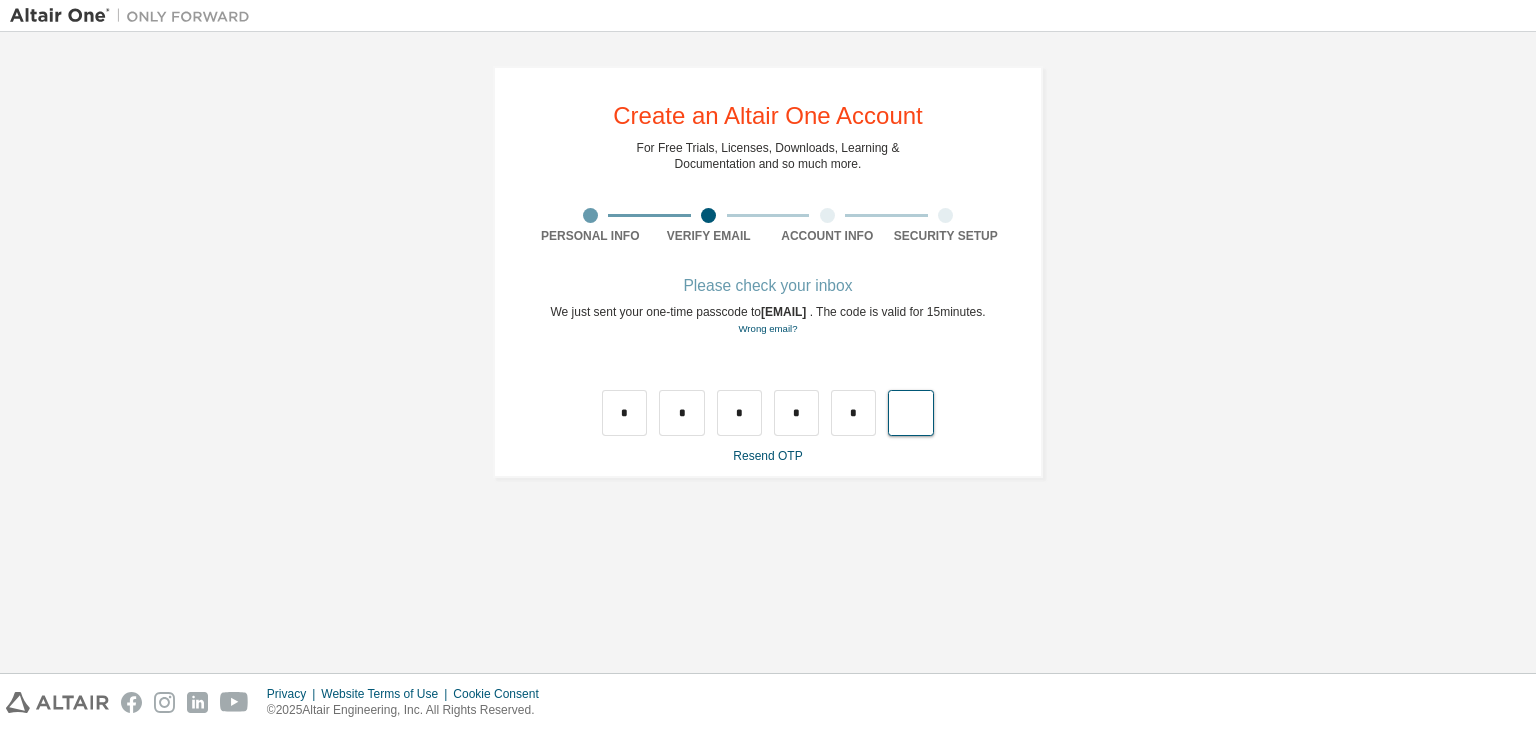 type on "*" 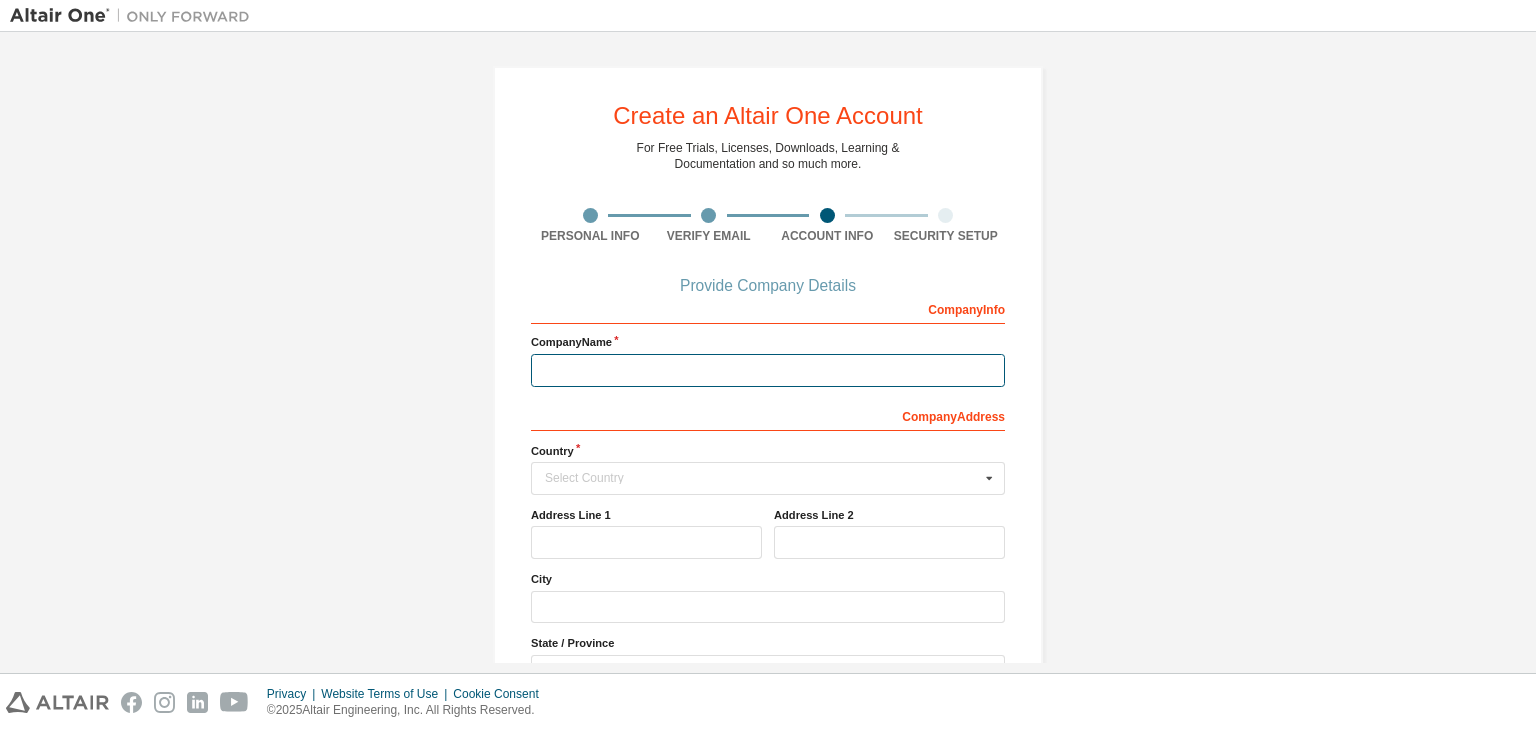 click at bounding box center (768, 370) 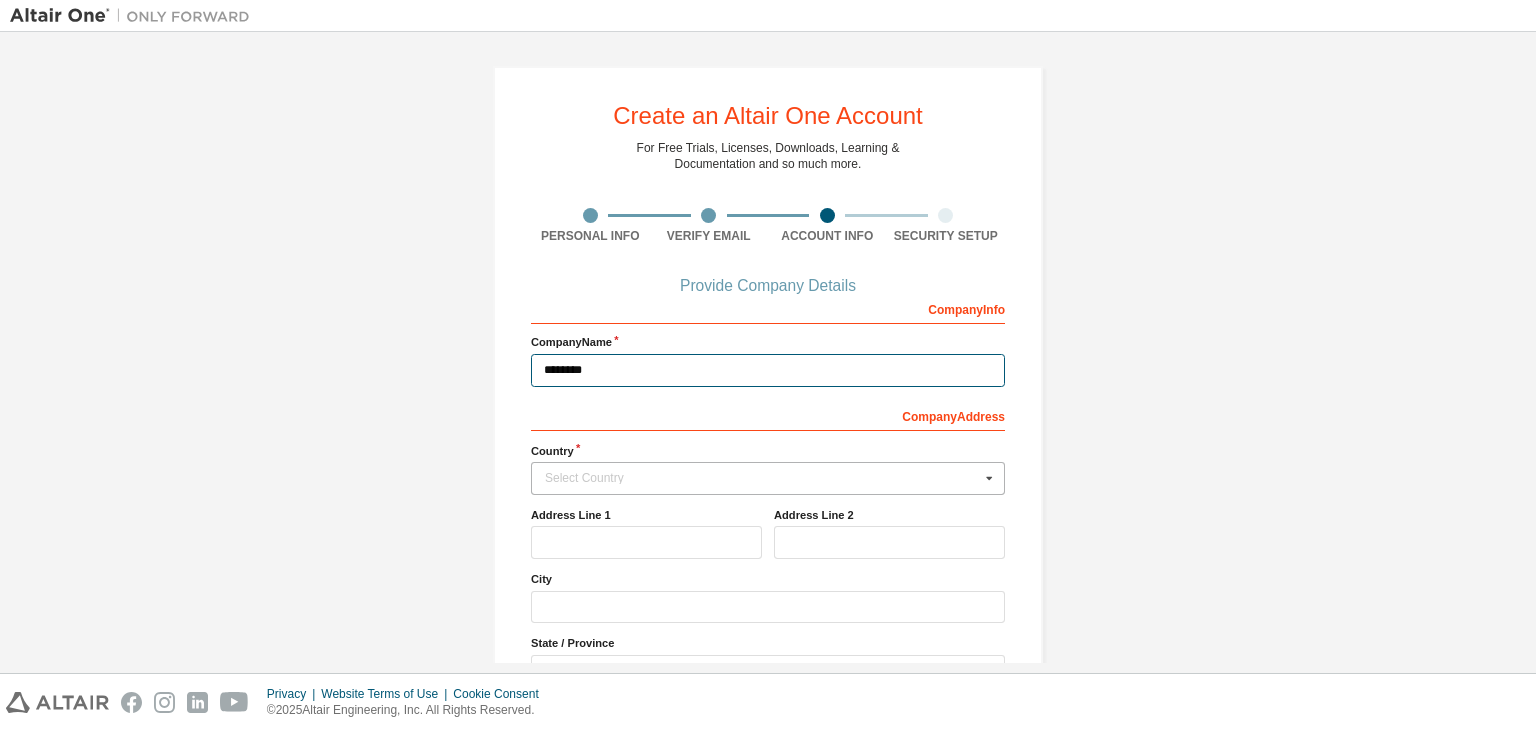 type on "********" 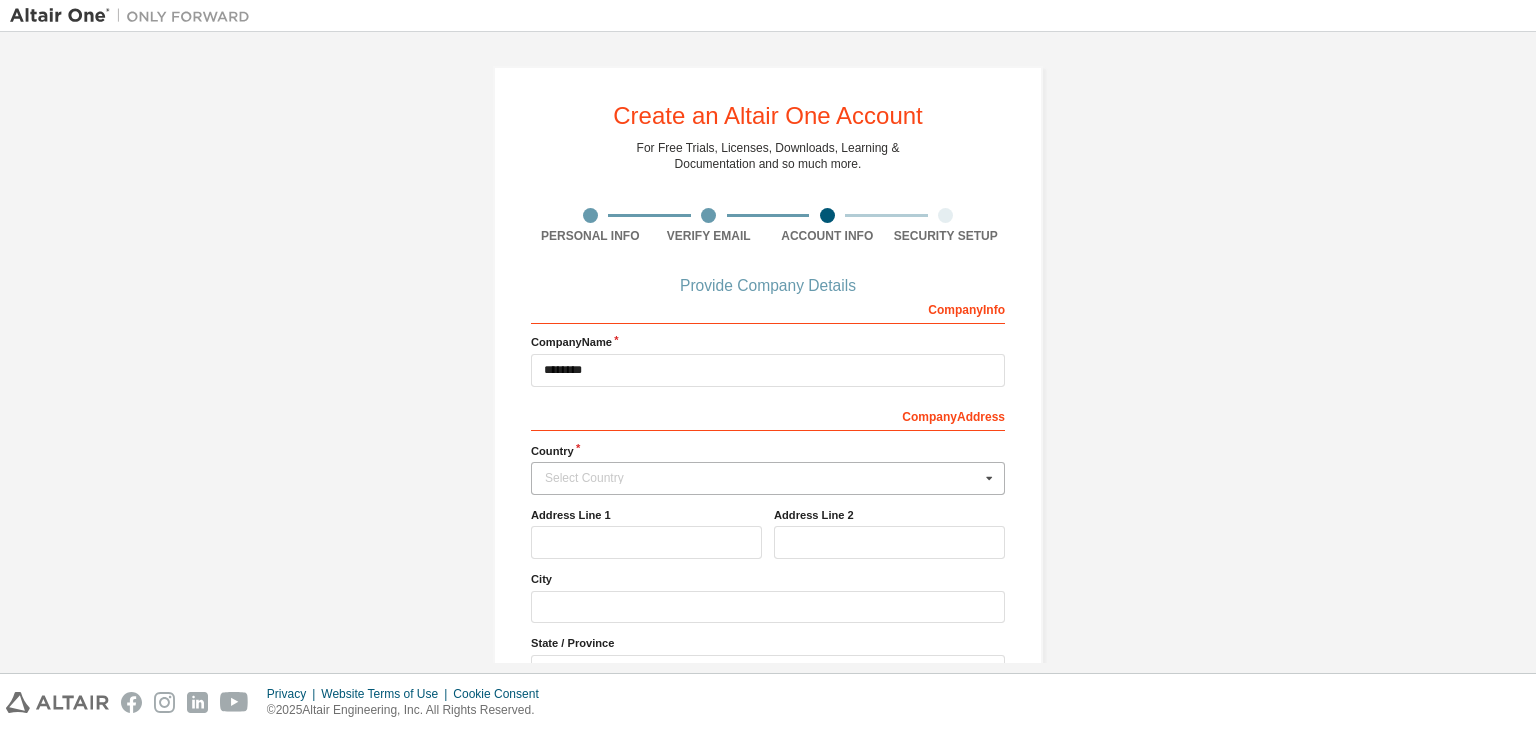 click on "Select Country" at bounding box center (762, 478) 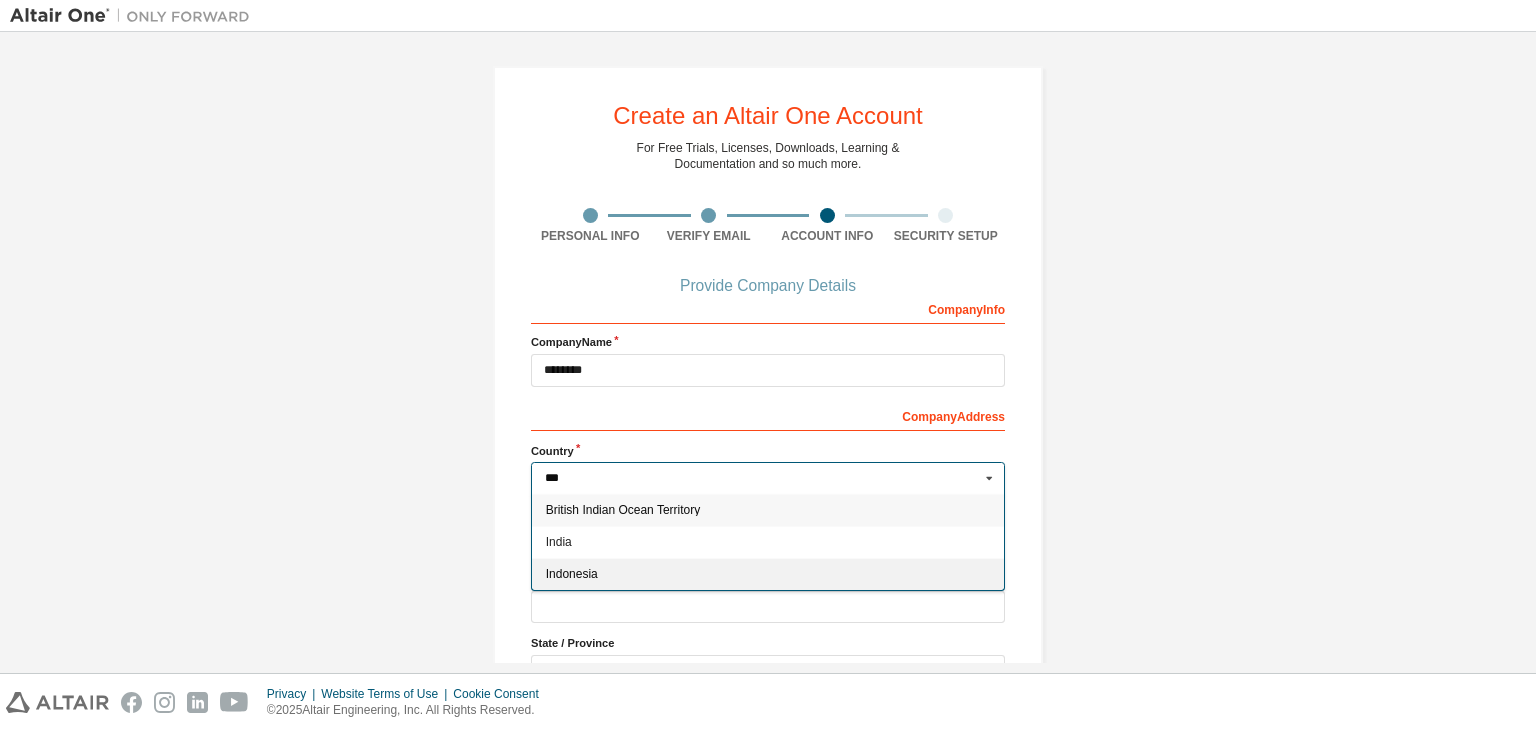 type on "***" 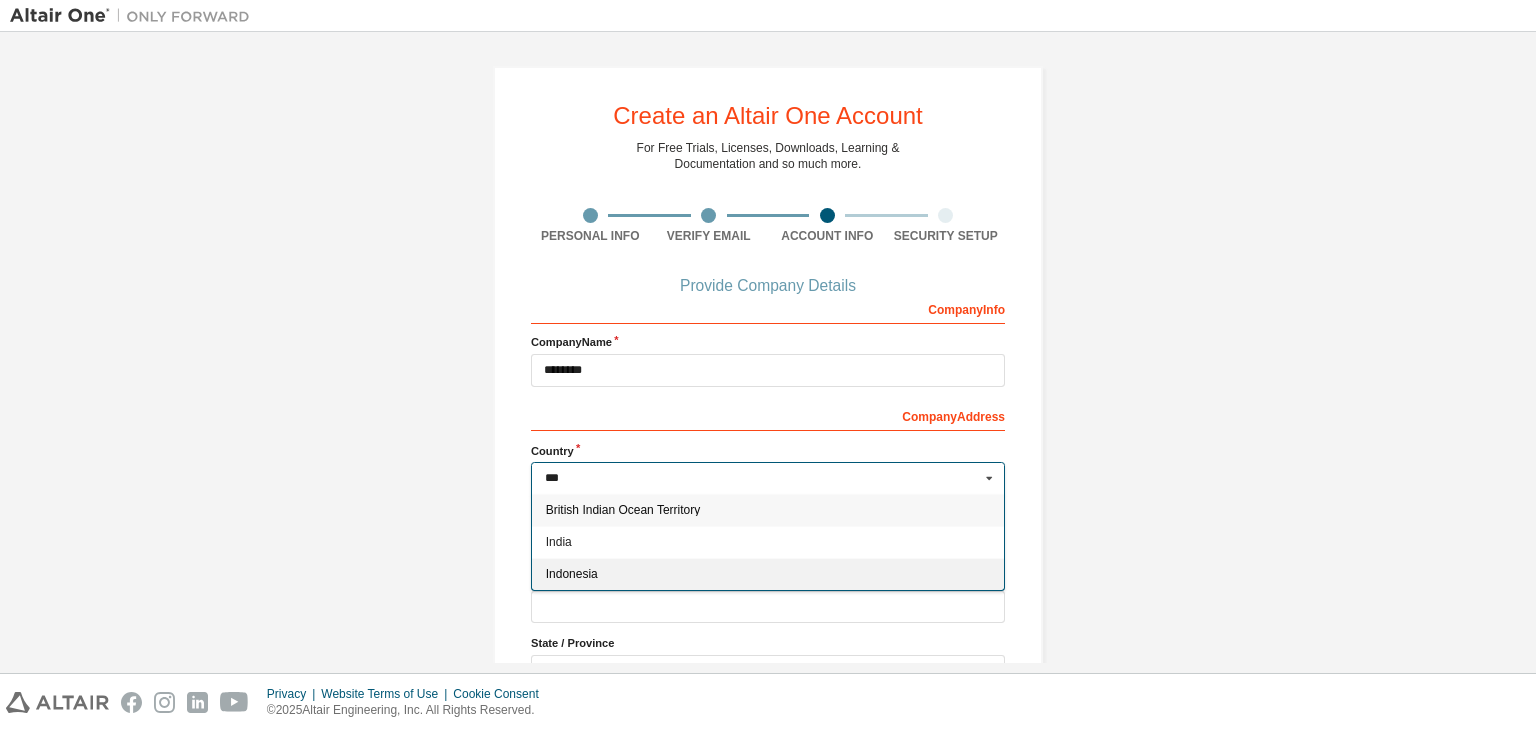 click on "Indonesia" at bounding box center [768, 574] 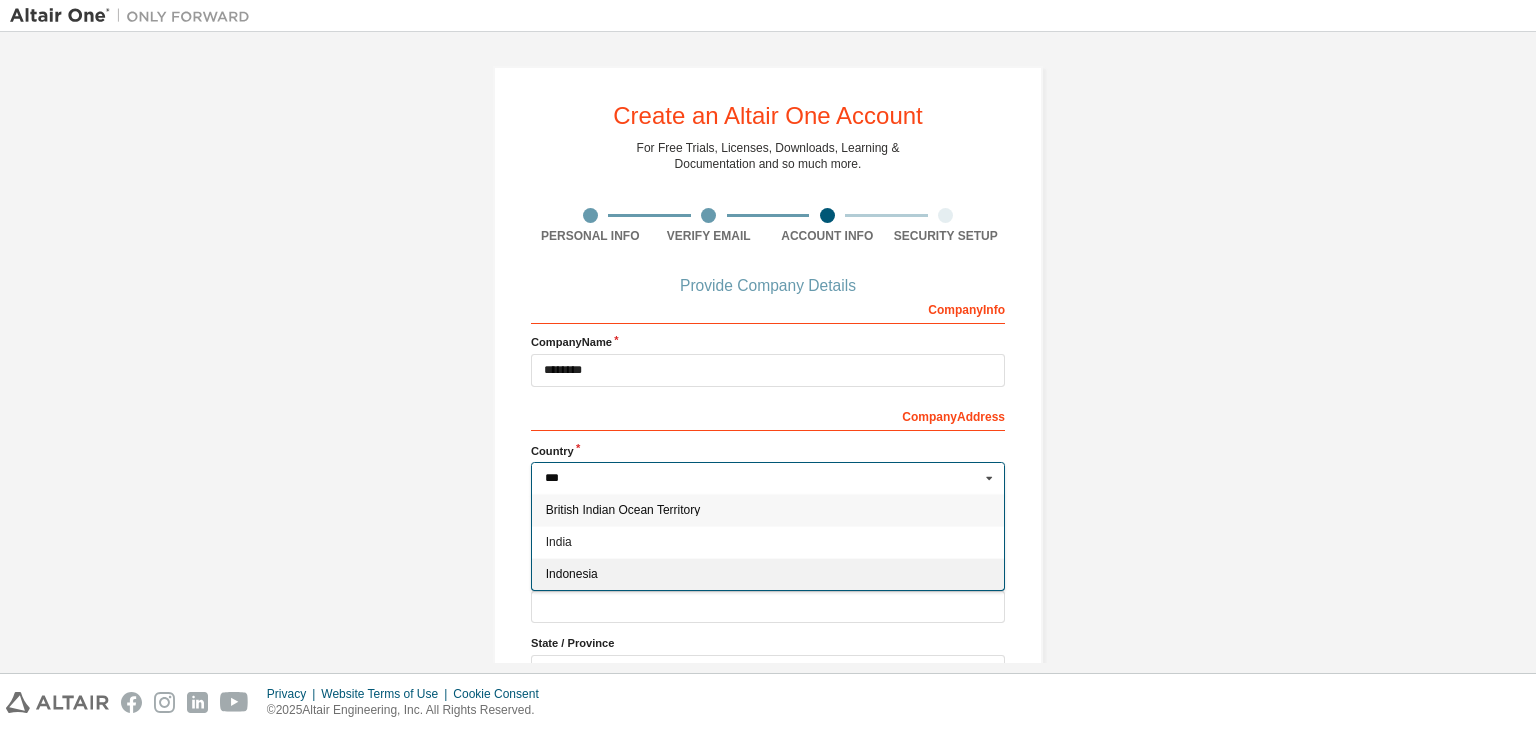 type on "***" 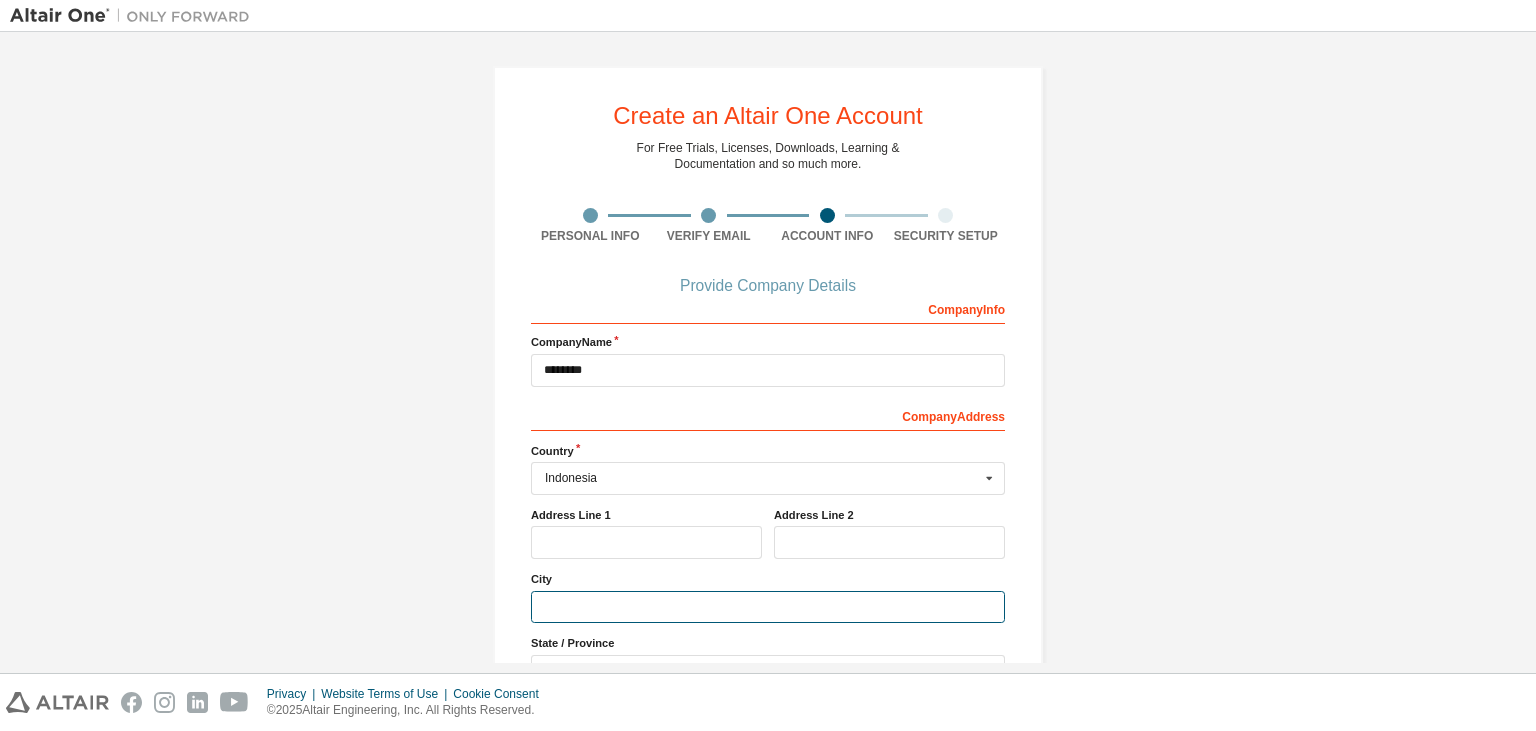 click at bounding box center [768, 607] 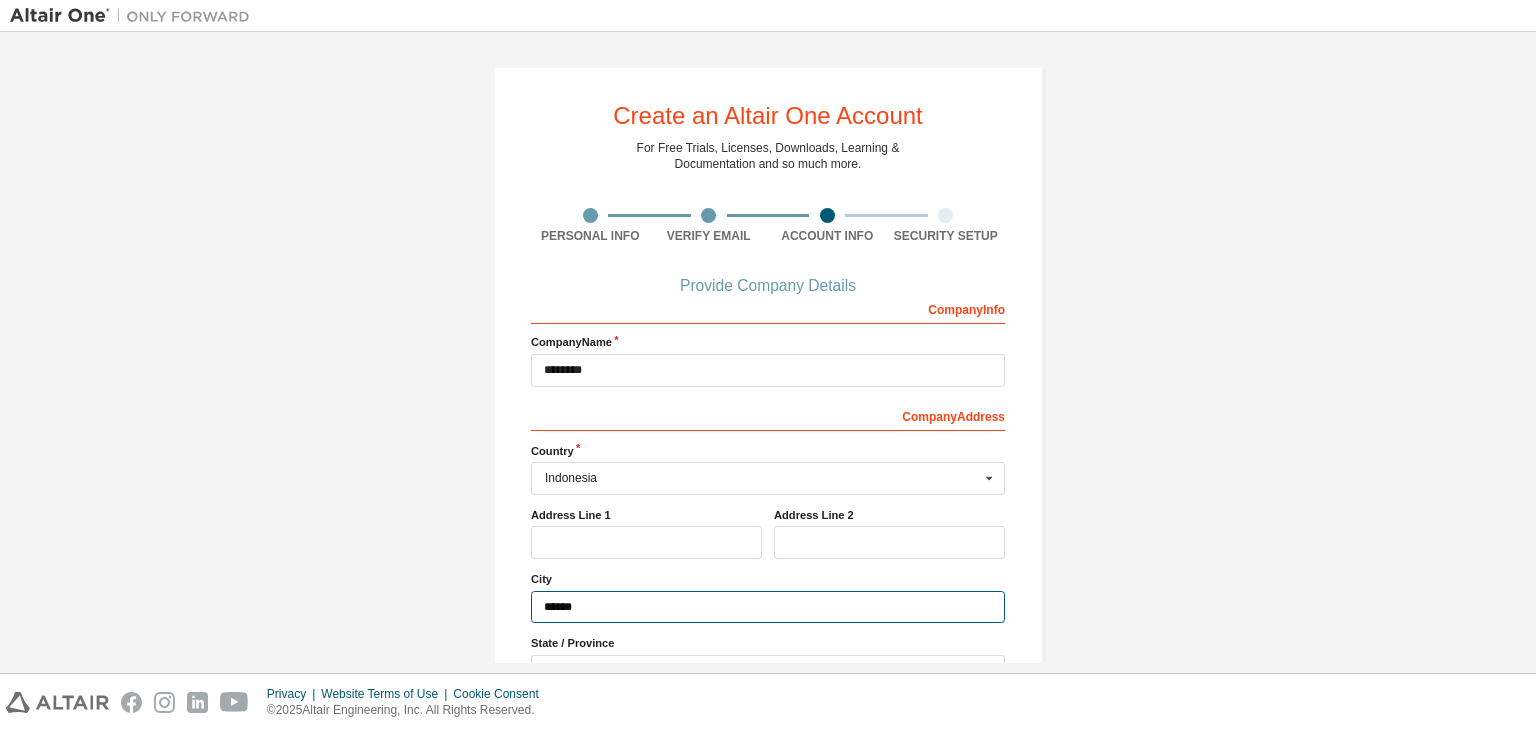 type on "******" 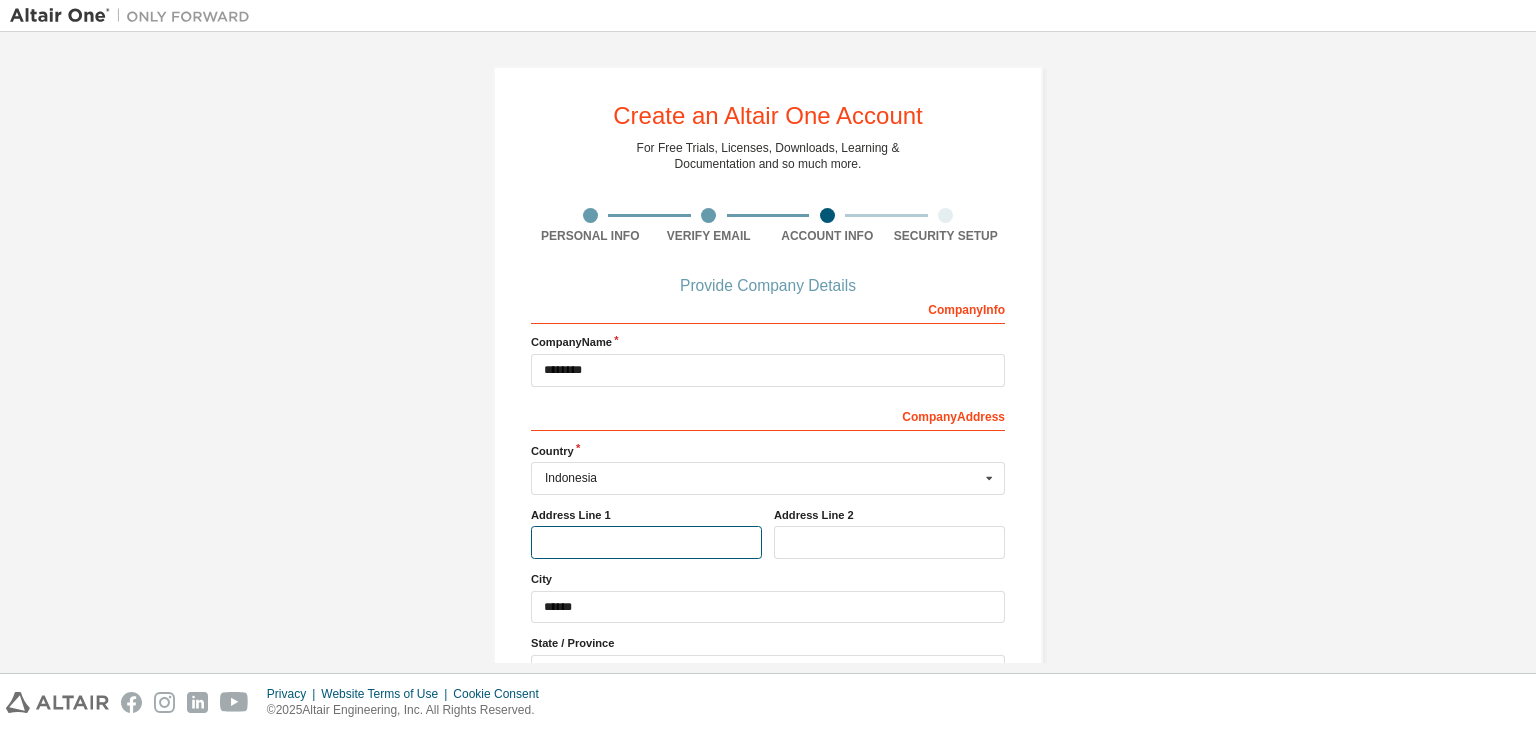 click at bounding box center (646, 542) 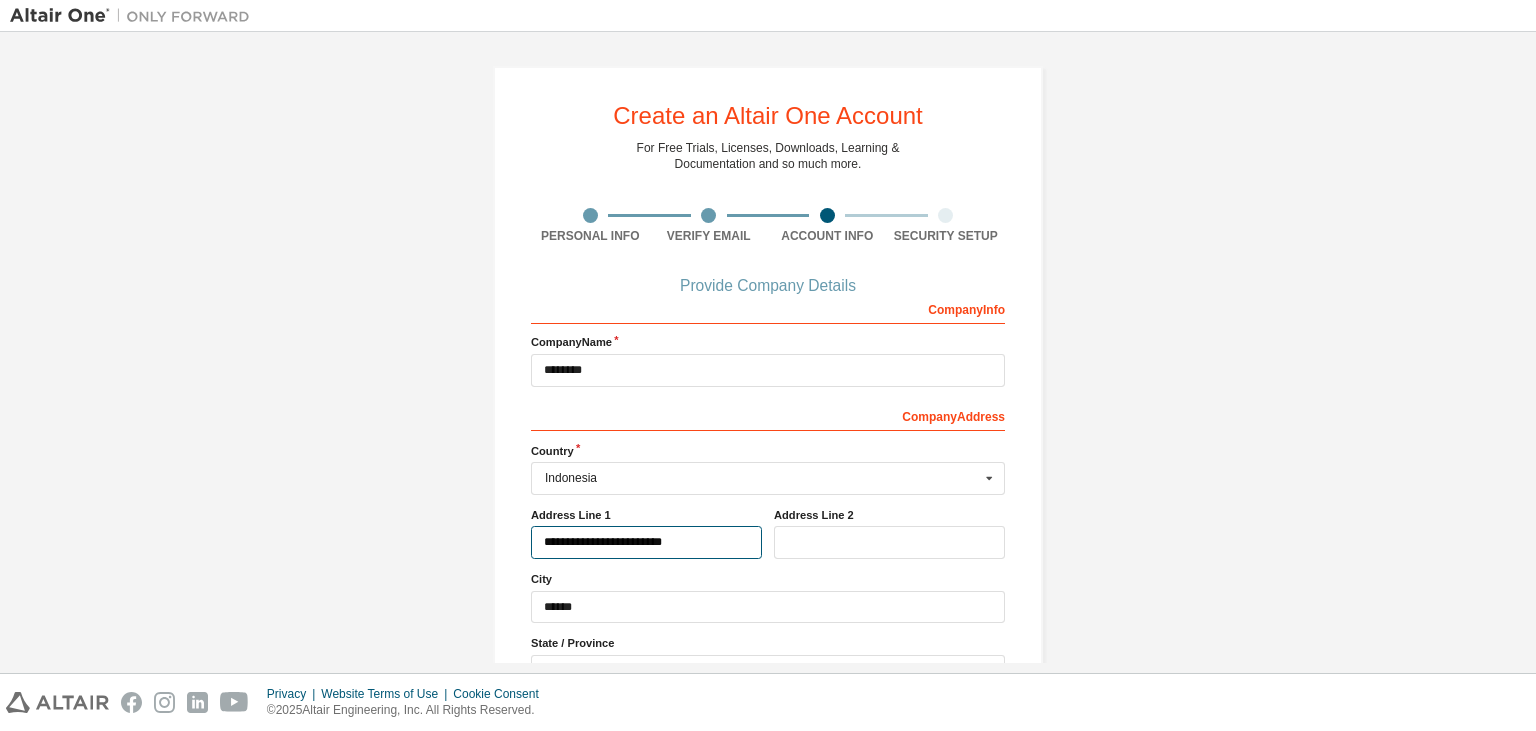 scroll, scrollTop: 179, scrollLeft: 0, axis: vertical 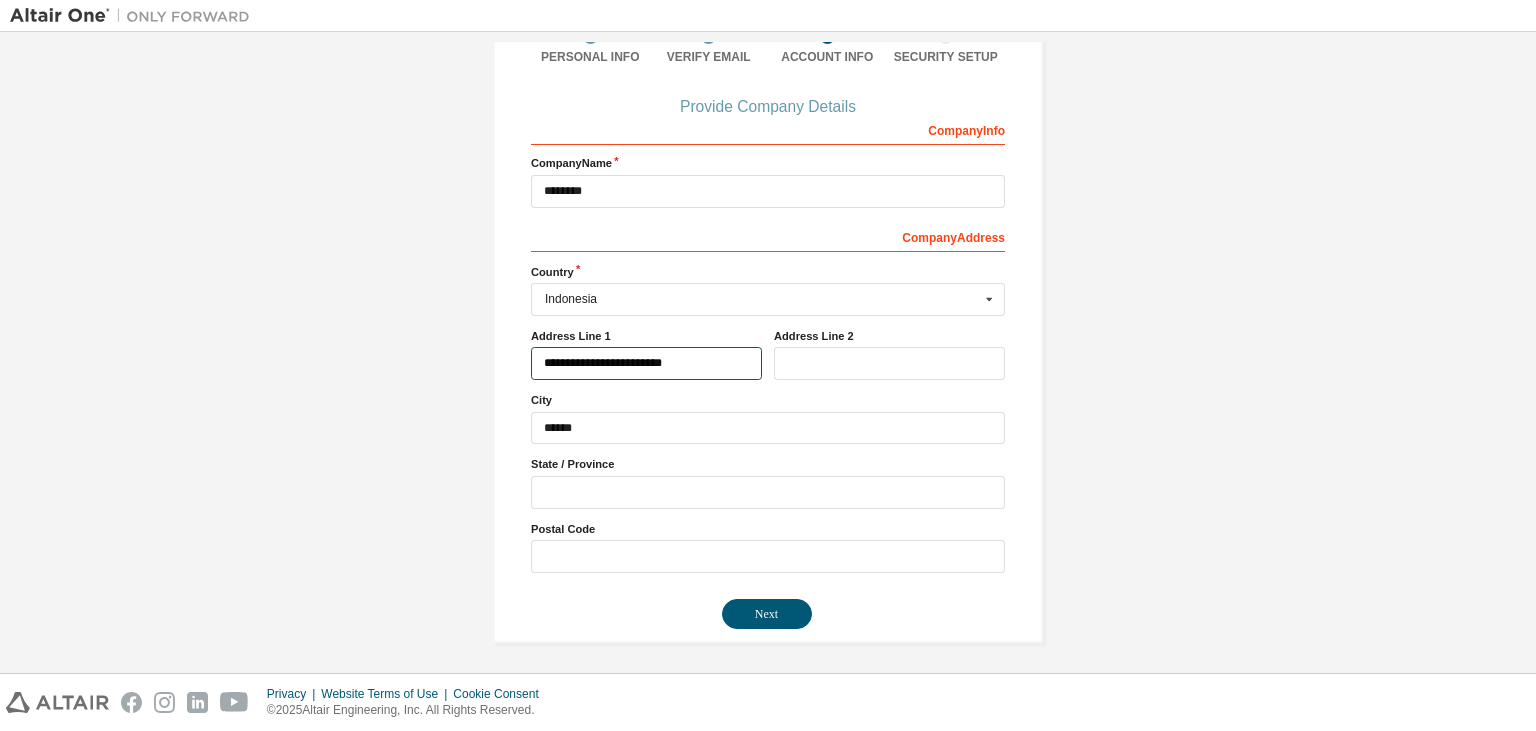 type on "**********" 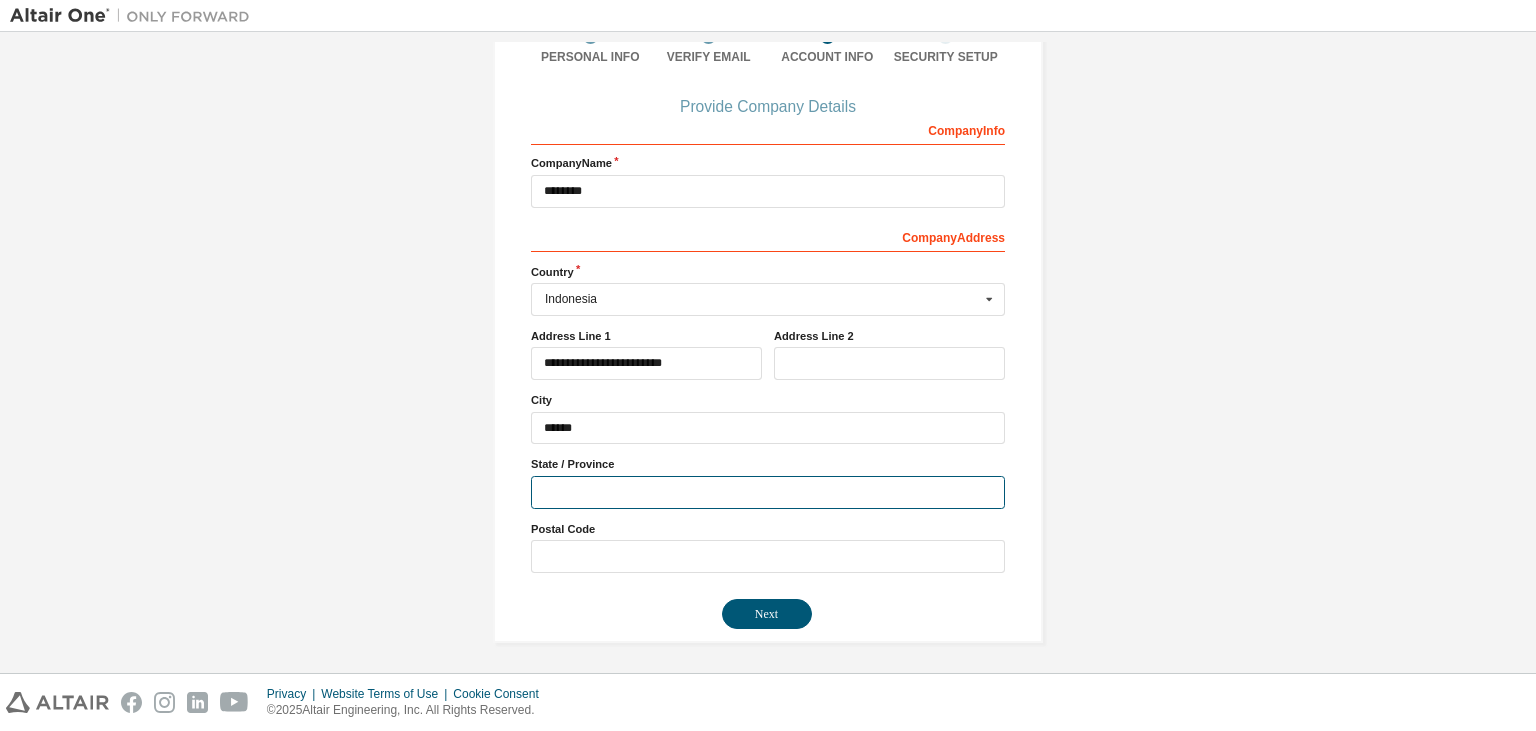 click at bounding box center [768, 492] 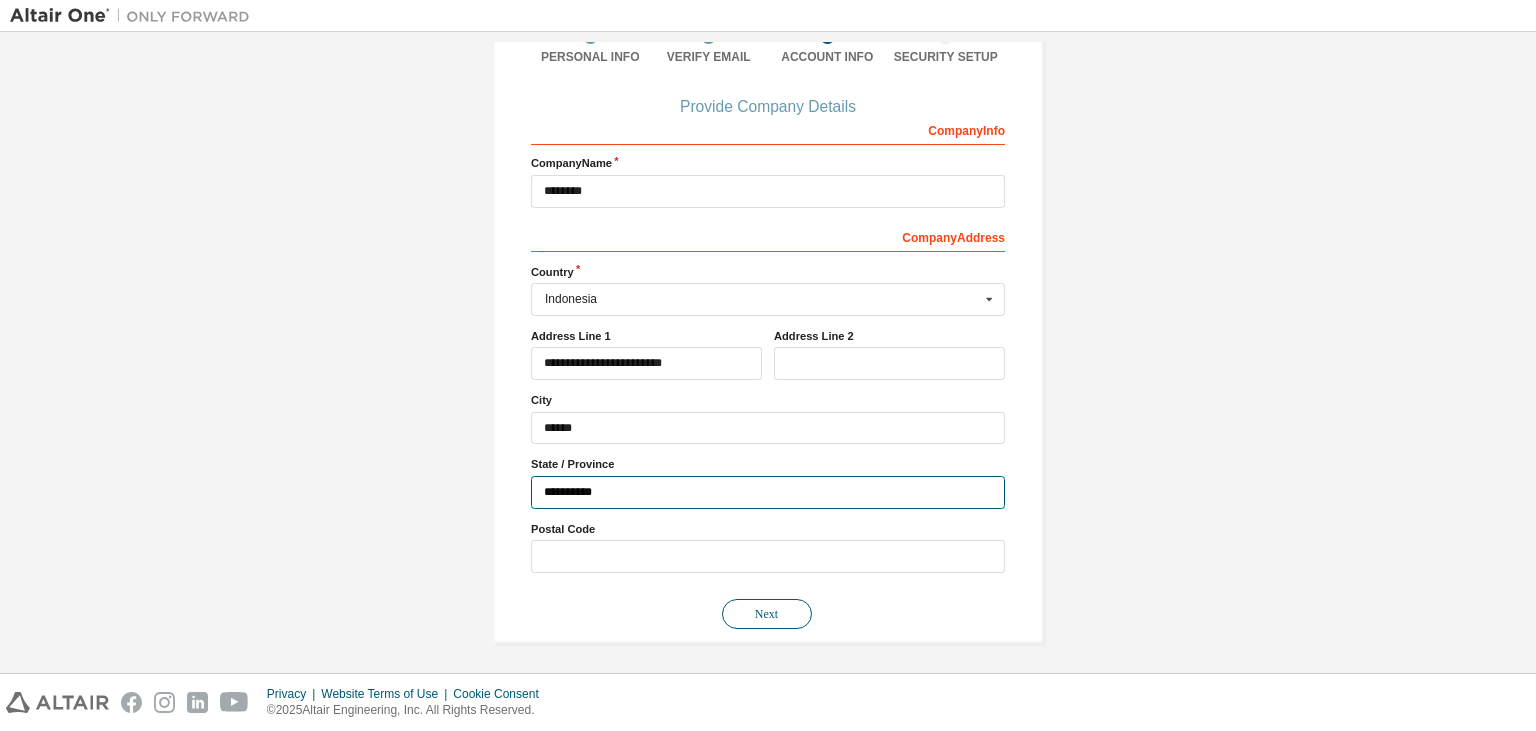 type on "**********" 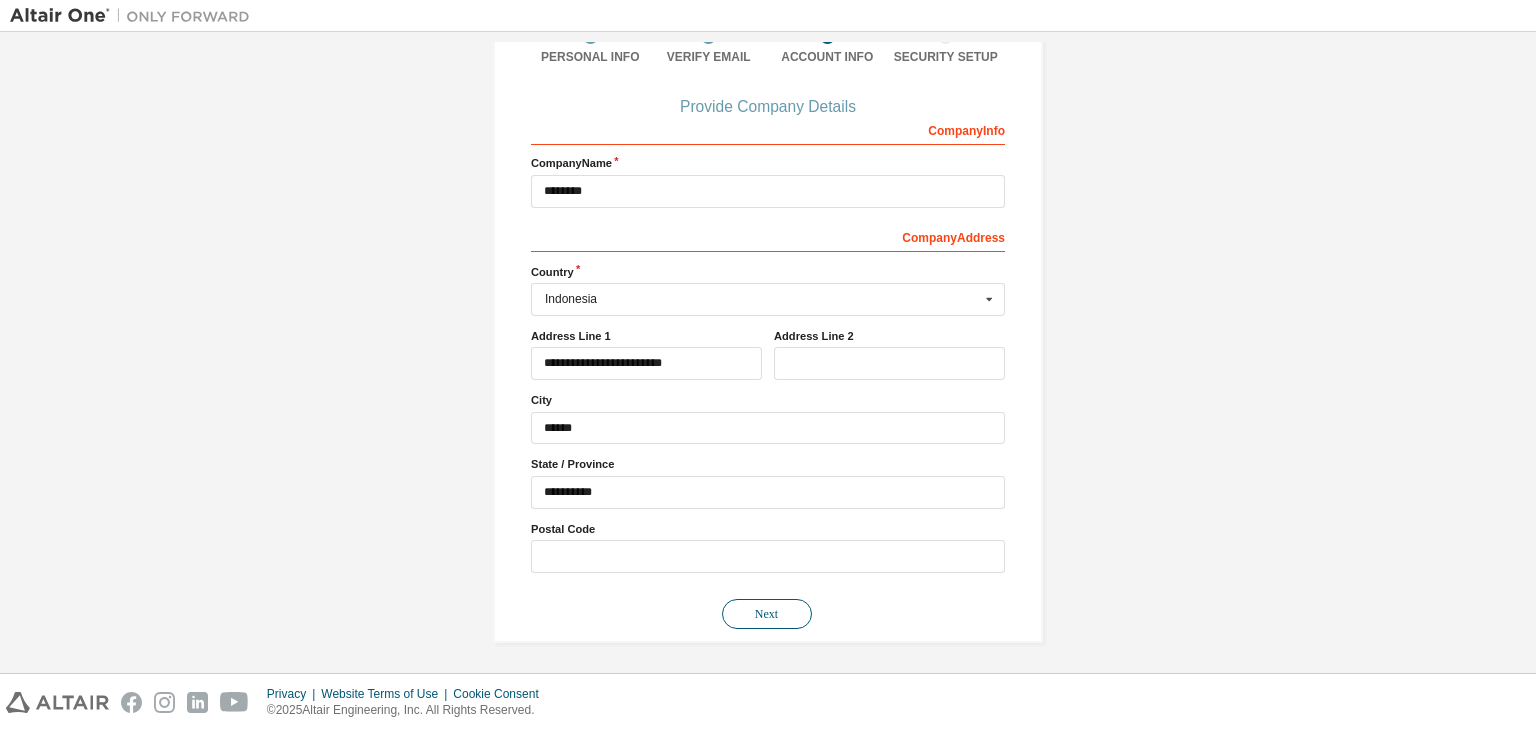 click on "Next" at bounding box center [767, 614] 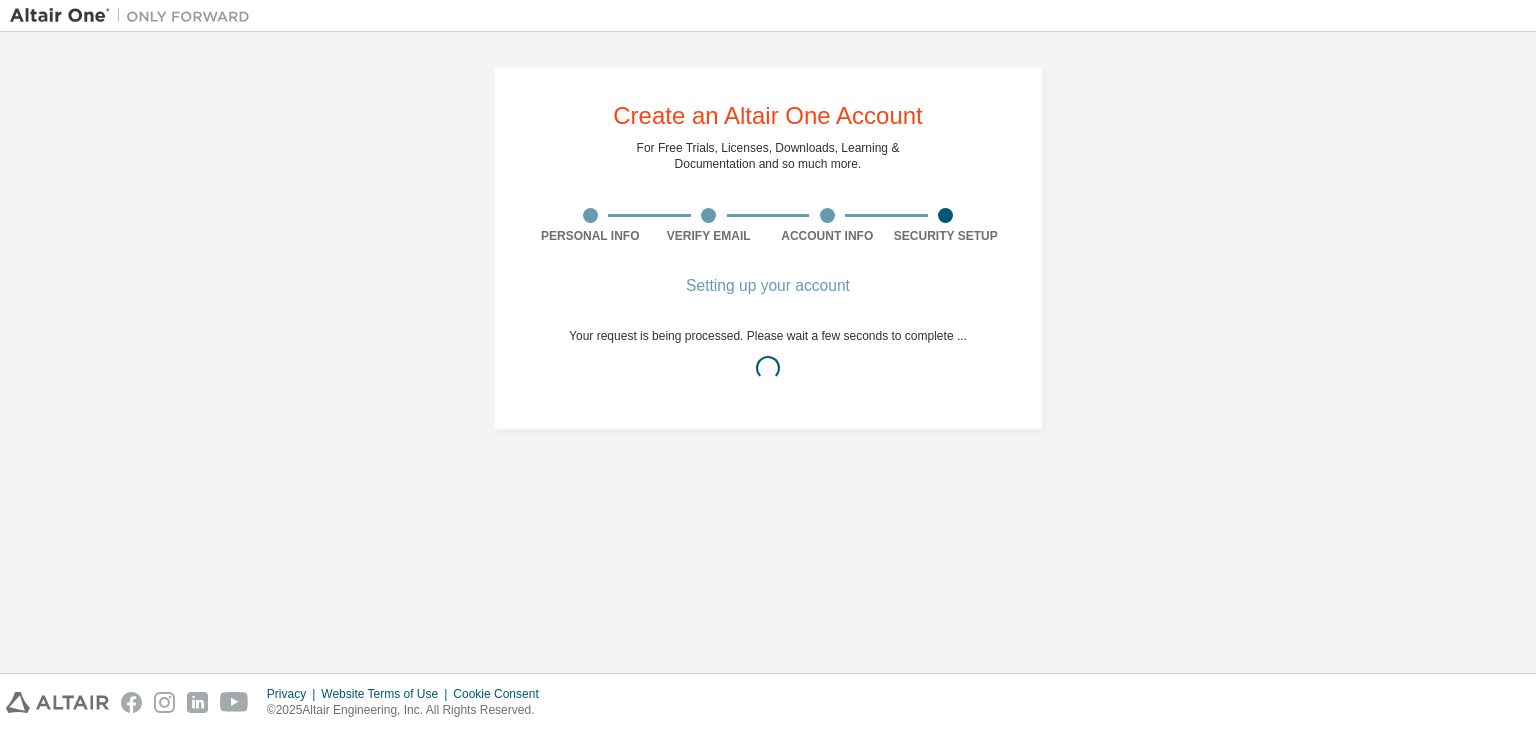 scroll, scrollTop: 0, scrollLeft: 0, axis: both 